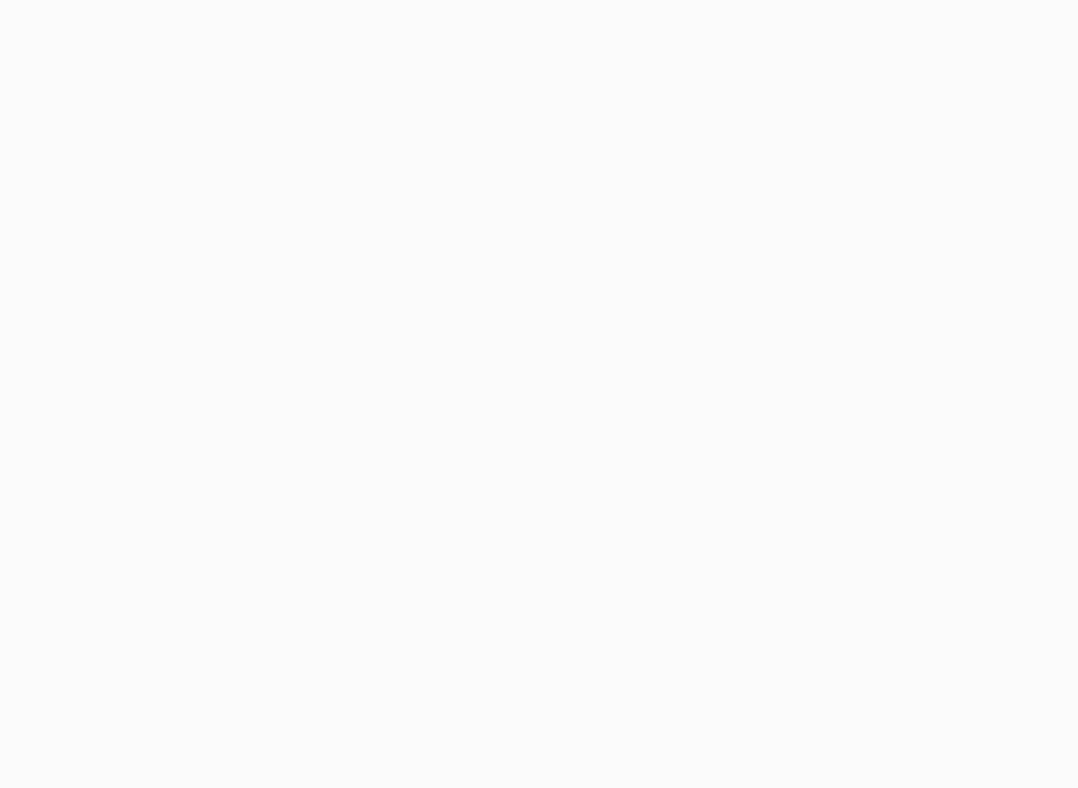 scroll, scrollTop: 0, scrollLeft: 0, axis: both 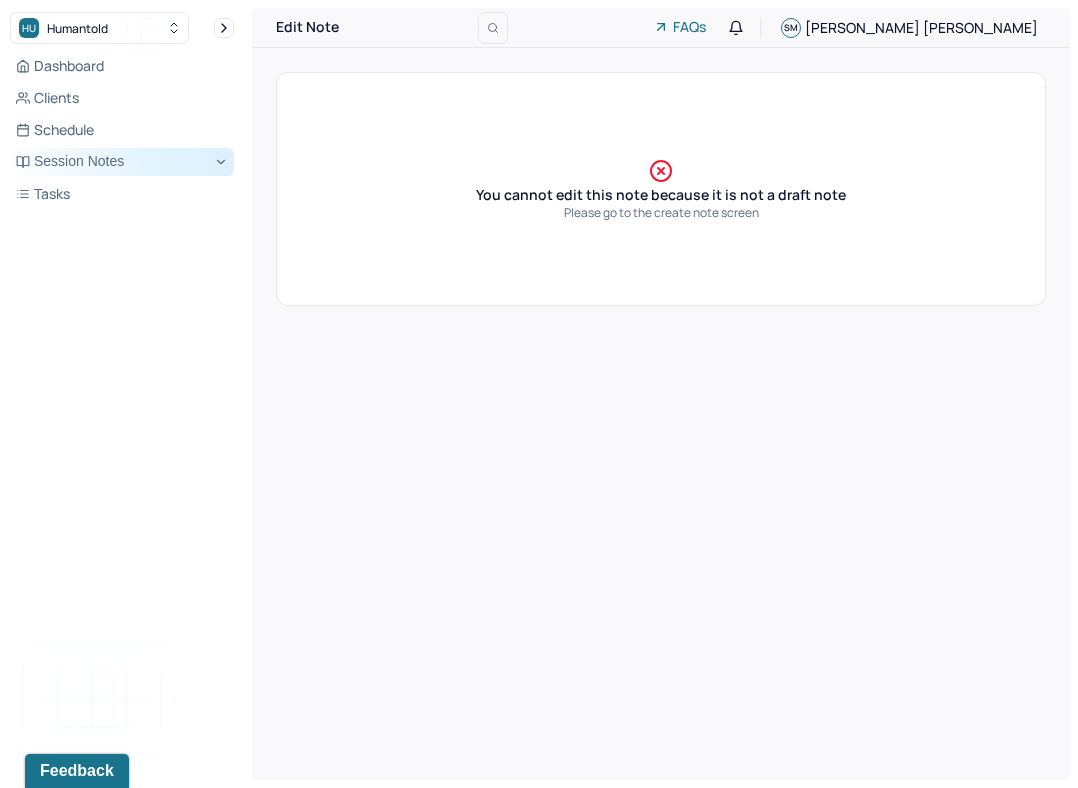click on "Session Notes" at bounding box center [122, 162] 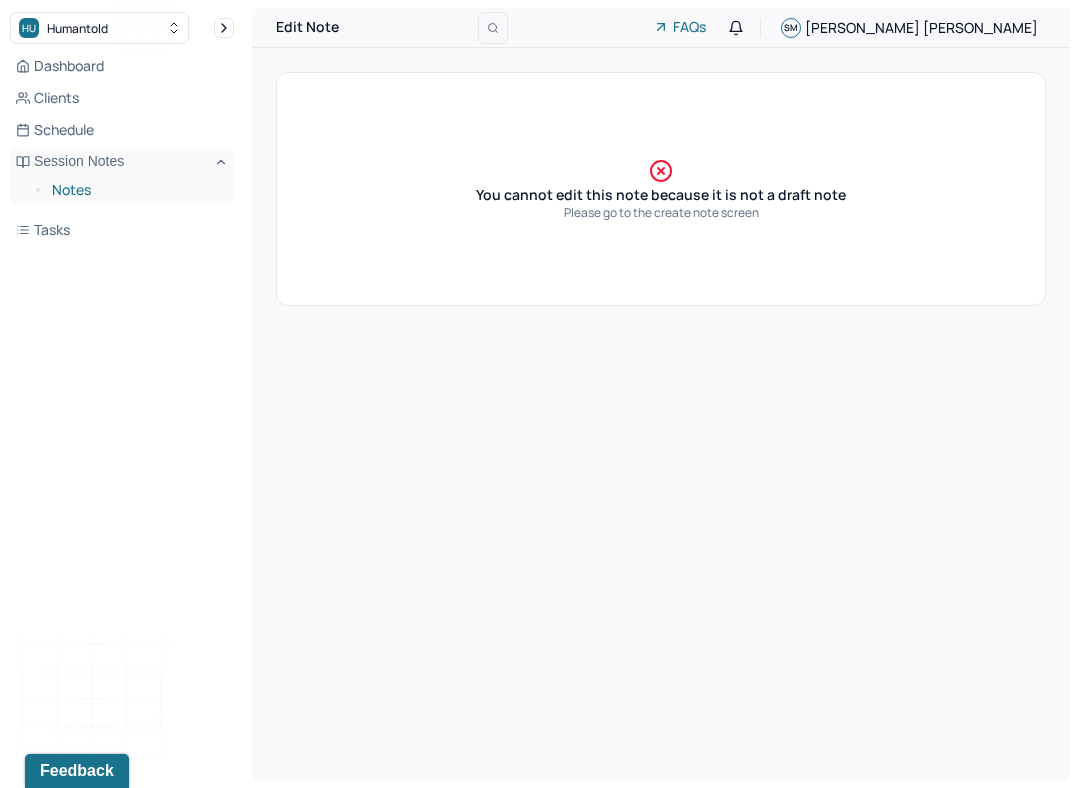 click on "Notes" at bounding box center [135, 190] 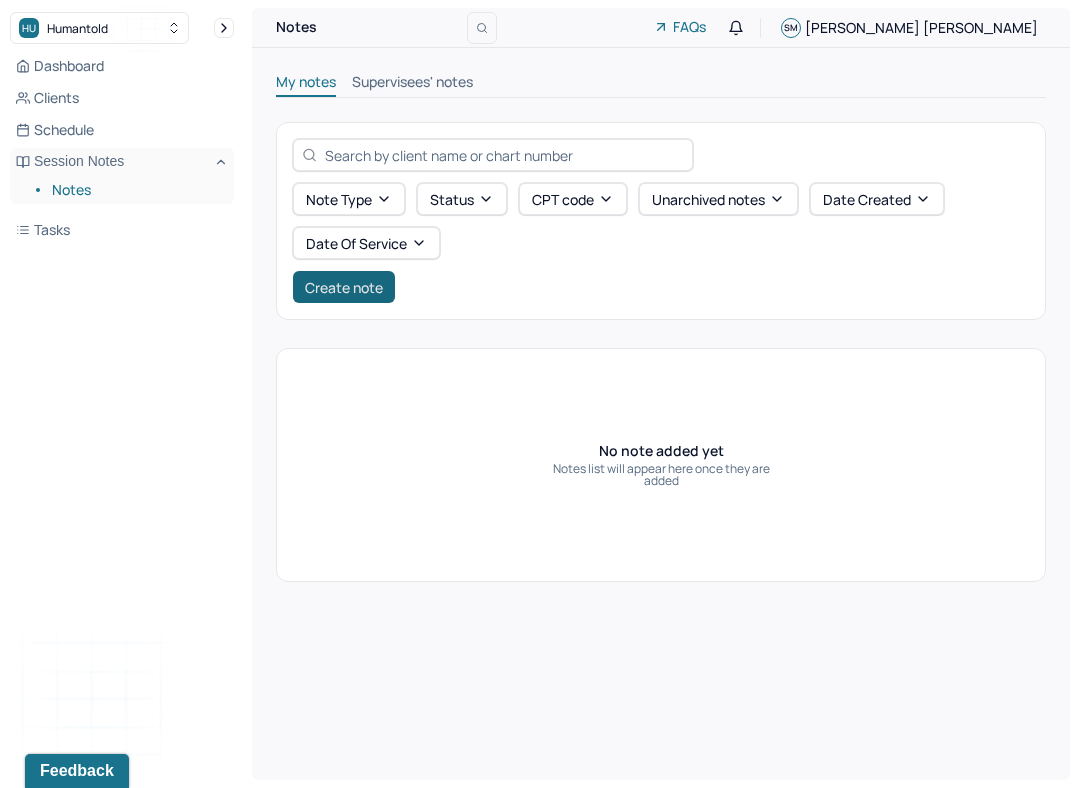 click on "Create note" at bounding box center (344, 287) 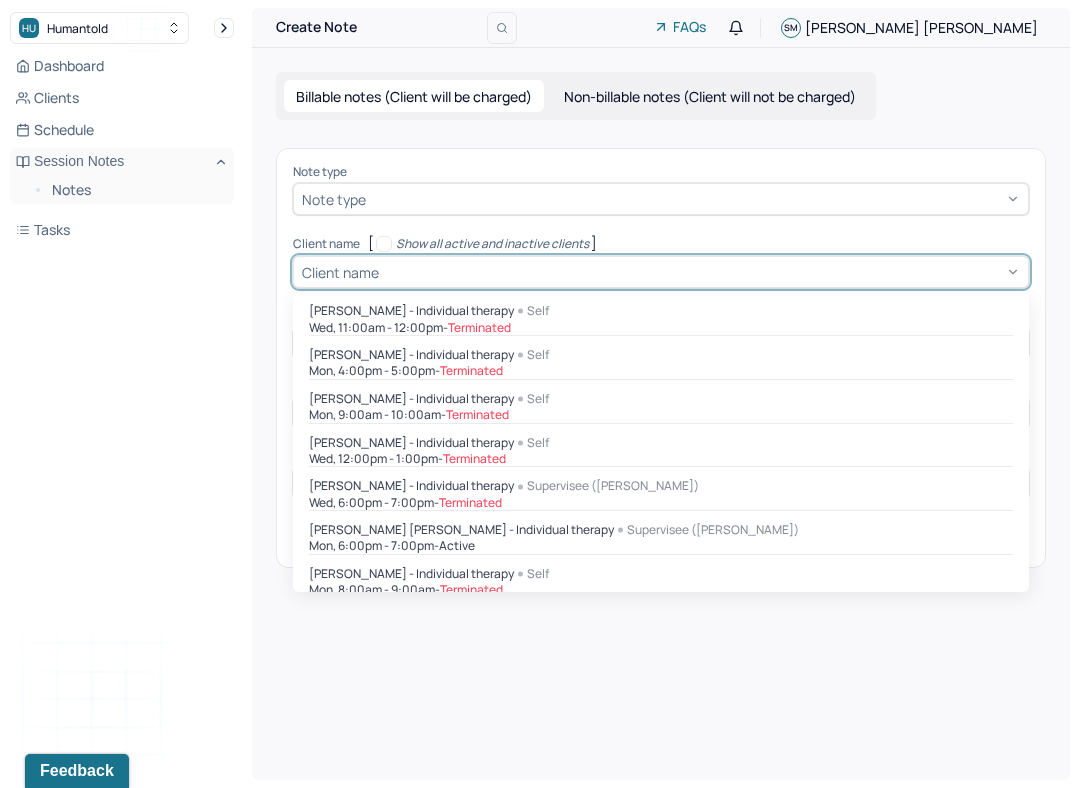 click on "Client name" at bounding box center (340, 272) 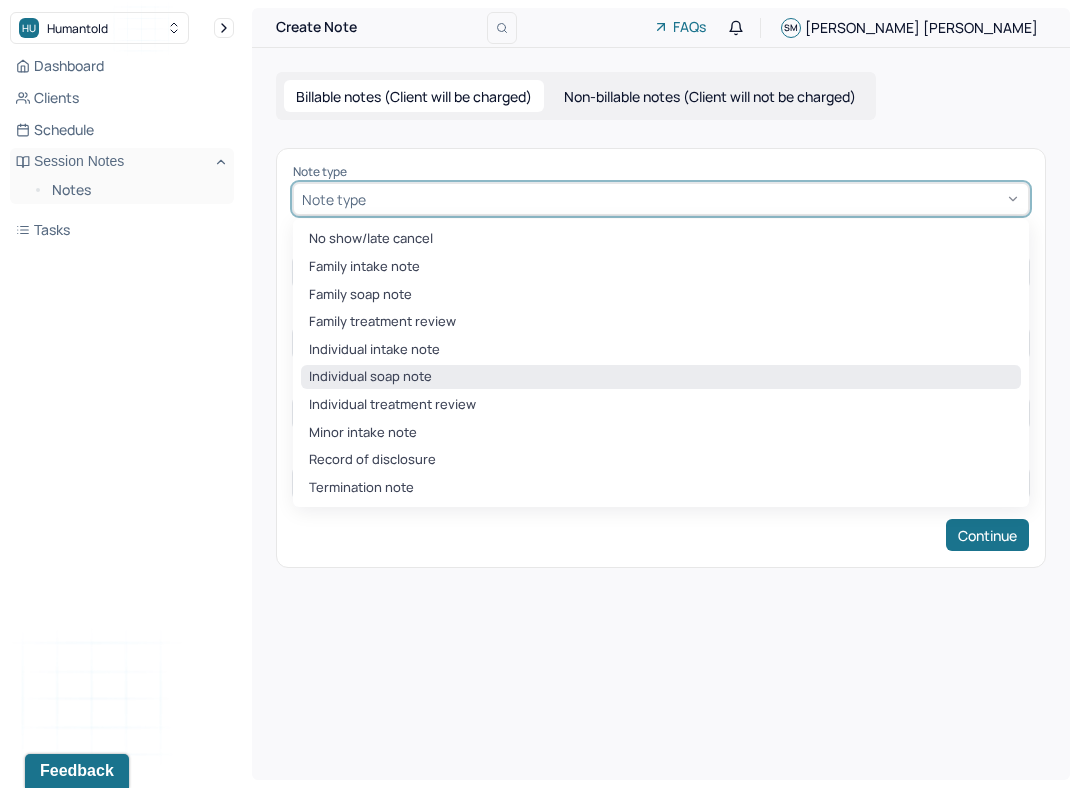 click on "Individual soap note" at bounding box center (661, 377) 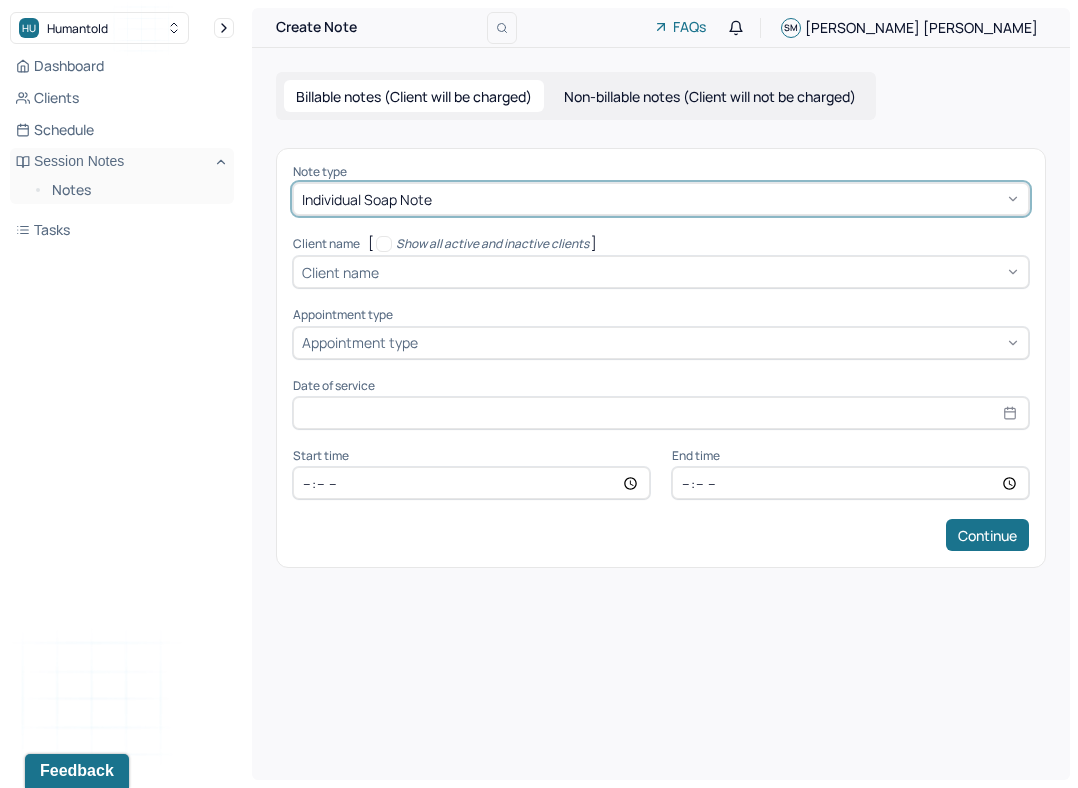 click on "Client name" at bounding box center (340, 272) 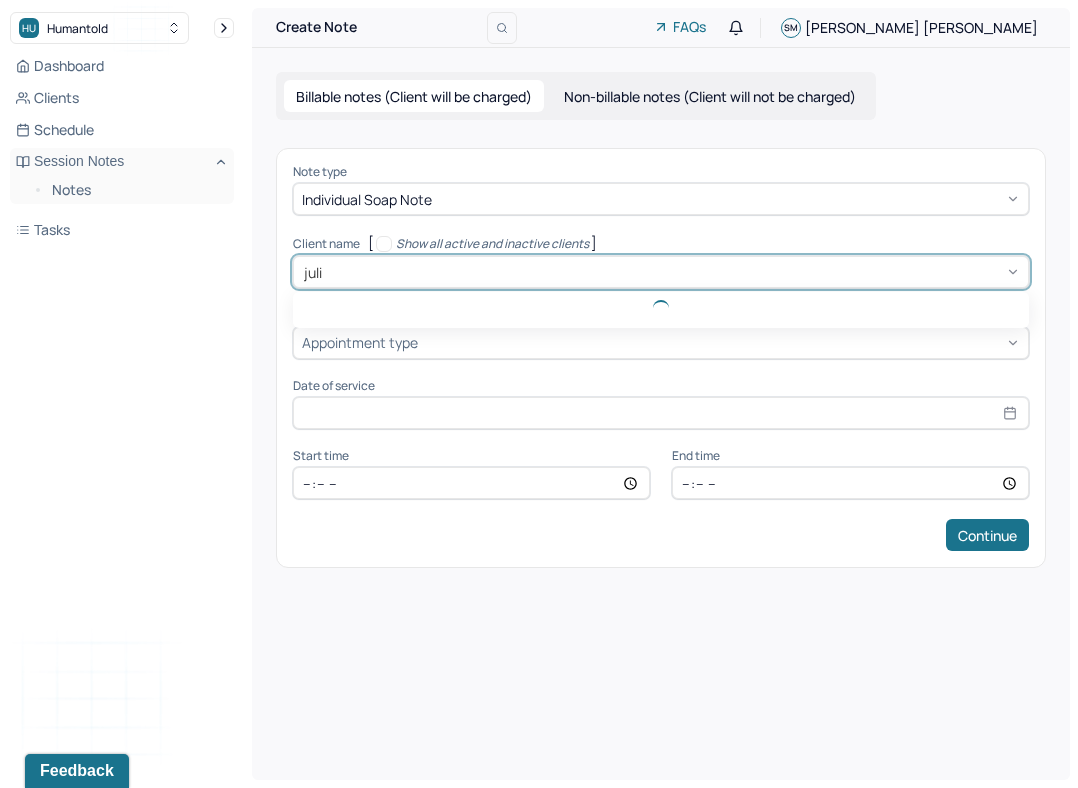 type on "[PERSON_NAME]" 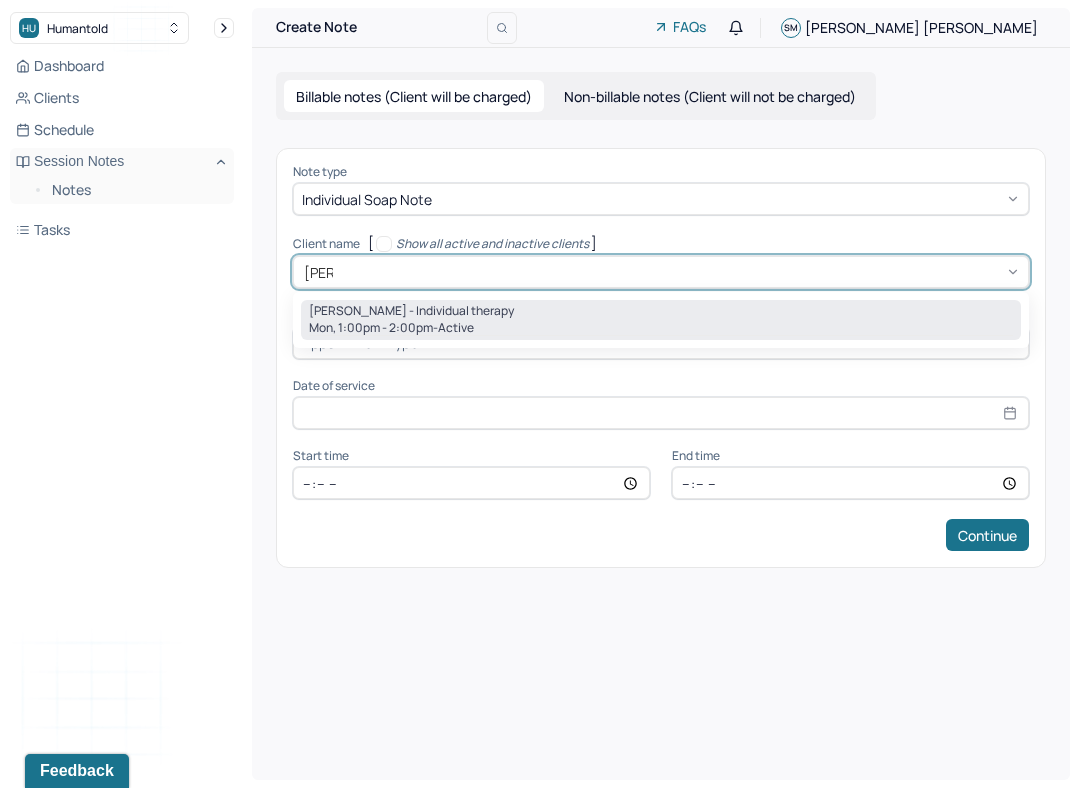click on "Mon, 1:00pm - 2:00pm  -  active" at bounding box center [661, 328] 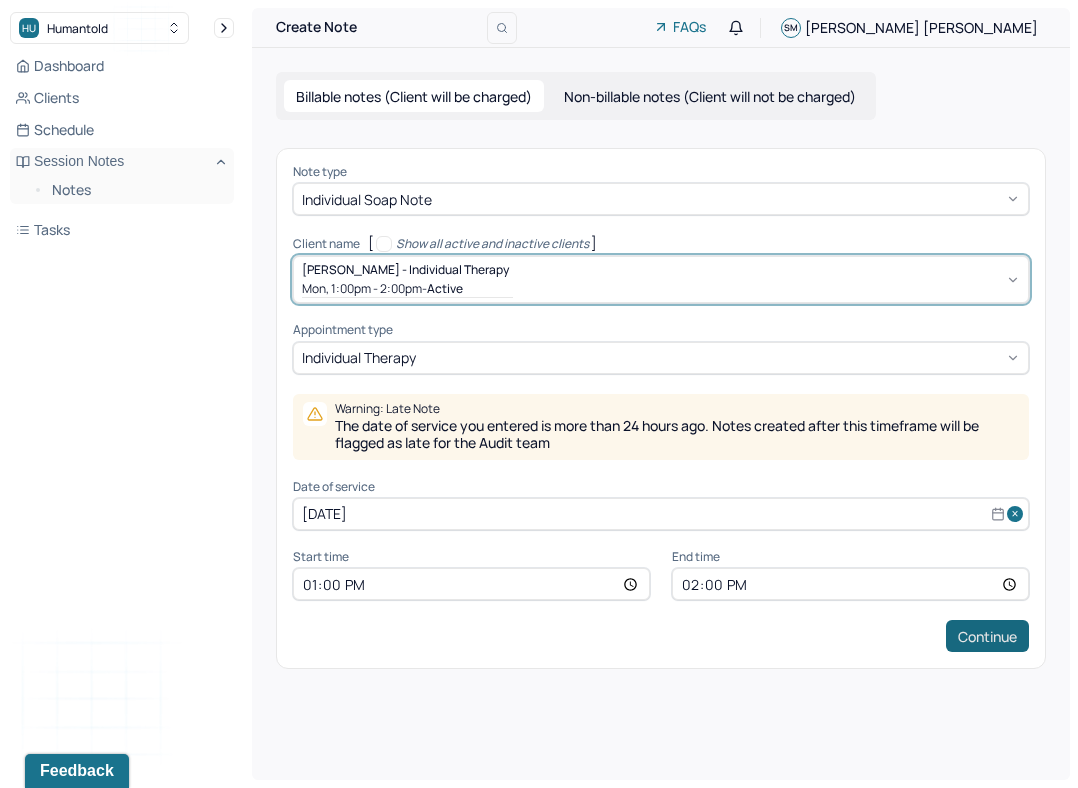 click on "Continue" at bounding box center (987, 636) 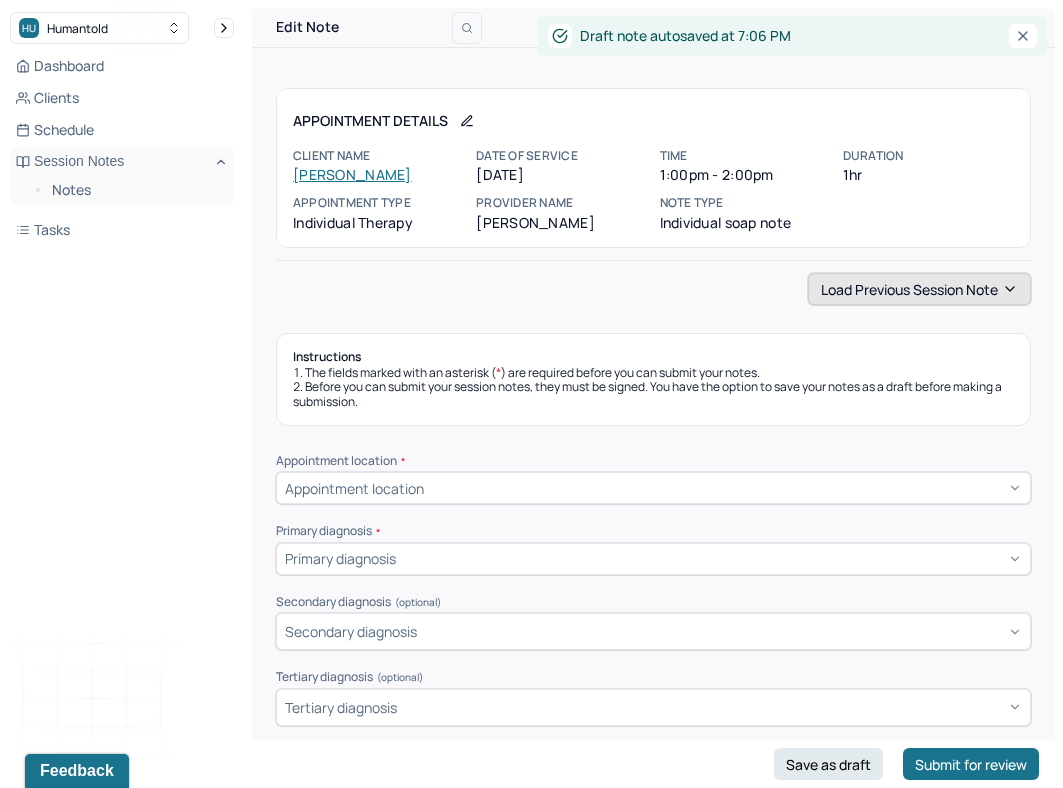 click on "Load previous session note" at bounding box center [919, 289] 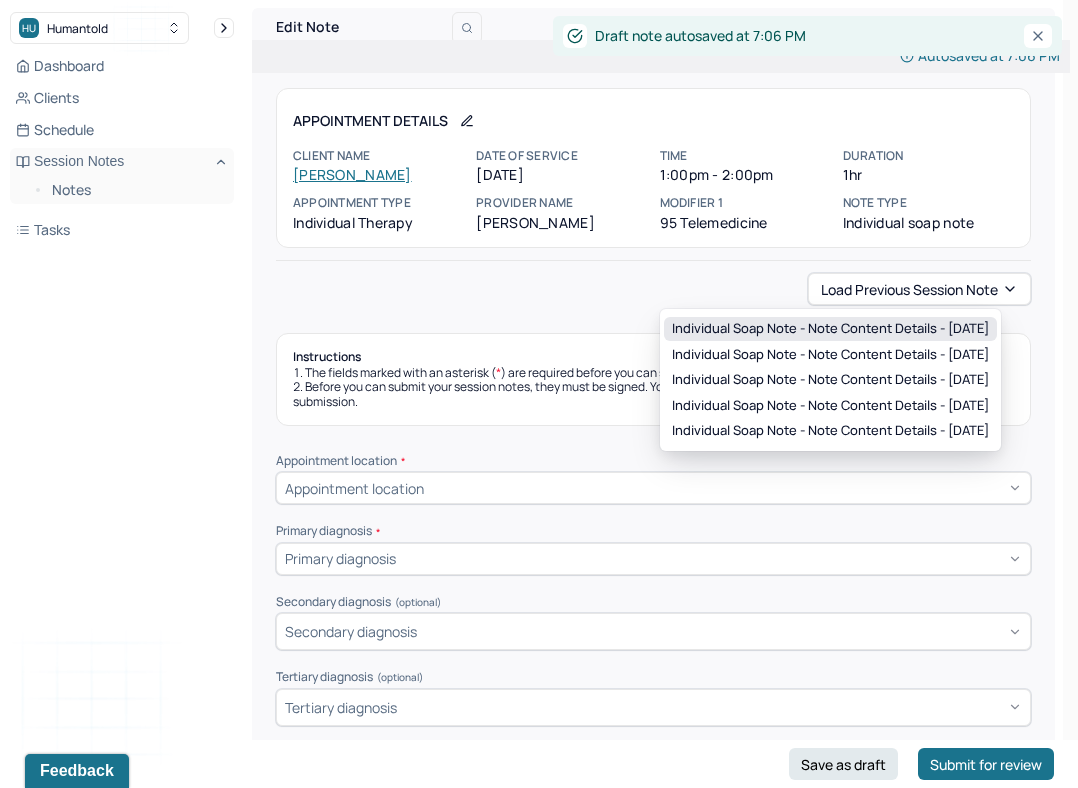 click on "Individual soap note   - Note content Details -   [DATE]" at bounding box center [830, 329] 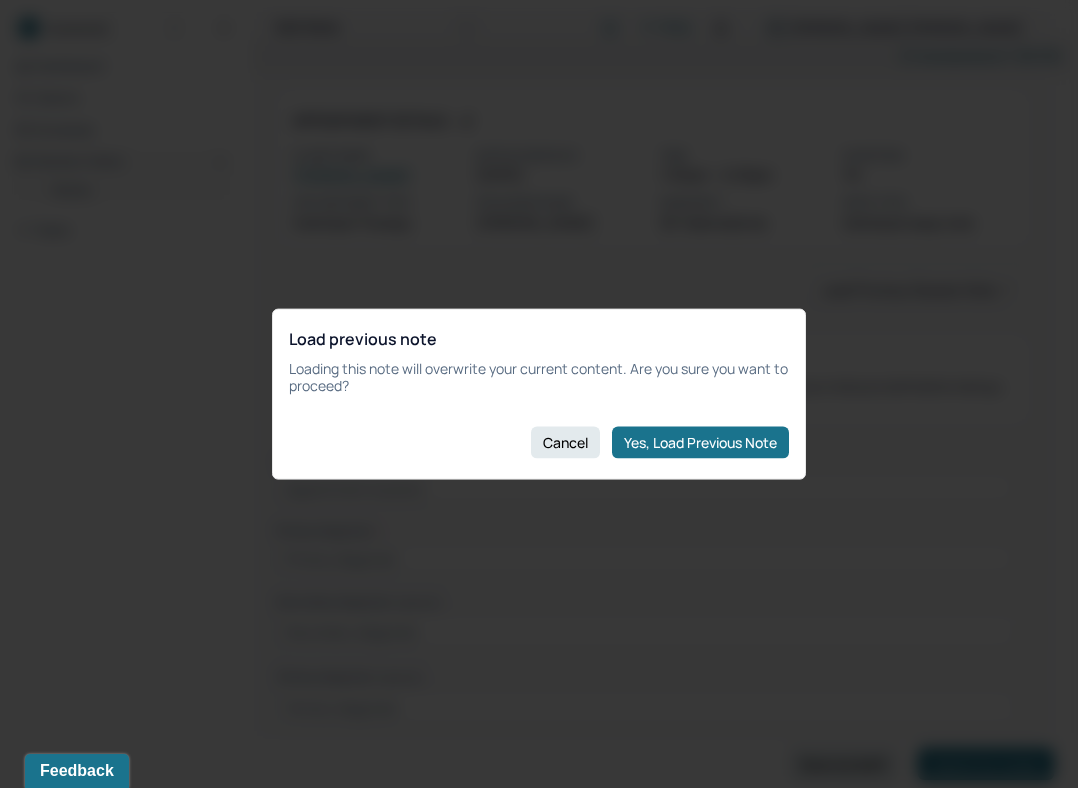 click on "Load previous note Loading this note will overwrite your current content. Are you sure you want to proceed? Cancel Yes, Load Previous Note" at bounding box center [539, 394] 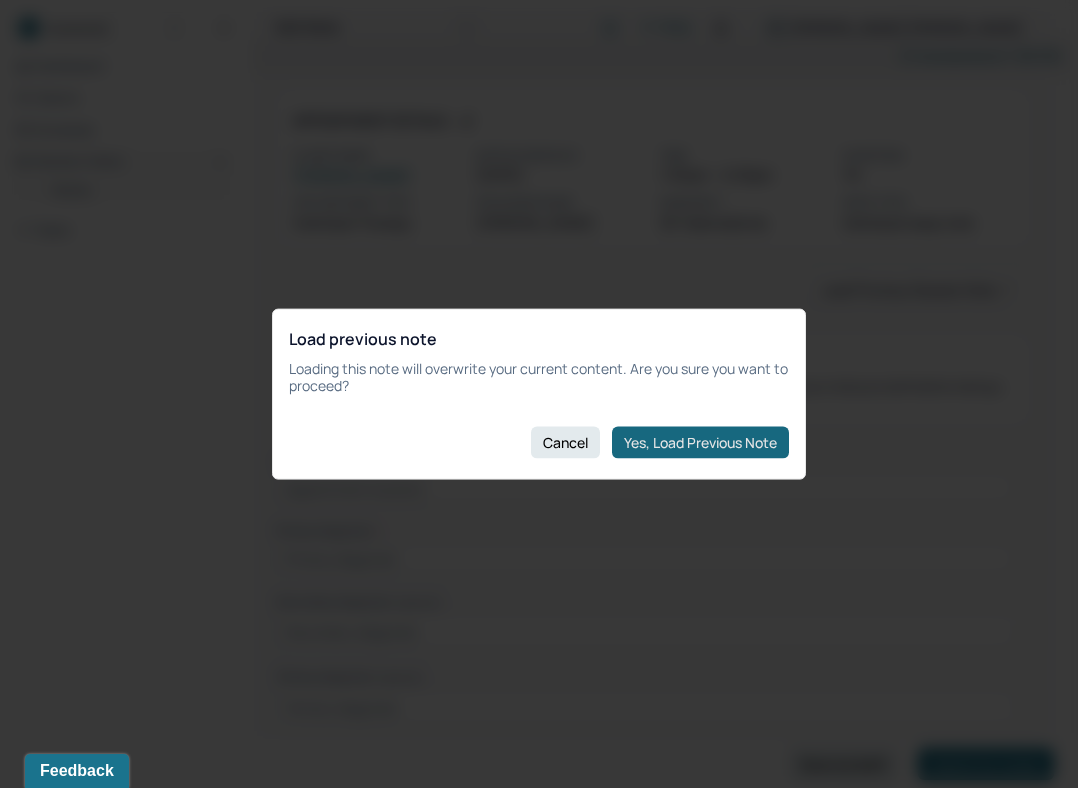 click on "Yes, Load Previous Note" at bounding box center (700, 442) 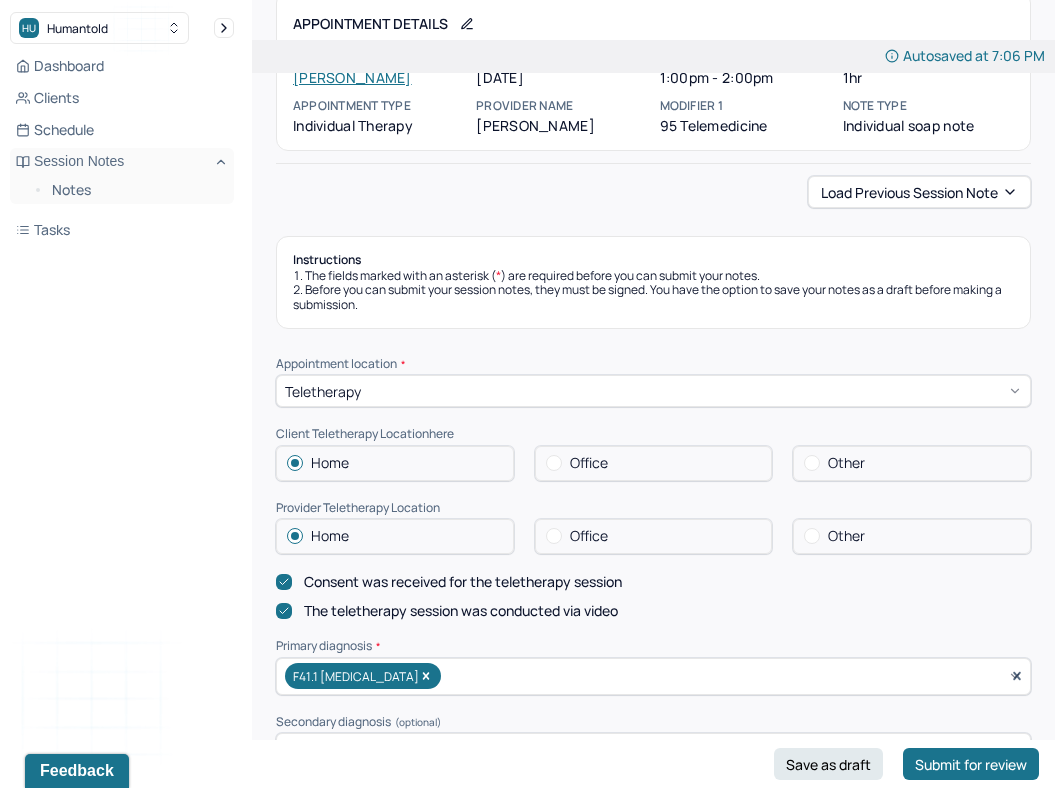 scroll, scrollTop: 190, scrollLeft: 0, axis: vertical 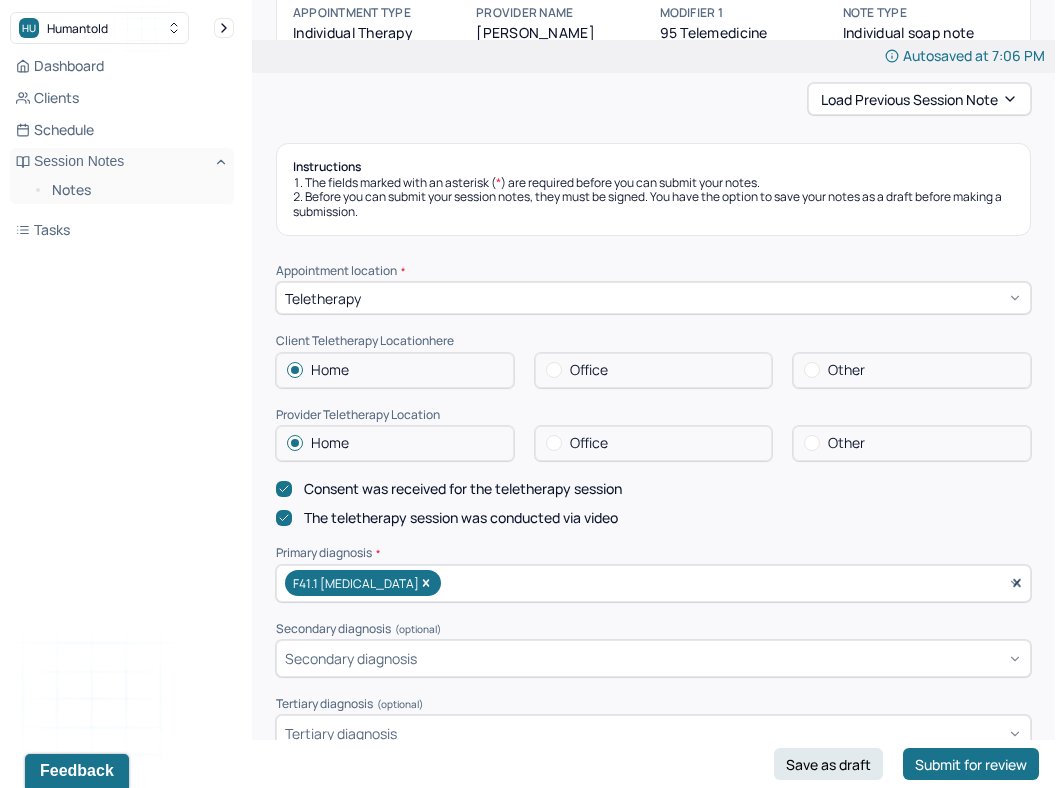 click on "Office" at bounding box center [654, 443] 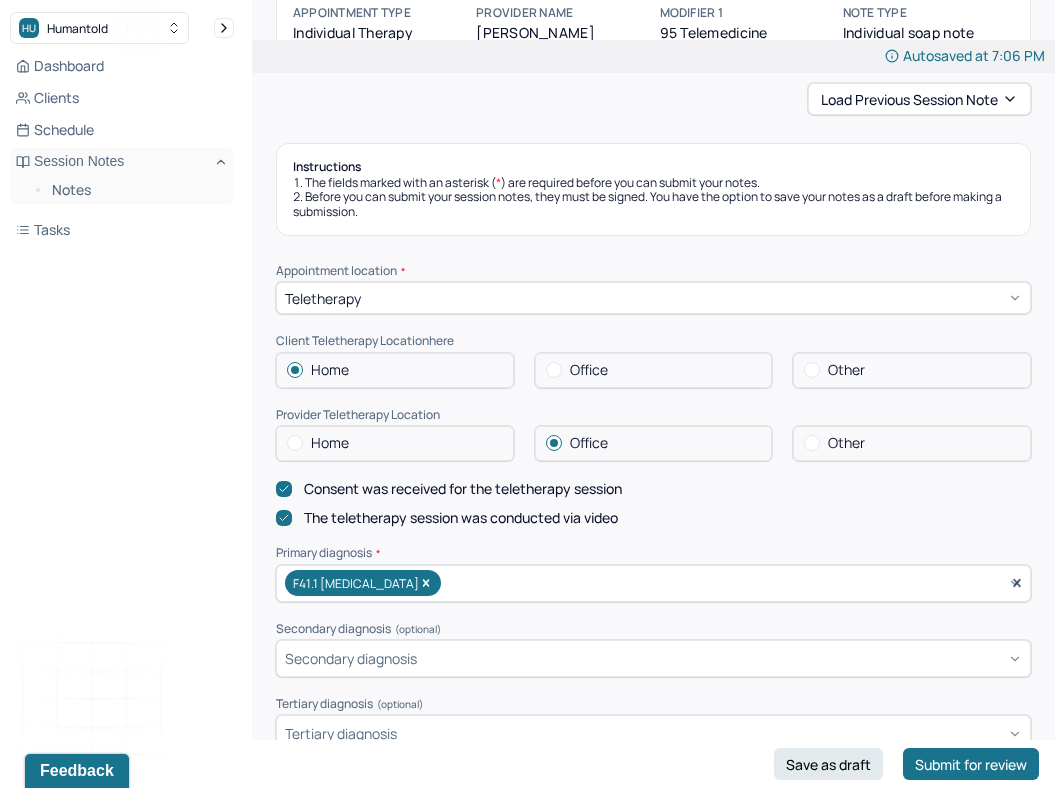 click on "Office" at bounding box center [654, 370] 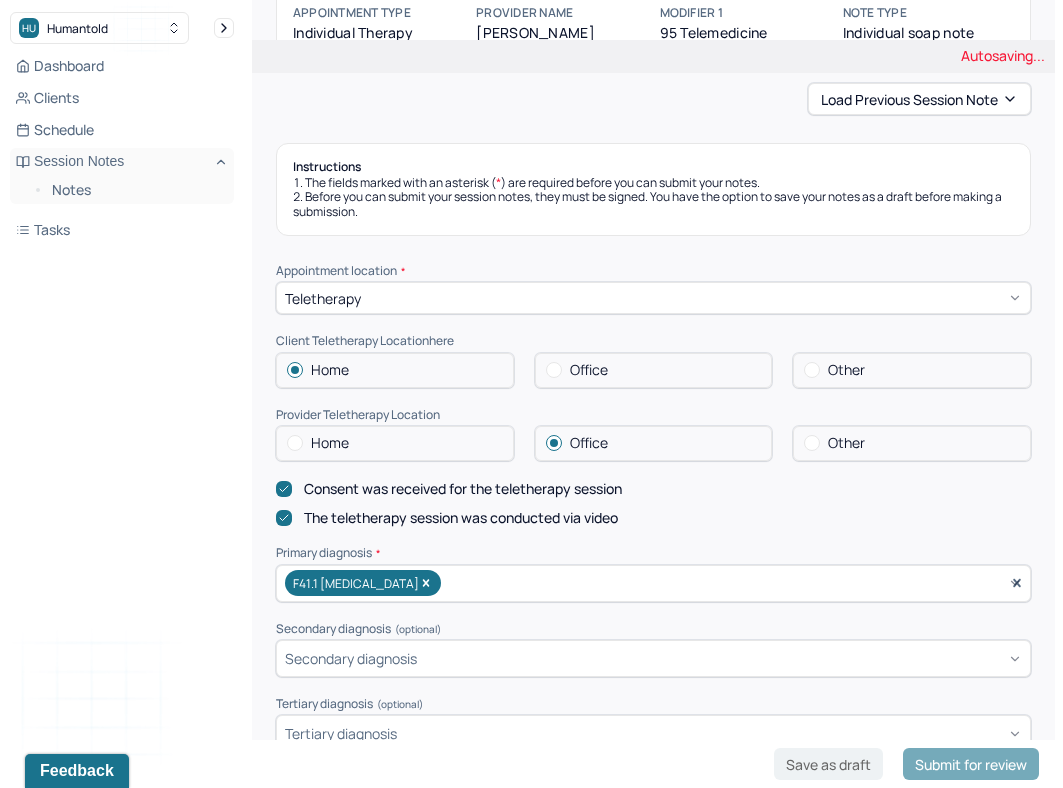 click on "Office" at bounding box center (589, 370) 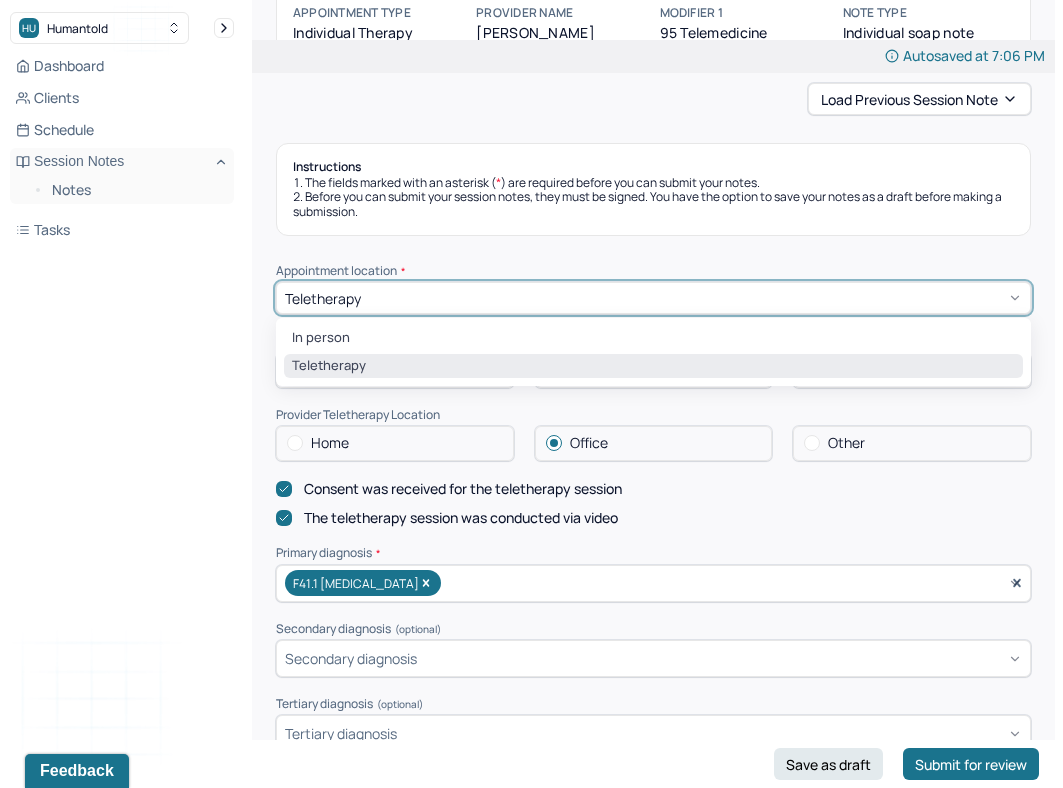 click on "Teletherapy" at bounding box center [653, 298] 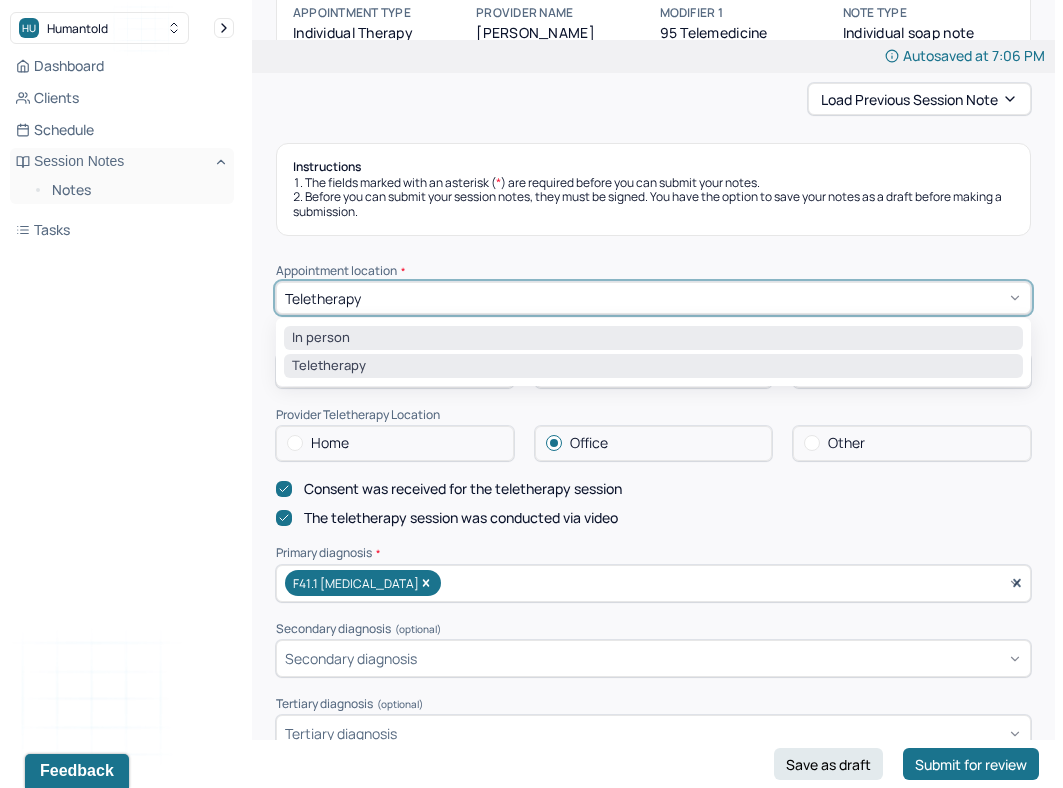 click on "In person" at bounding box center [653, 338] 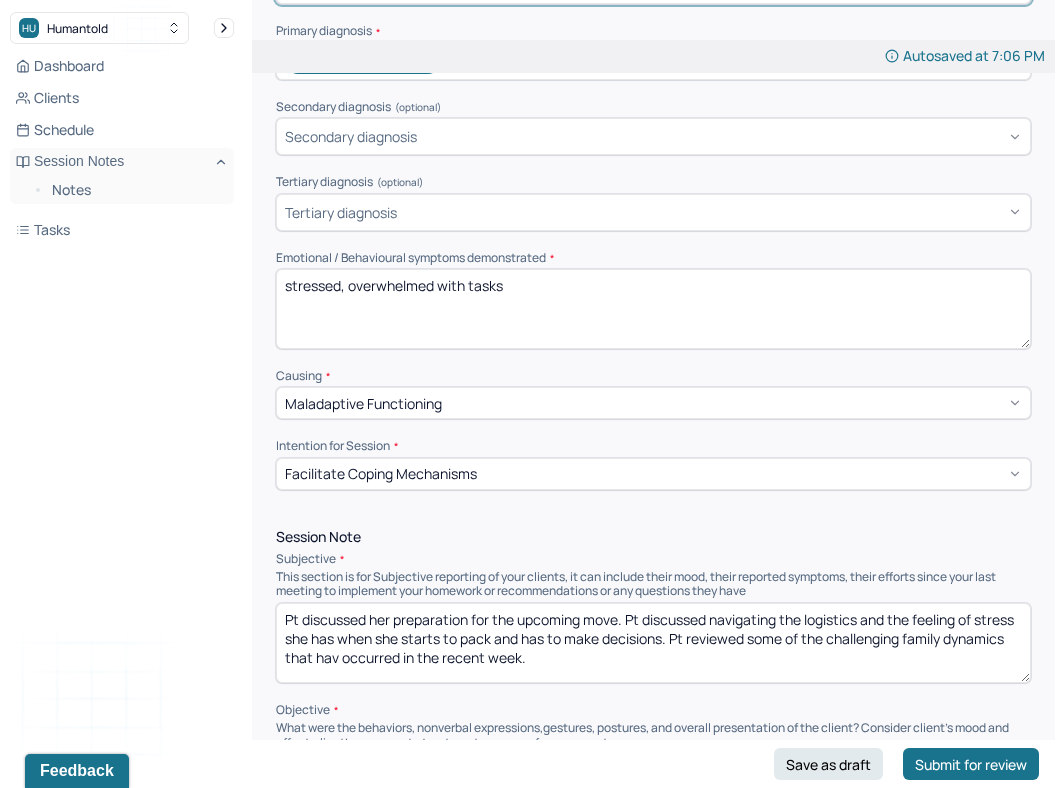 scroll, scrollTop: 491, scrollLeft: 0, axis: vertical 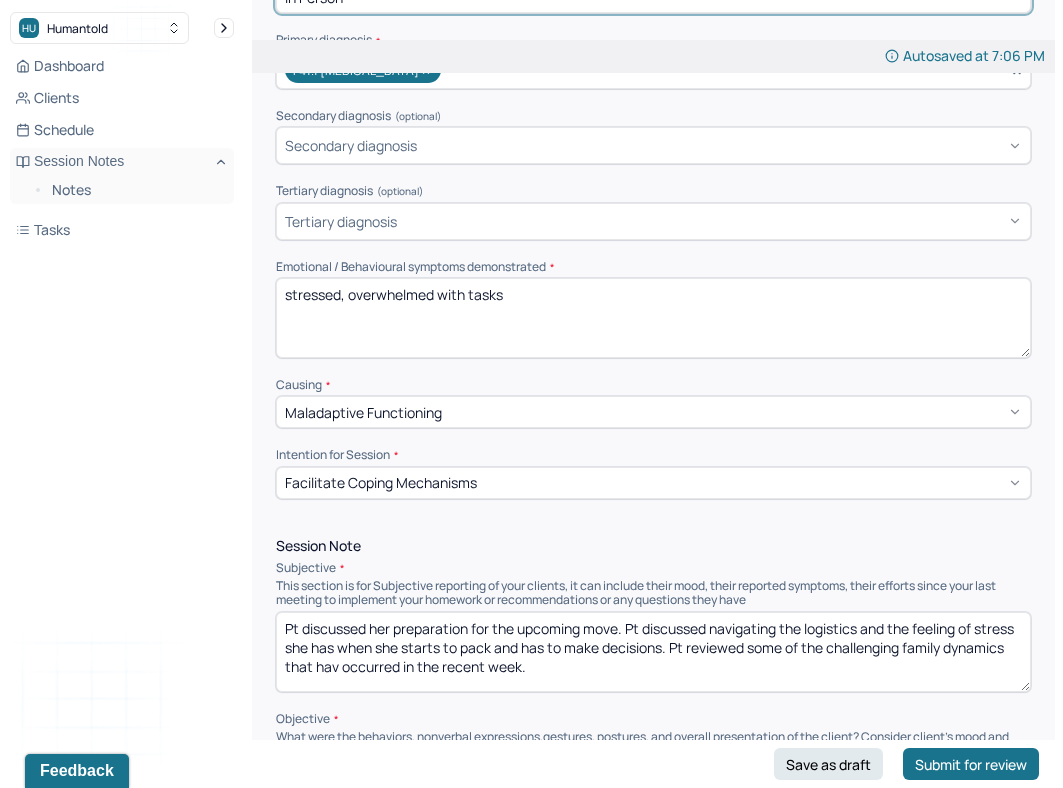click on "stressed, overwhelmed with tasks" at bounding box center [653, 318] 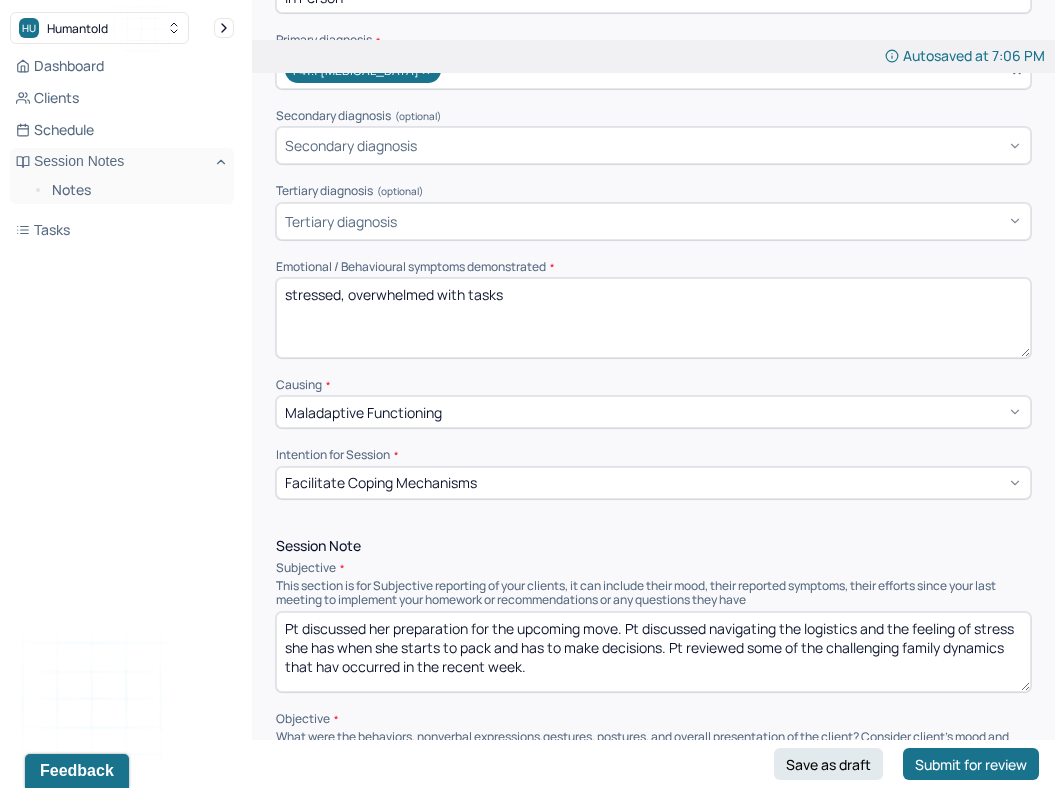 click on "stressed, overwhelmed with tasks" at bounding box center [653, 318] 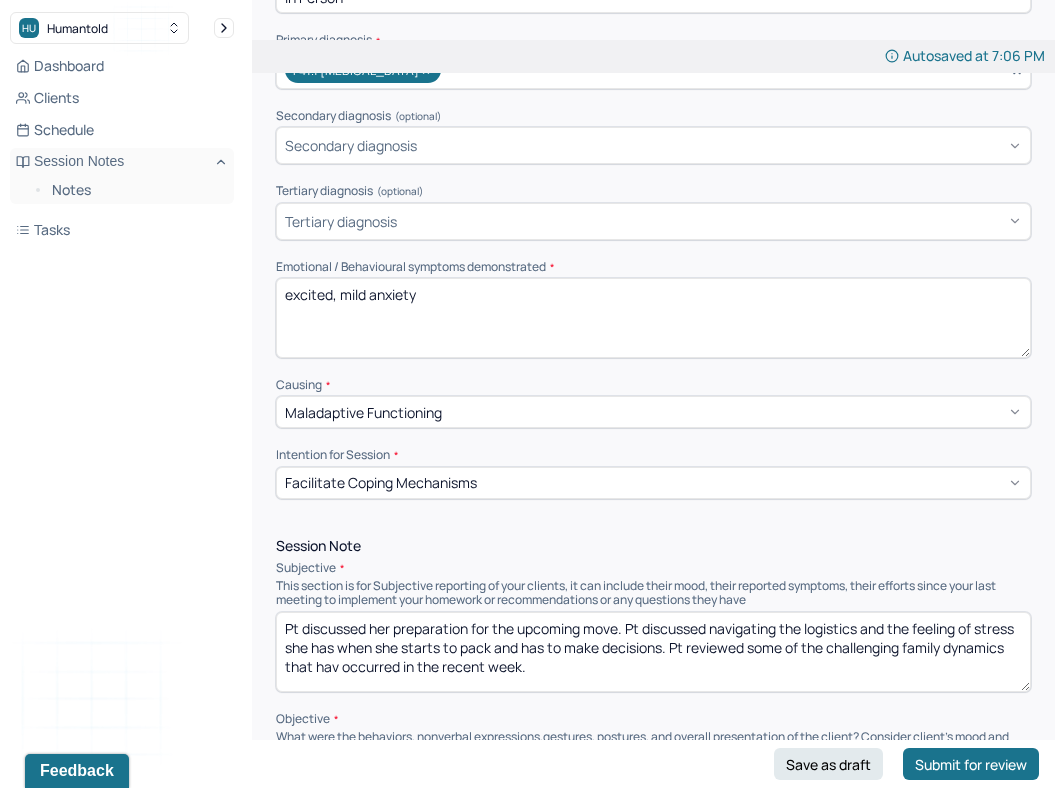 type on "excited, mild anxiety" 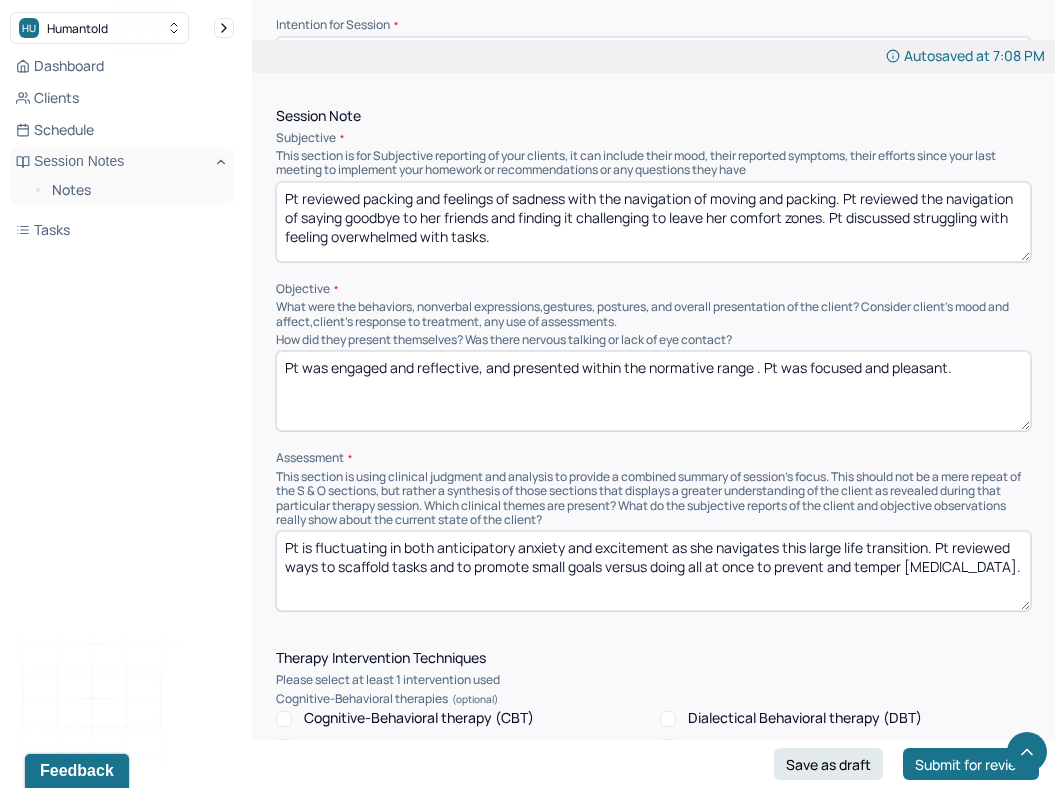 scroll, scrollTop: 944, scrollLeft: 0, axis: vertical 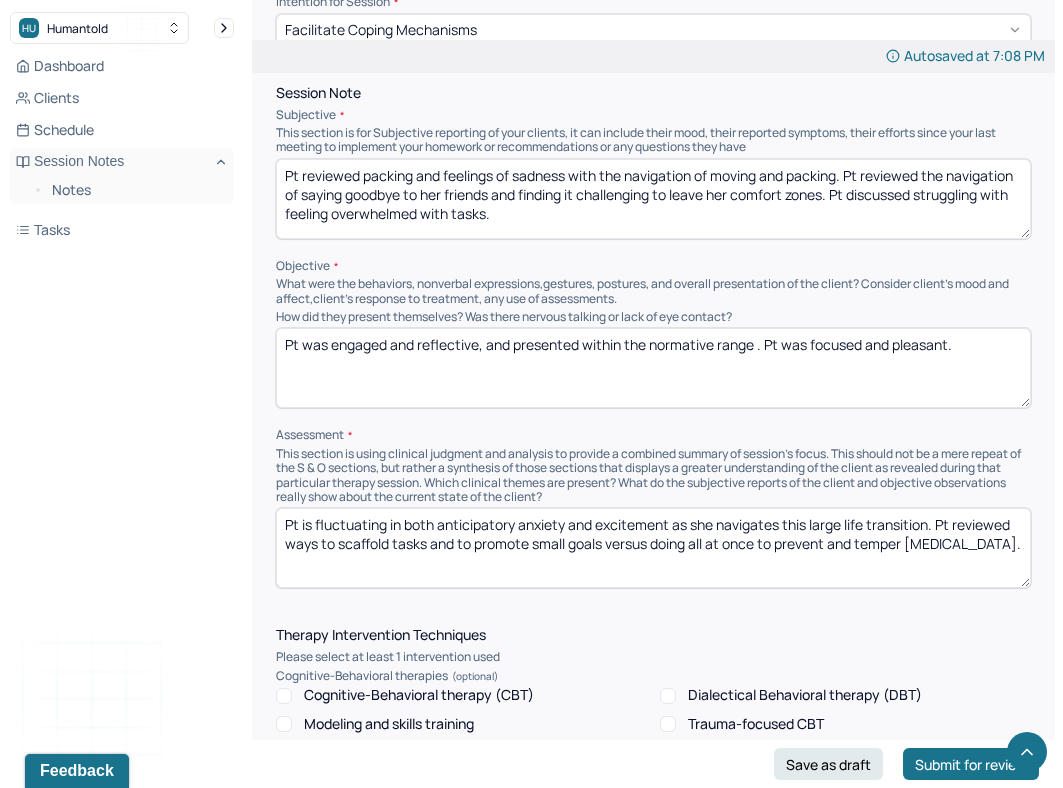 type on "Pt reviewed packing and feelings of sadness with the navigation of moving and packing. Pt reviewed the navigation of saying goodbye to her friends and finding it challenging to leave her comfort zones. Pt discussed struggling with feeling overwhelmed with tasks." 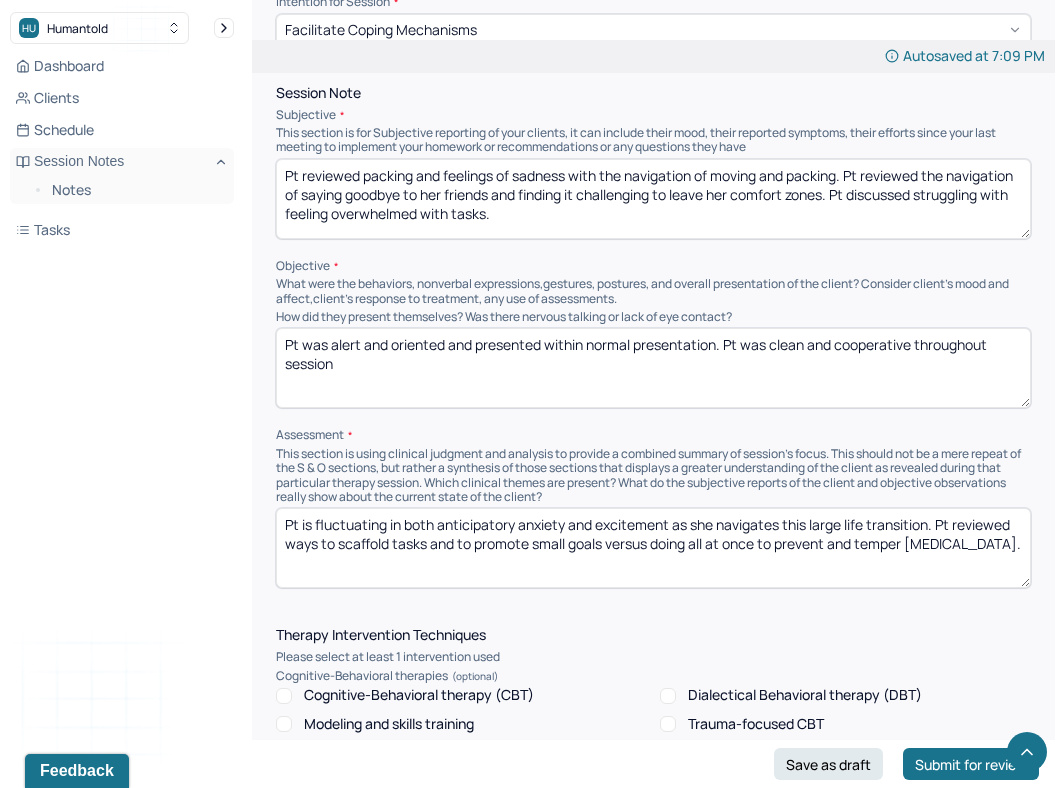 type on "Pt was alert and oriented and presented within normal presentation. Pt was clean and cooperative throughout session" 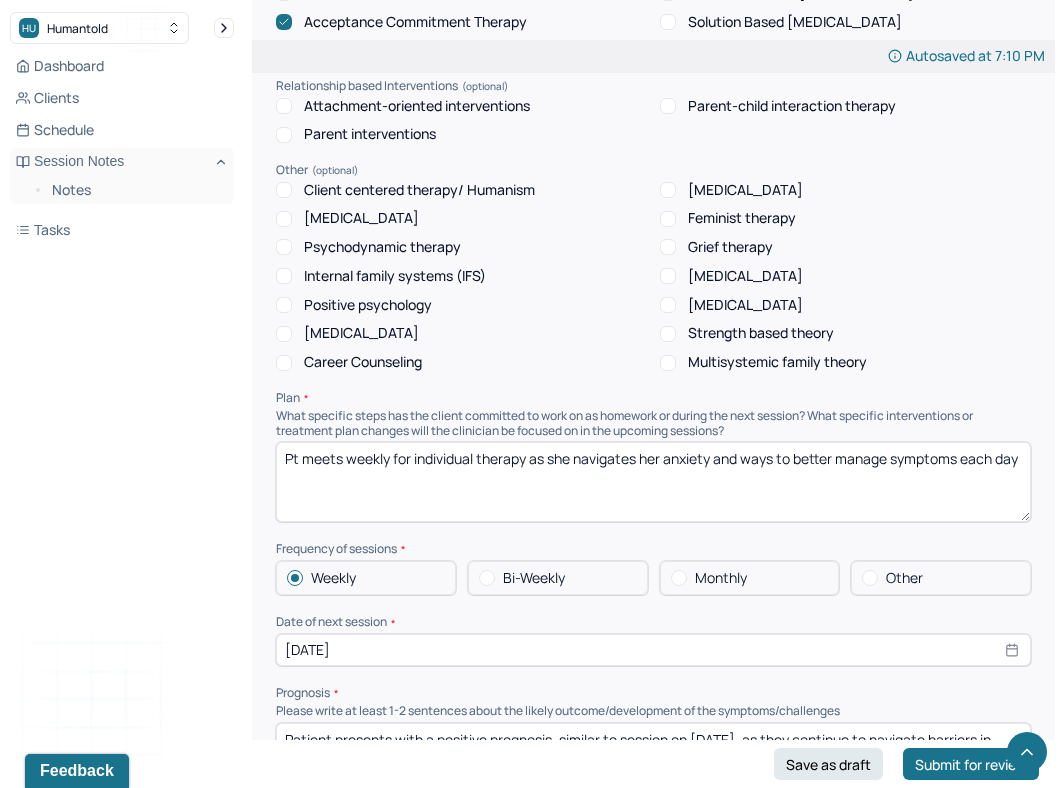 scroll, scrollTop: 1727, scrollLeft: 0, axis: vertical 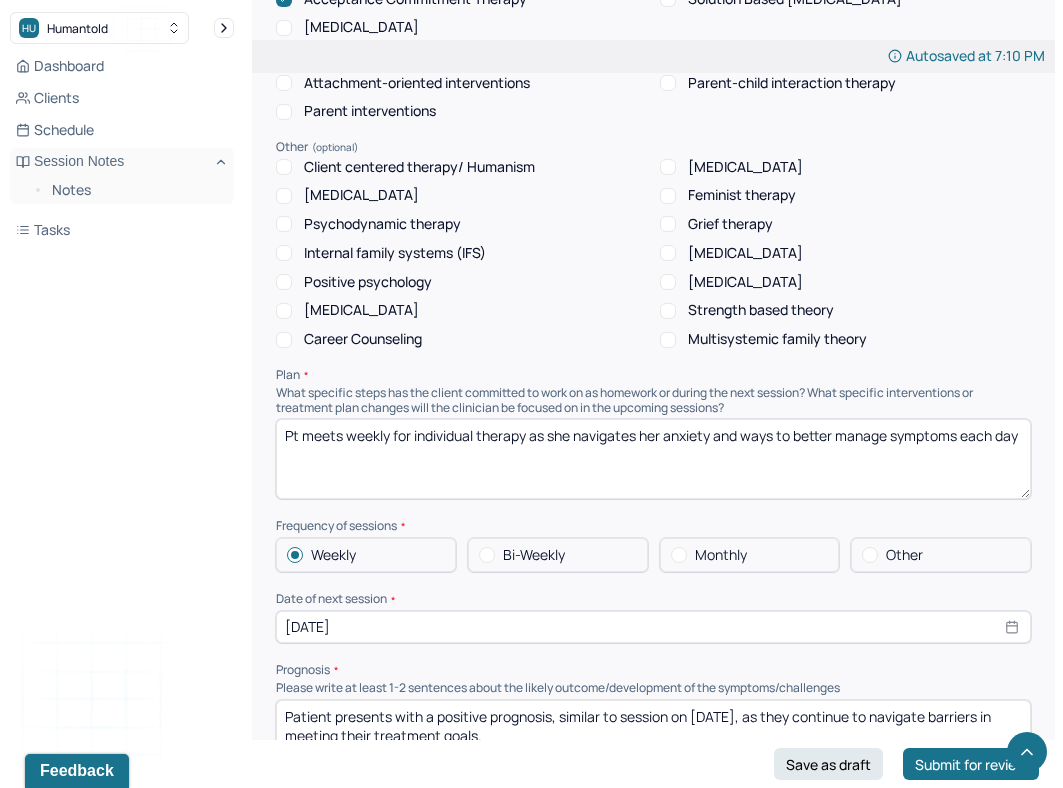type on "Pt is managing anticipatory anxiety and although is reporting things are going well, is reporting some anxiousness as she navigates this life transition. Pt presents within normal limits of symptoms based on events." 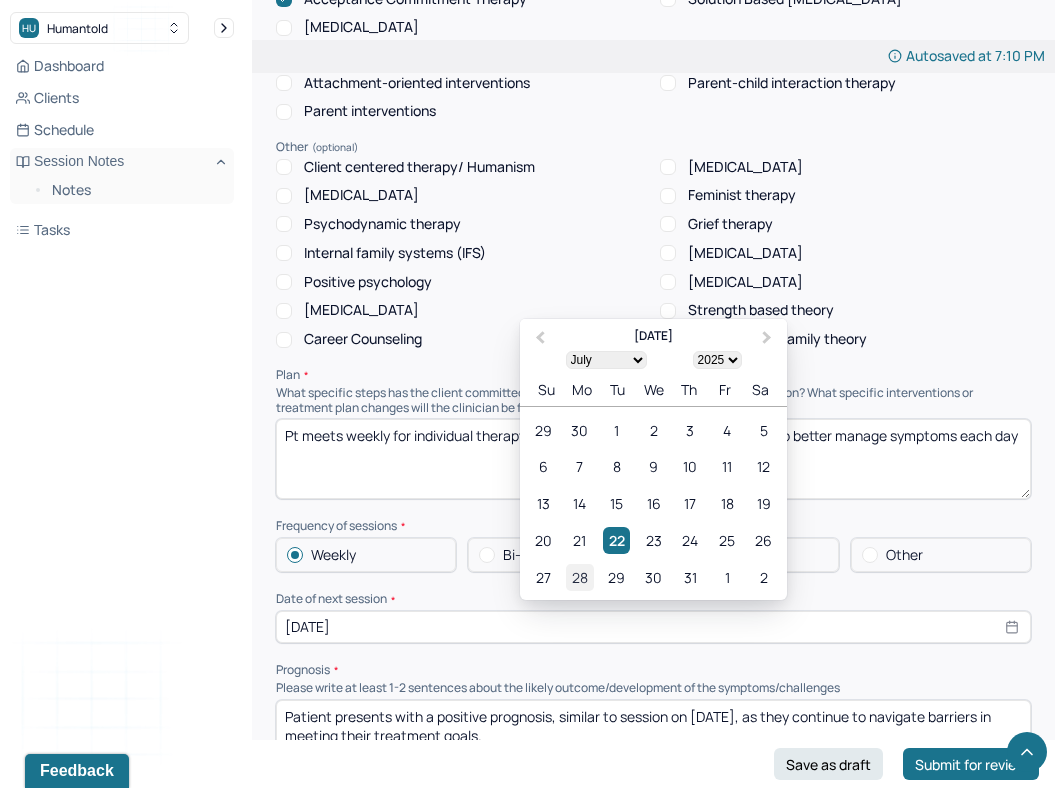 click on "28" at bounding box center [579, 577] 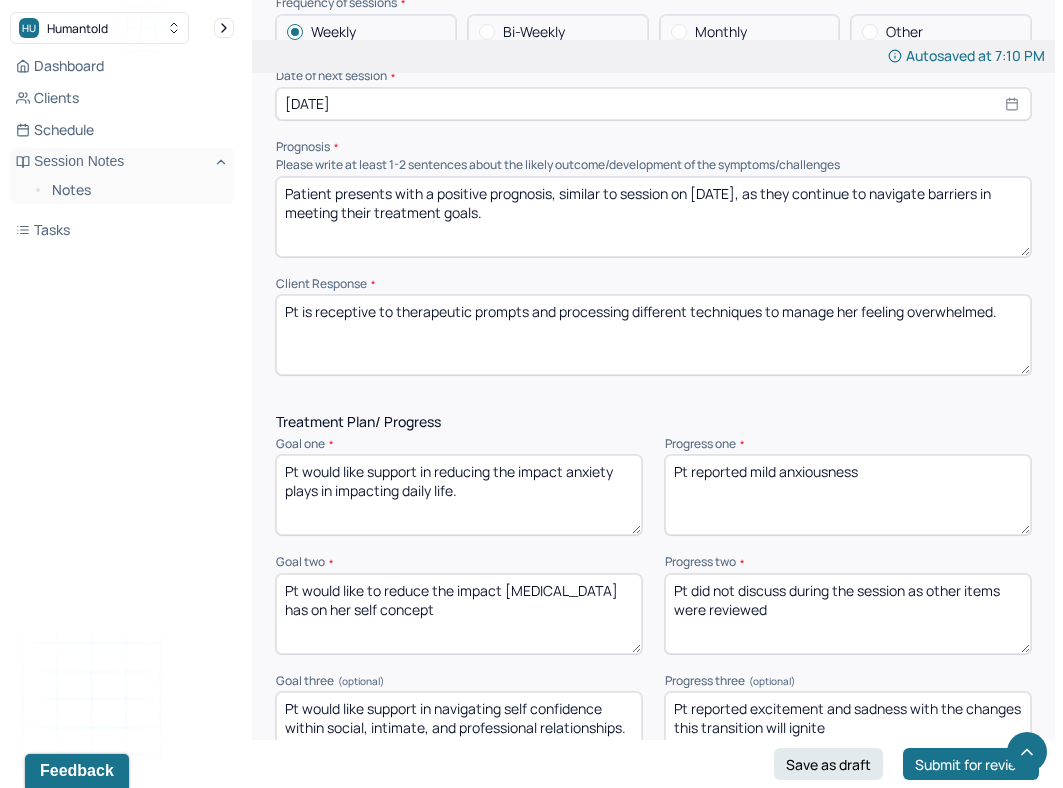 scroll, scrollTop: 2231, scrollLeft: 0, axis: vertical 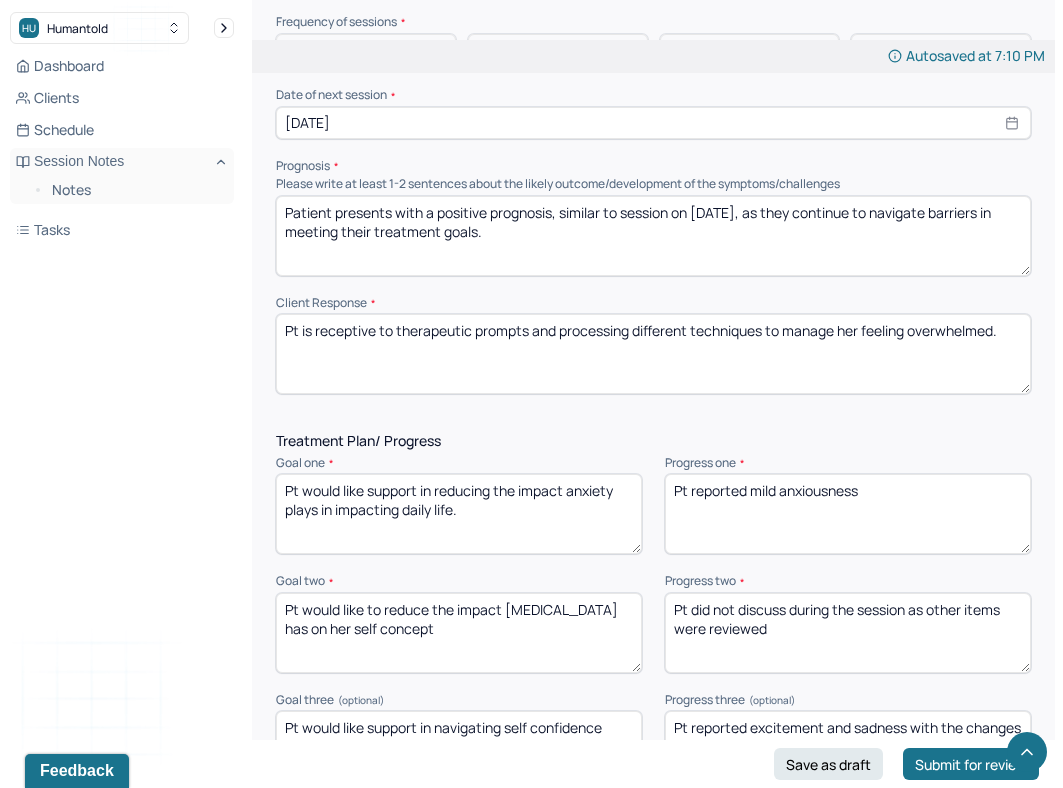 type on "Patient presents with a positive prognosis, similar to session on [DATE], as they continue to navigate barriers in meeting their treatment goals." 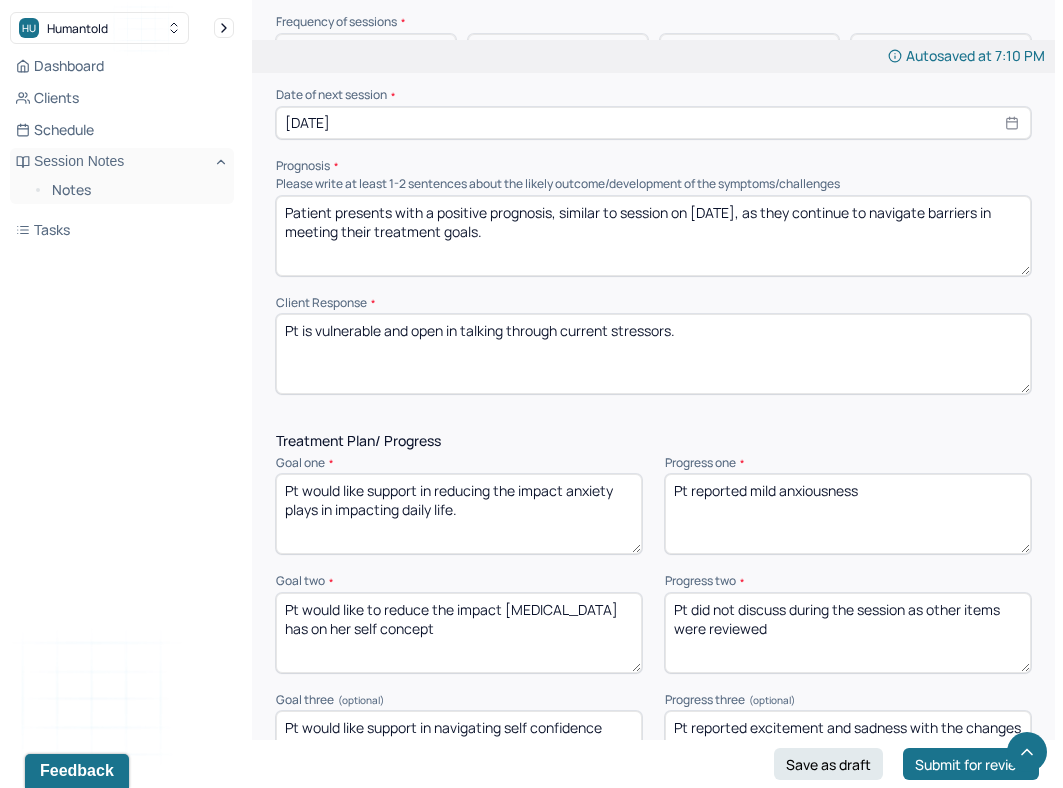type on "Pt is vulnerable and open in talking through current stressors." 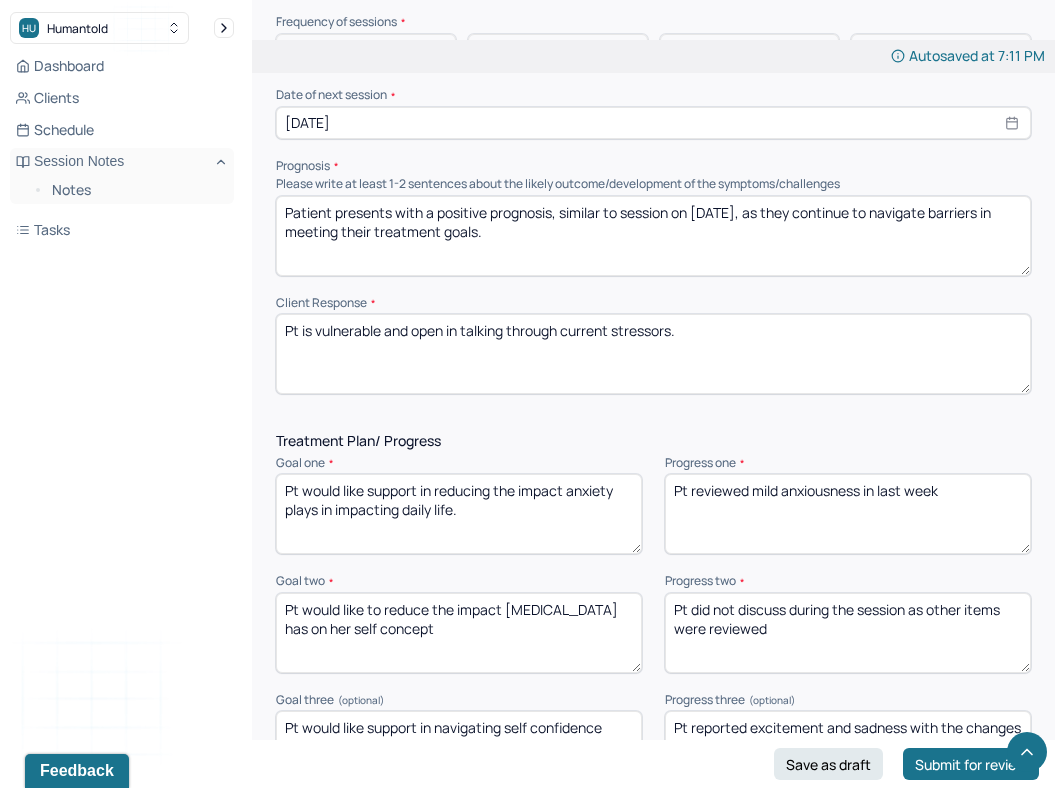 type on "Pt reviewed mild anxiousness in last week" 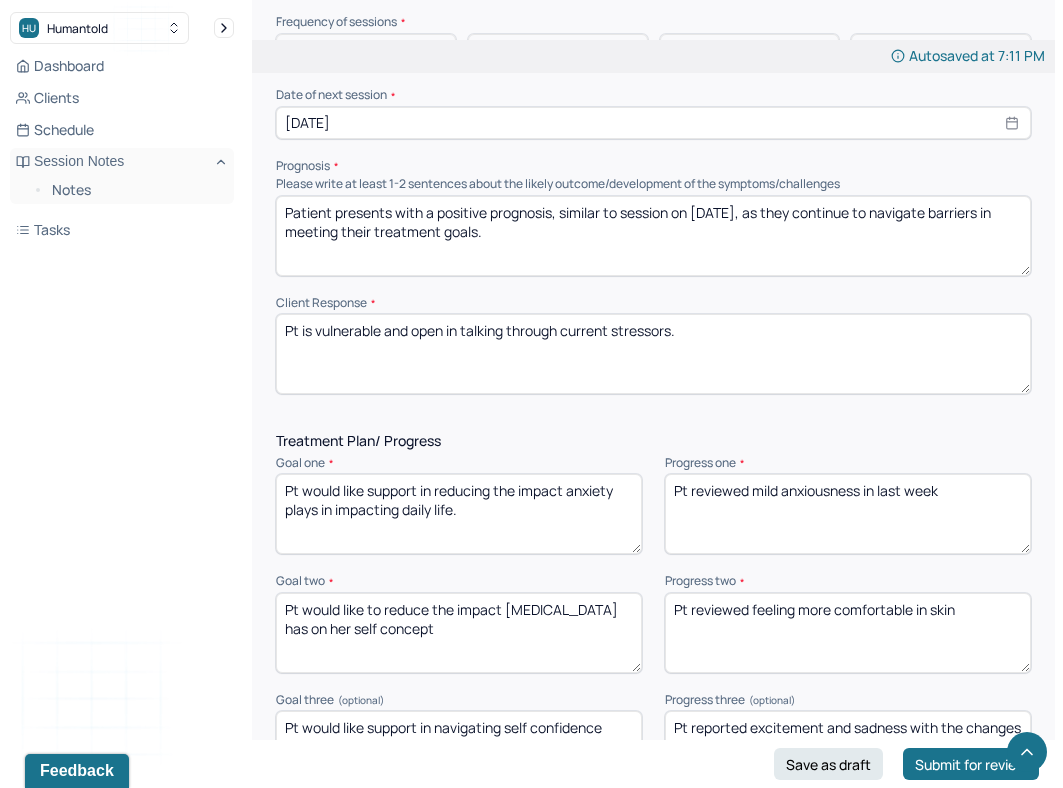 type on "Pt reviewed feeling more comfortable in skin" 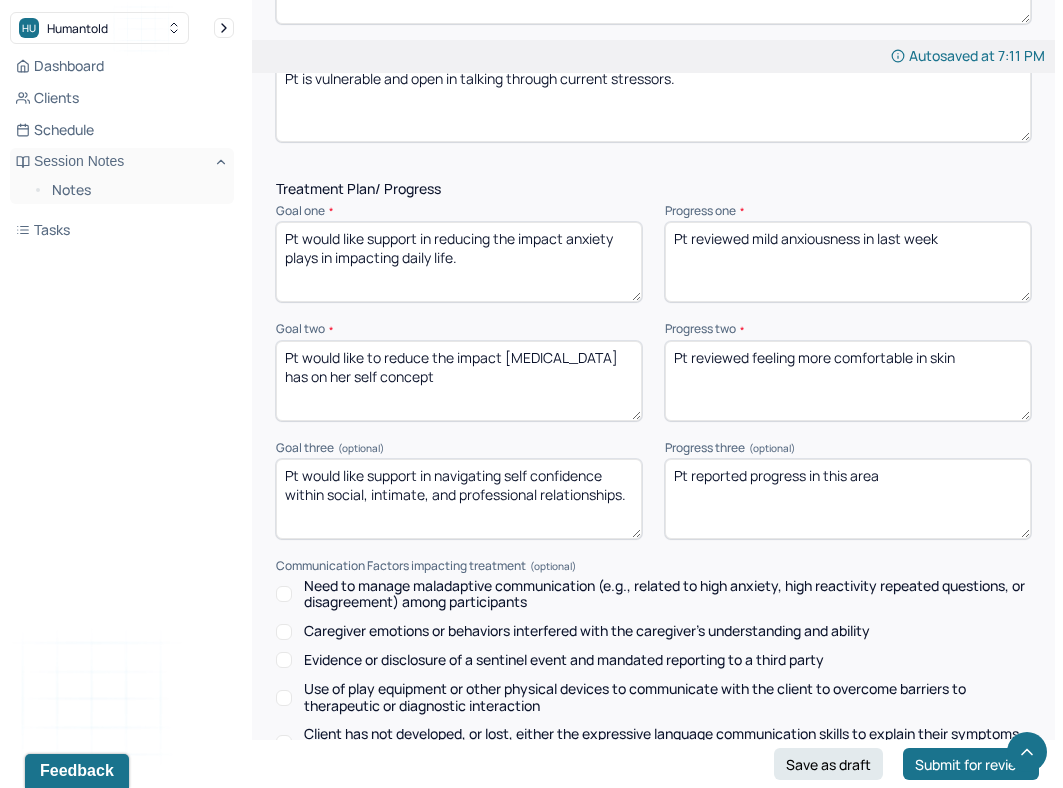 scroll, scrollTop: 2835, scrollLeft: 0, axis: vertical 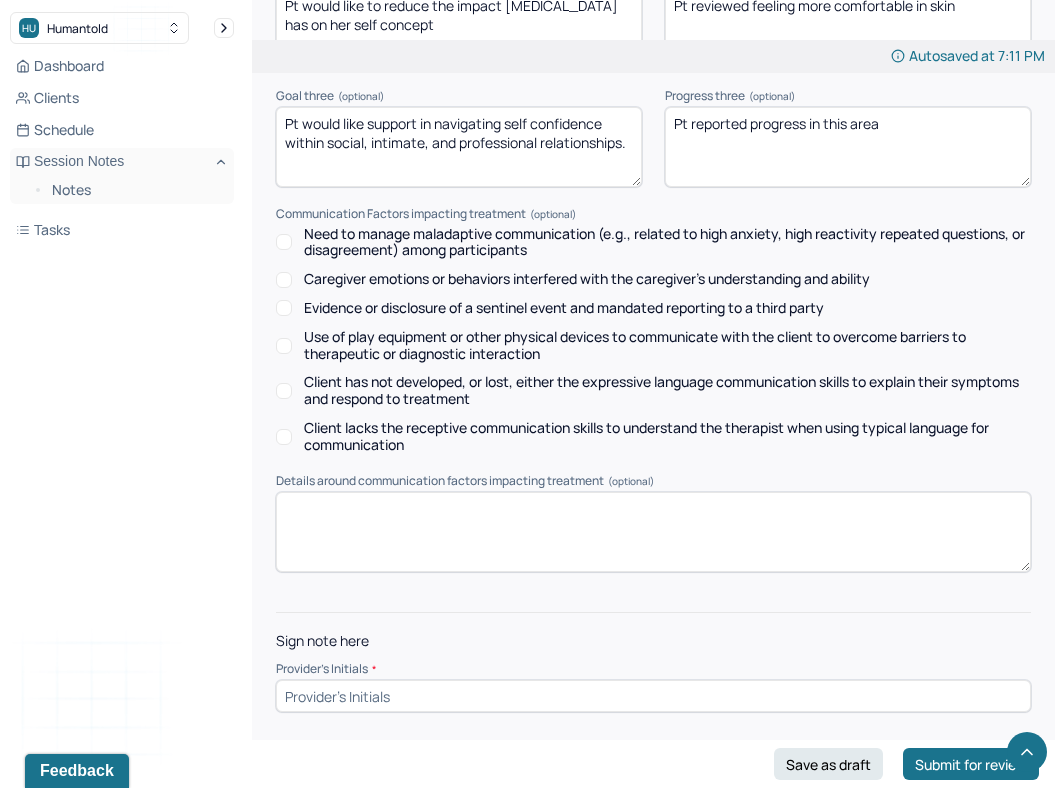 type on "Pt reported progress in this area" 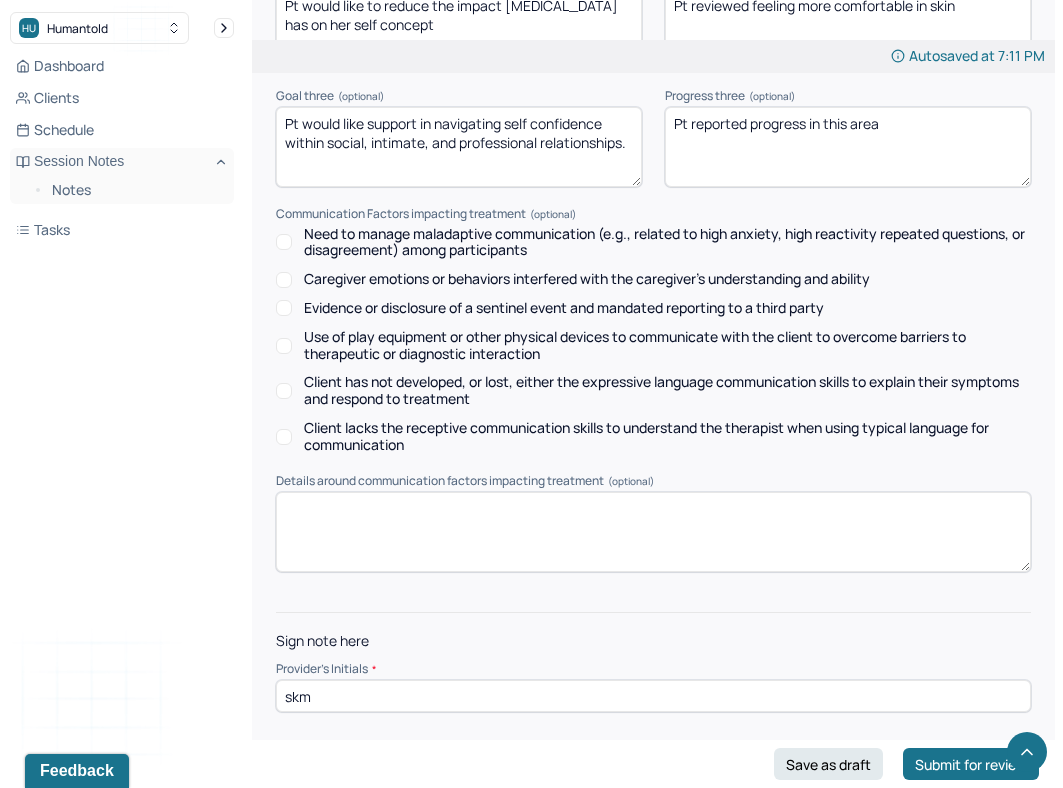 type on "skm" 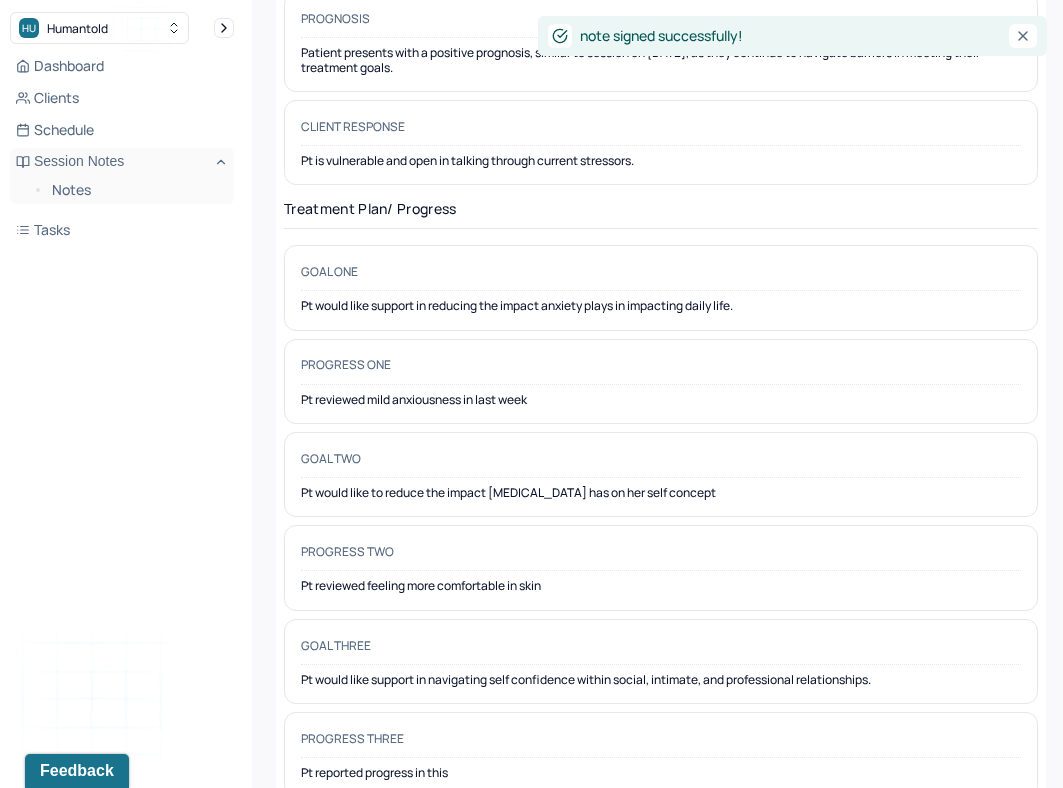 scroll, scrollTop: 0, scrollLeft: 0, axis: both 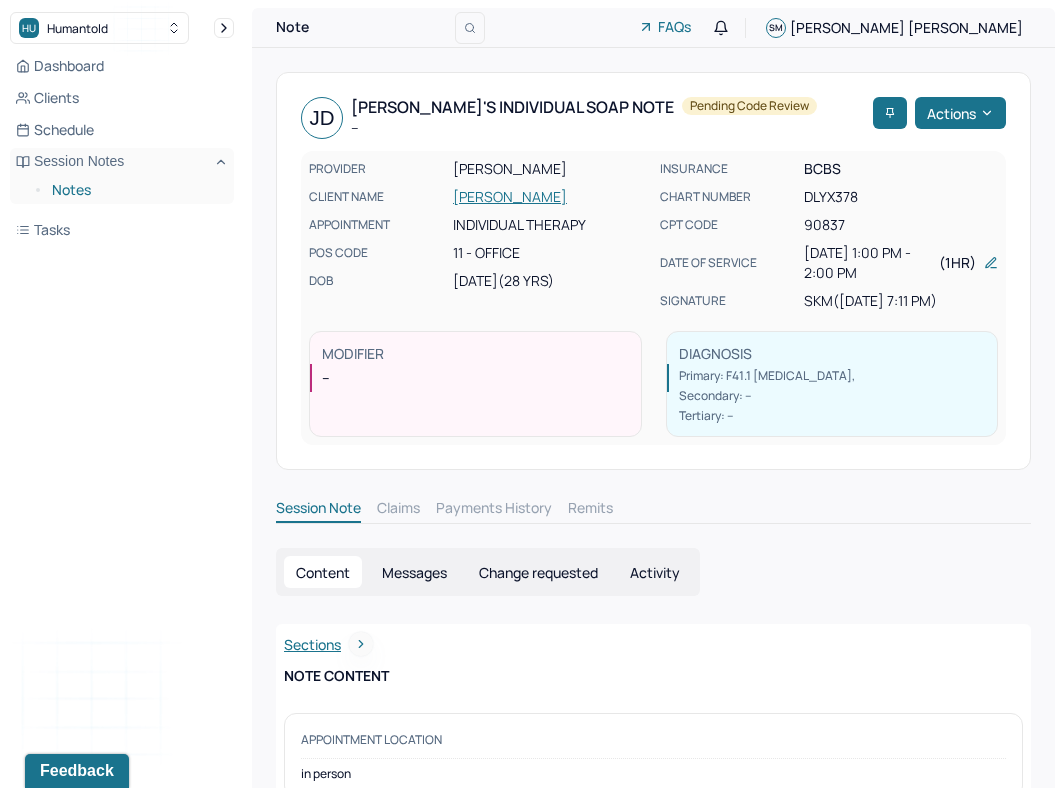 click on "Notes" at bounding box center (135, 190) 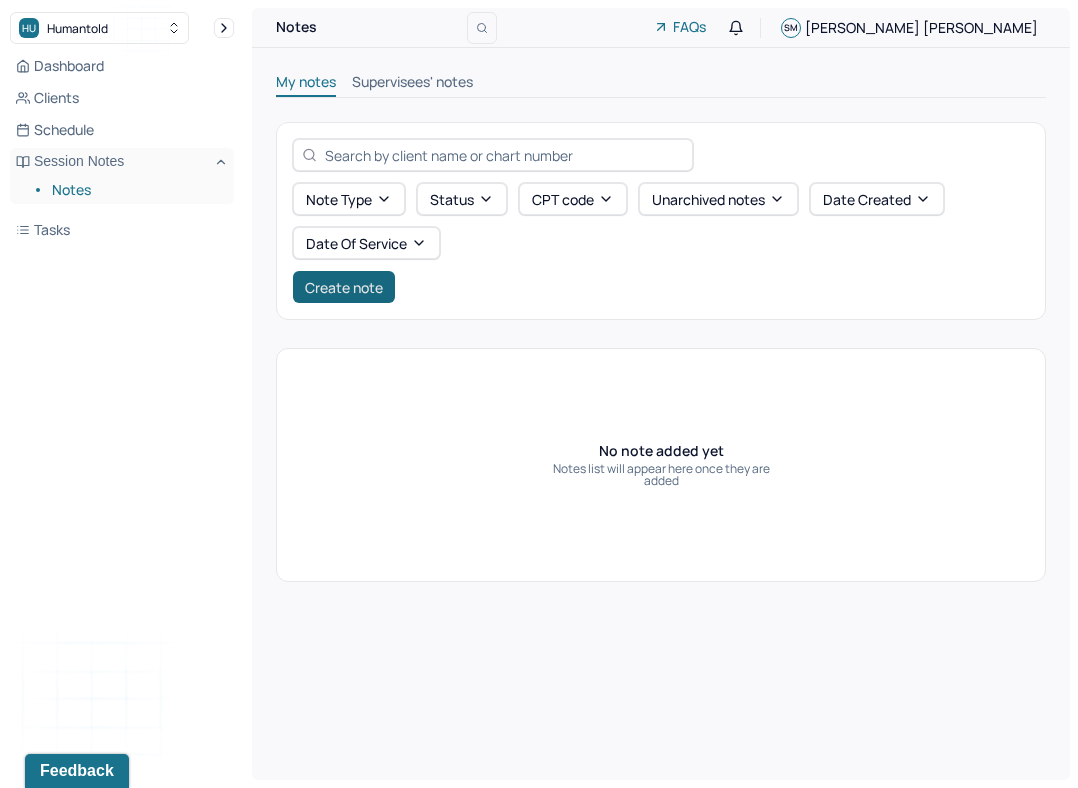 click on "Create note" at bounding box center (344, 287) 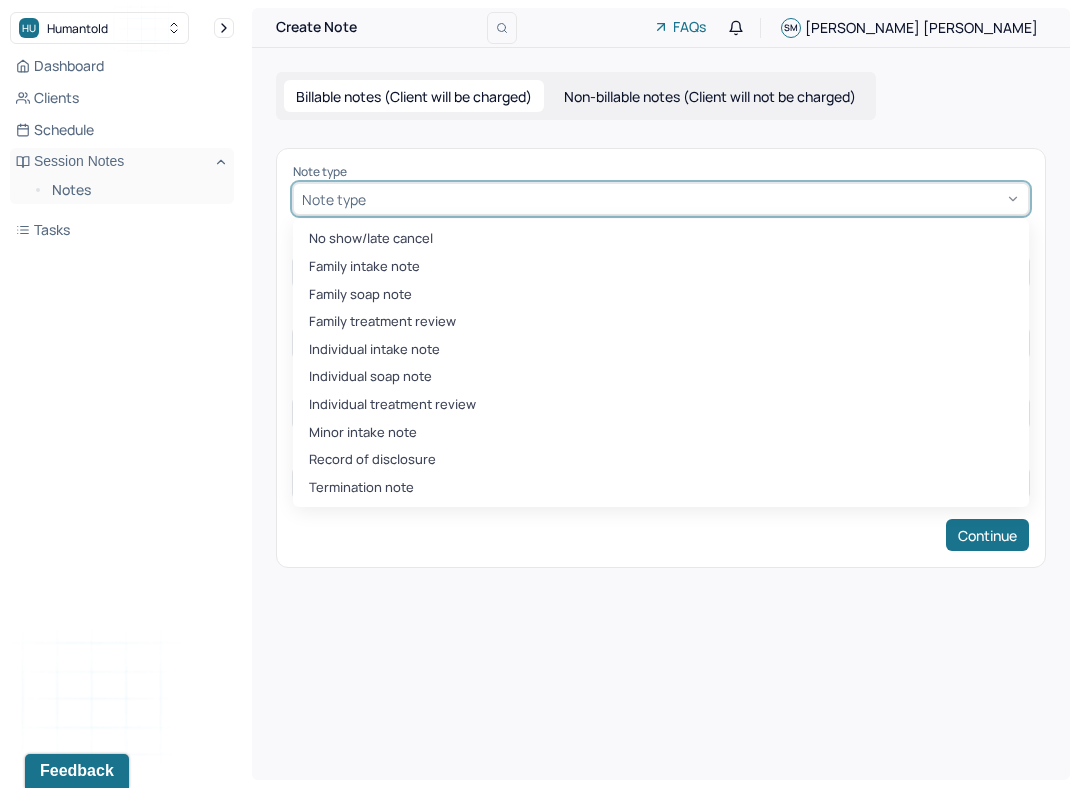 click on "Note type" at bounding box center (334, 199) 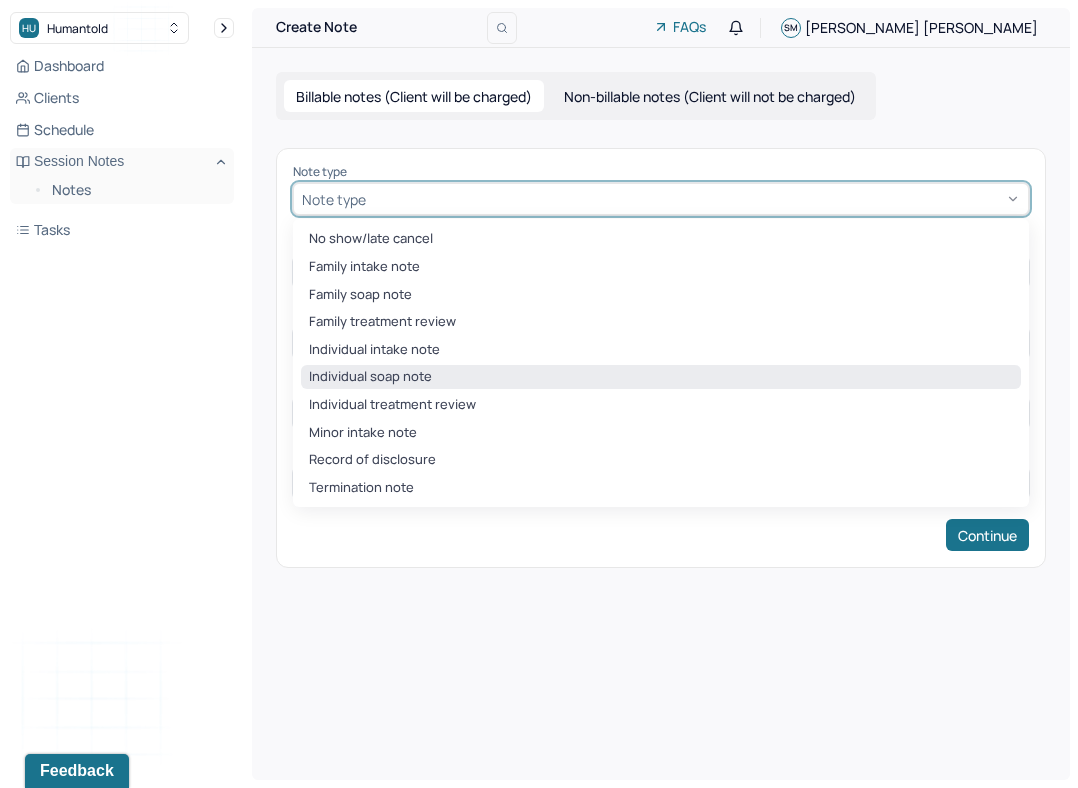 click on "Individual soap note" at bounding box center (661, 377) 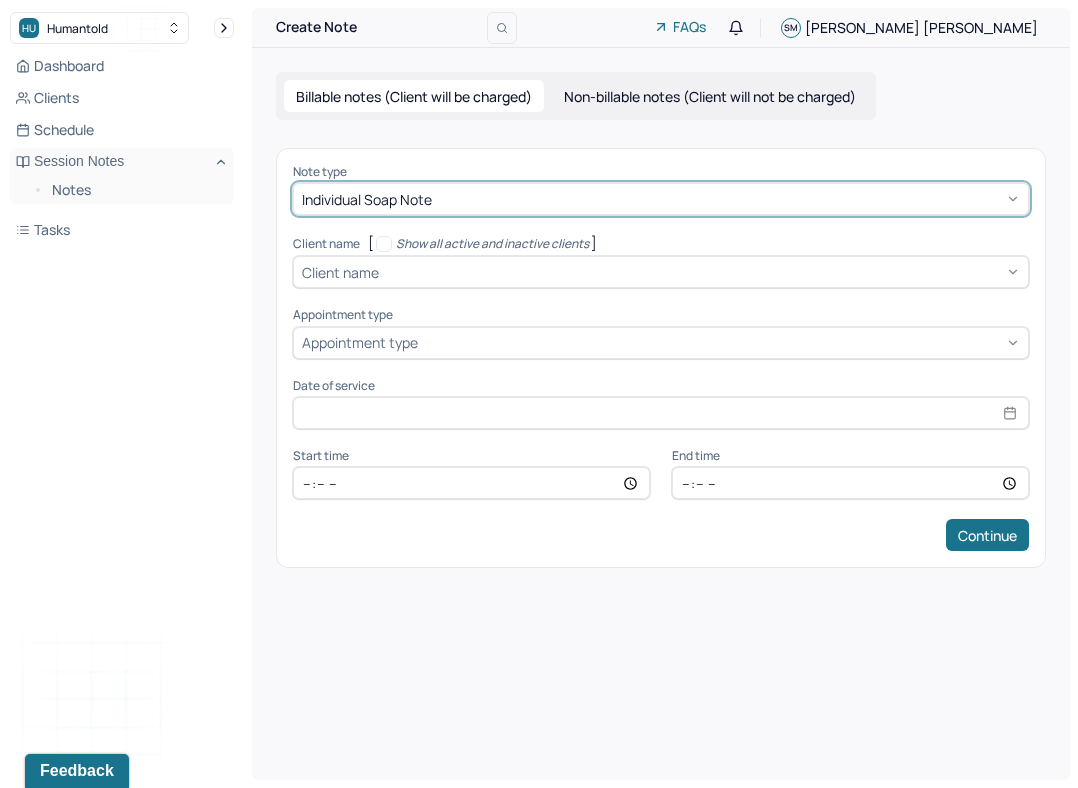 click on "Client name" at bounding box center (340, 272) 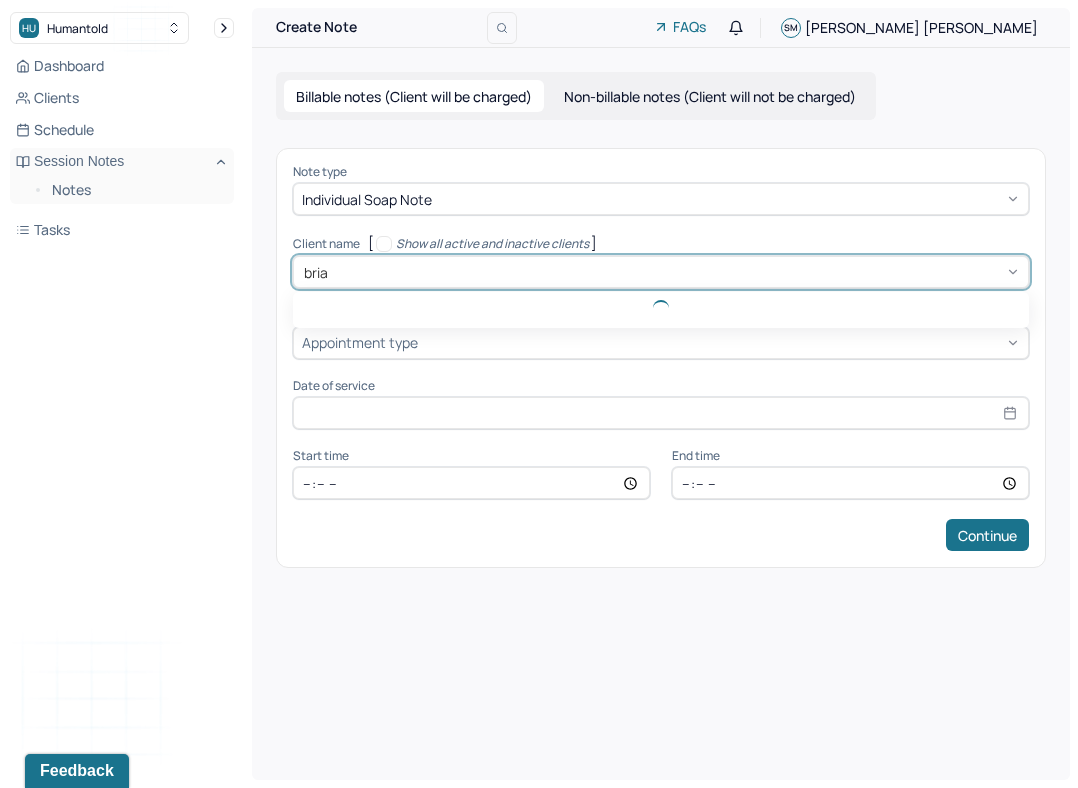 type on "[PERSON_NAME]" 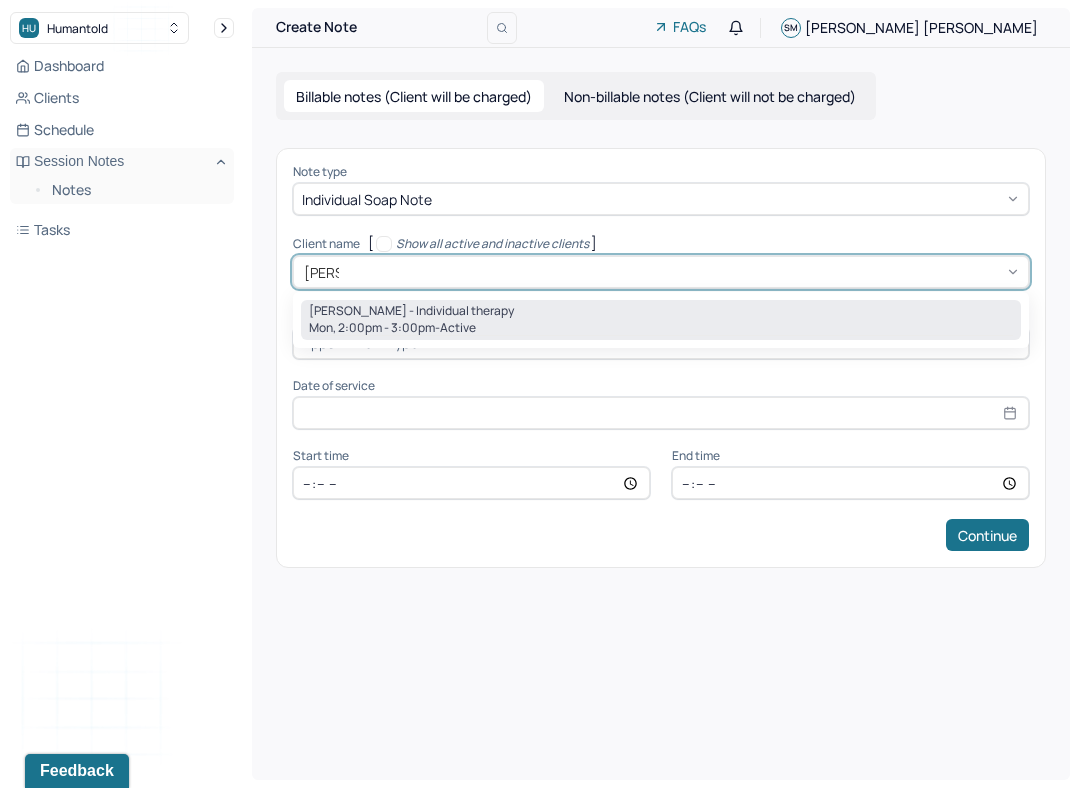 click on "[PERSON_NAME] - Individual therapy" at bounding box center [411, 311] 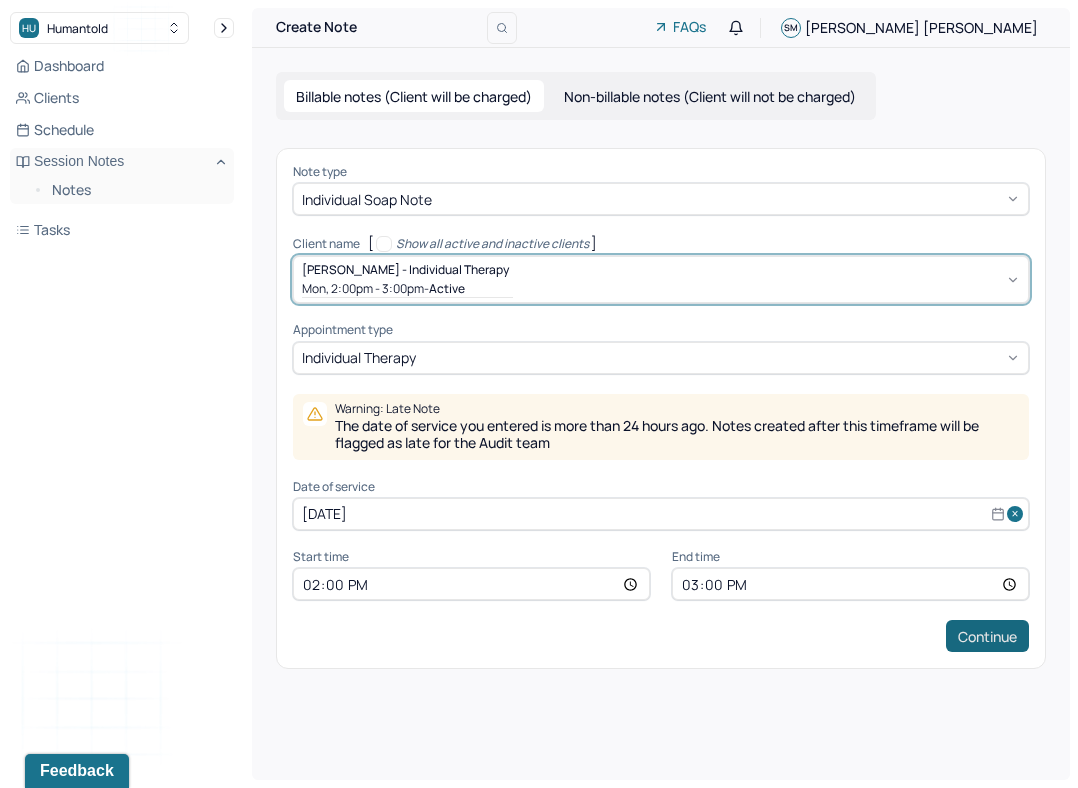 click on "Continue" at bounding box center [987, 636] 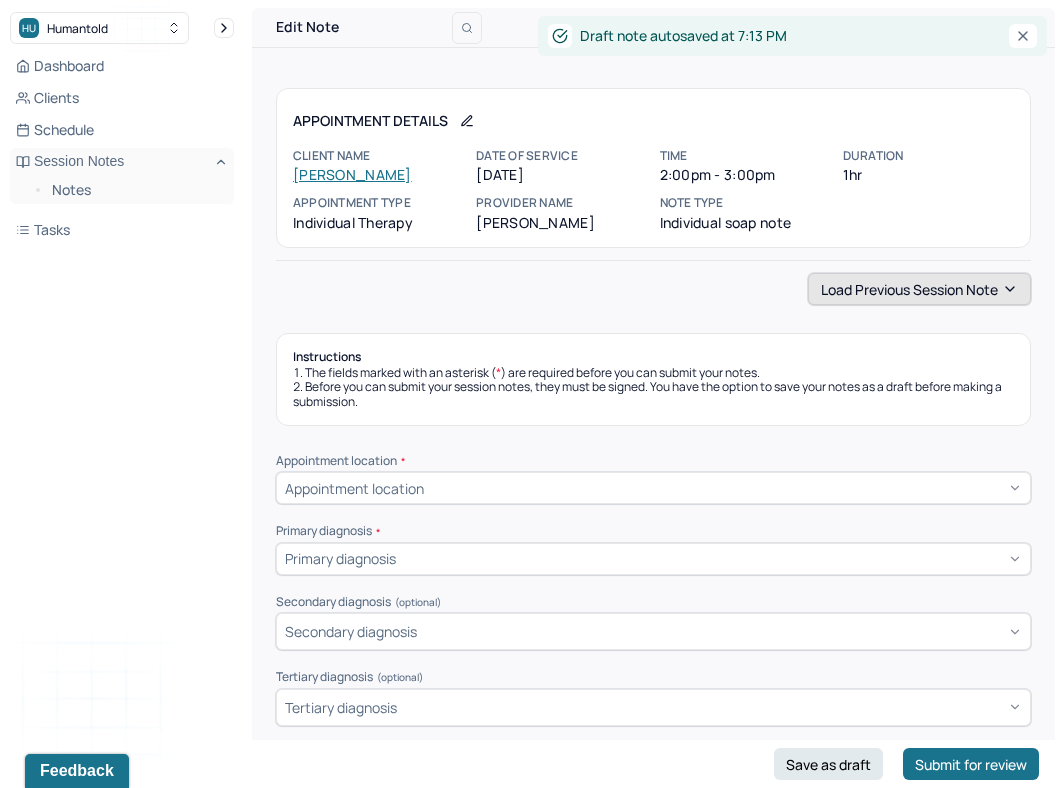 click on "Load previous session note" at bounding box center (919, 289) 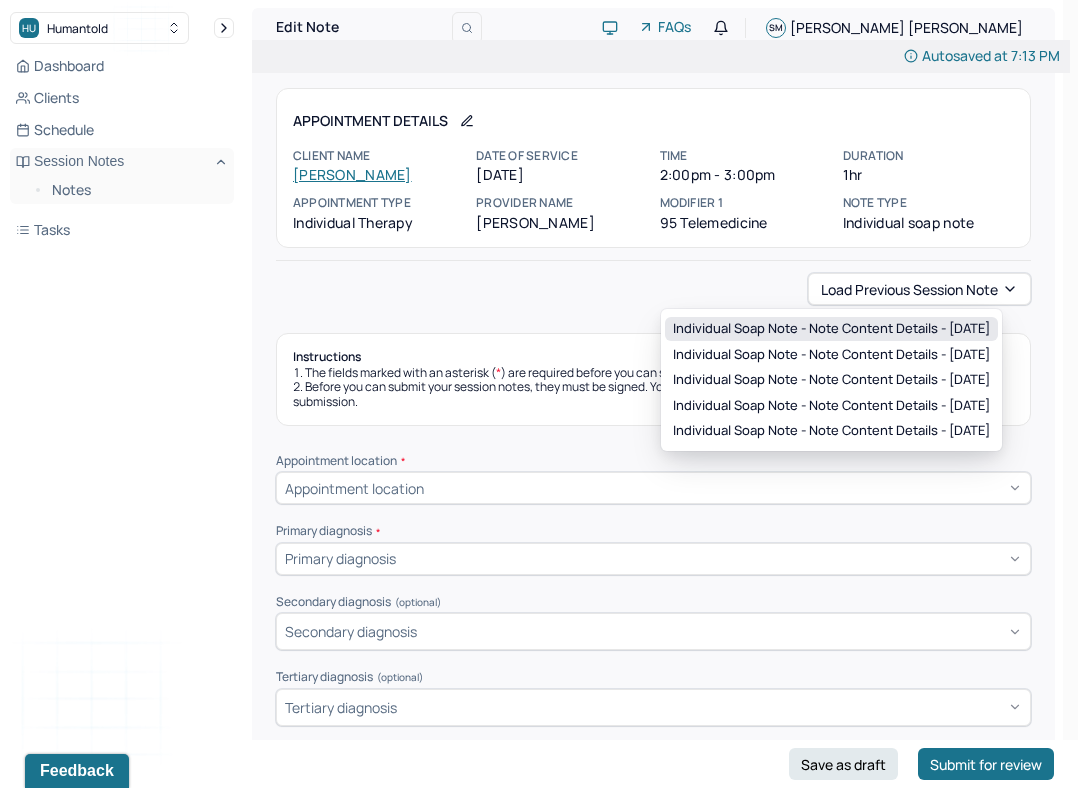 click on "Individual soap note   - Note content Details -   [DATE]" at bounding box center [831, 329] 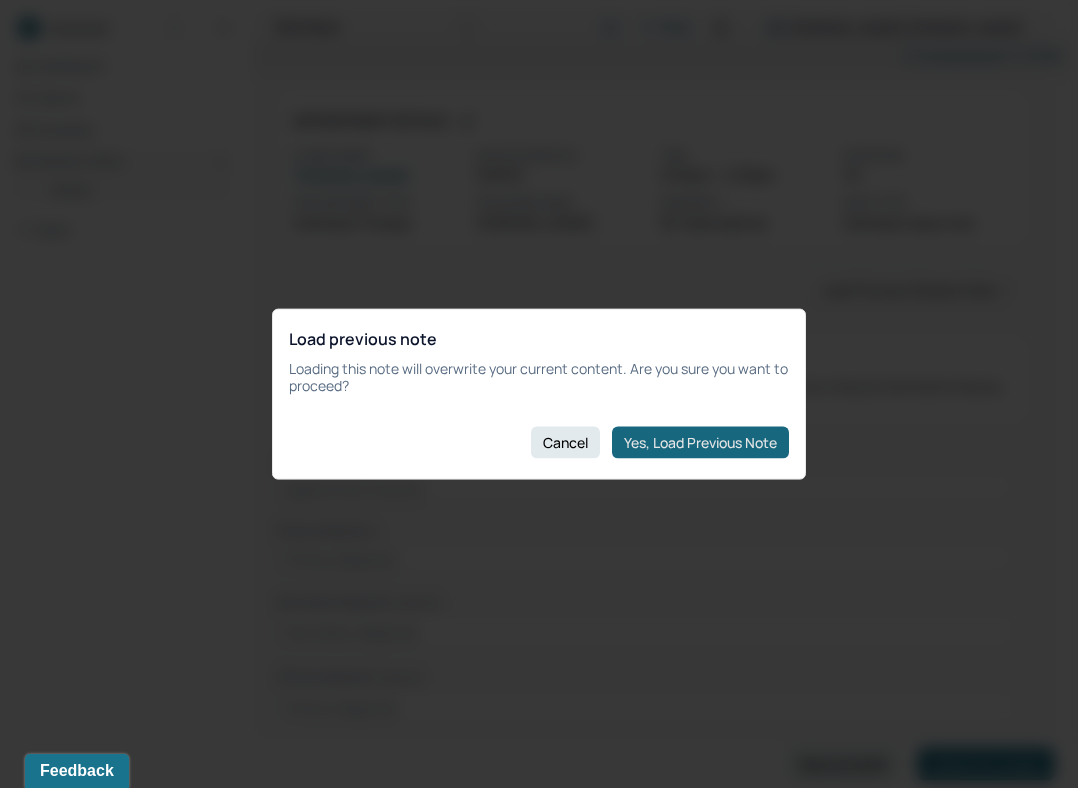 click on "Yes, Load Previous Note" at bounding box center [700, 442] 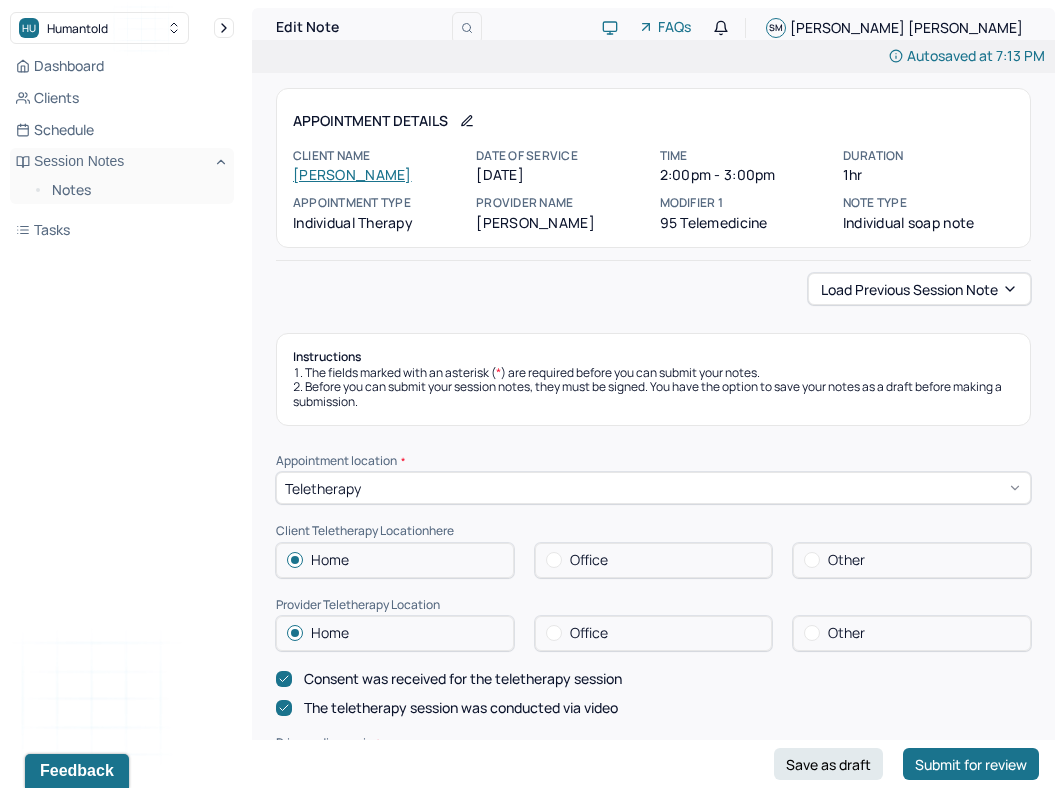 click on "Office" at bounding box center [589, 633] 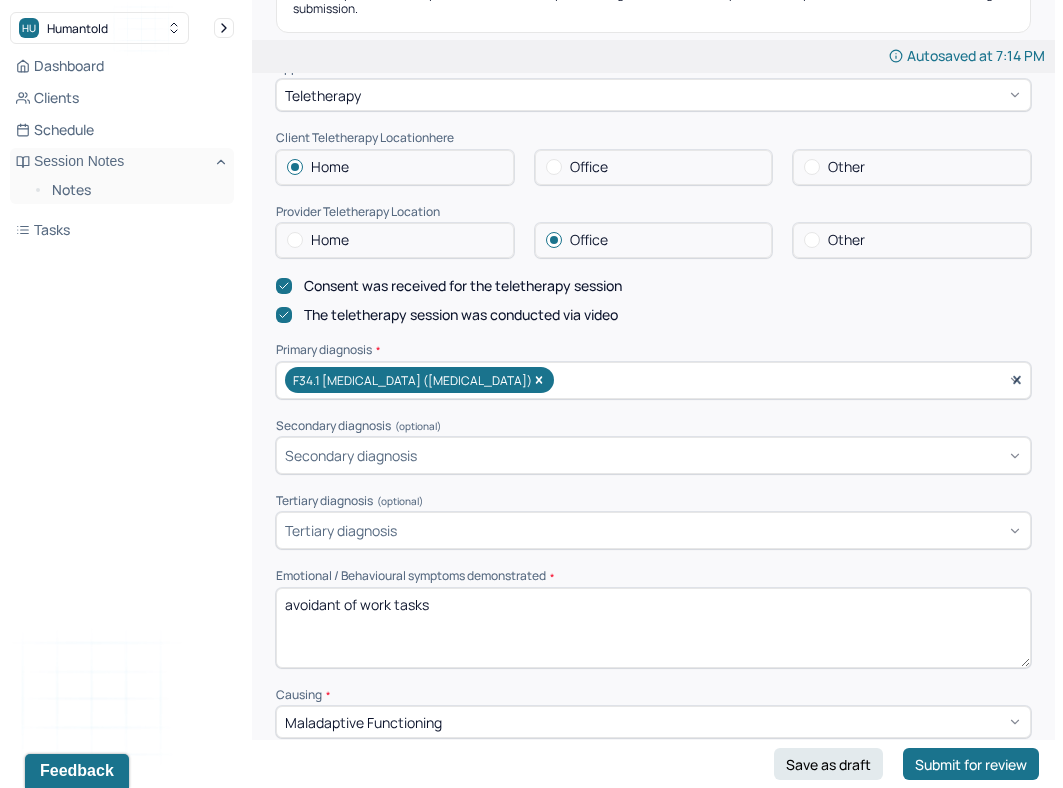 scroll, scrollTop: 539, scrollLeft: 0, axis: vertical 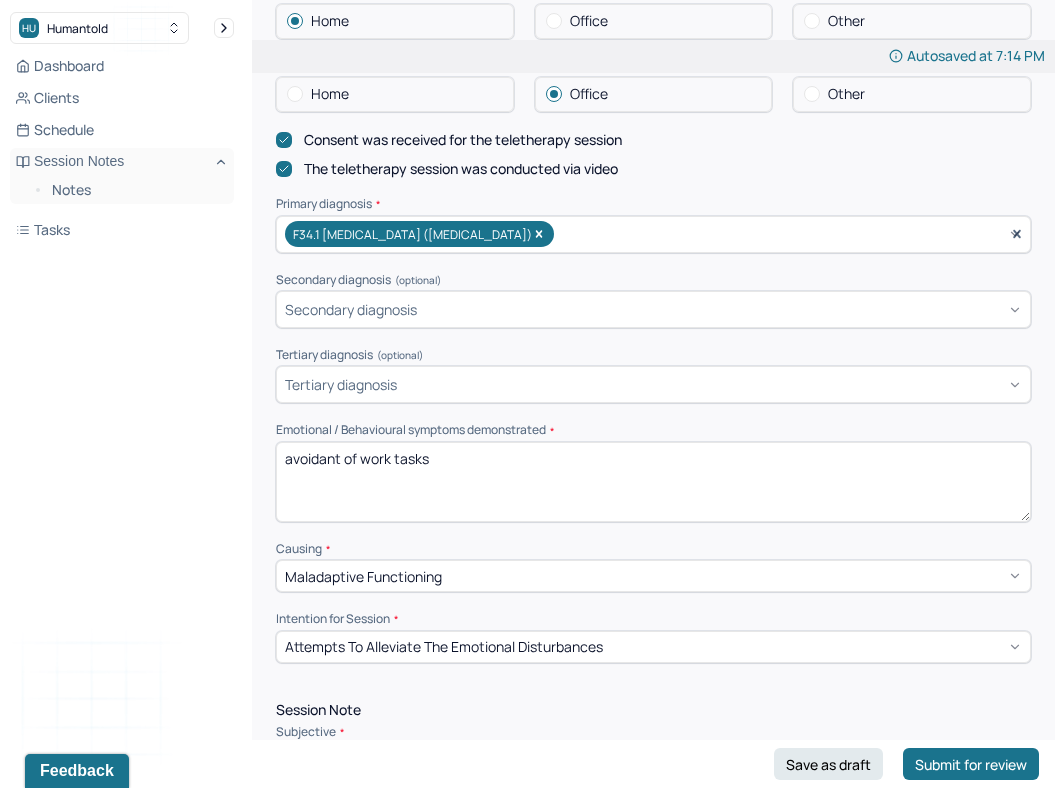 drag, startPoint x: 485, startPoint y: 472, endPoint x: 151, endPoint y: 467, distance: 334.0374 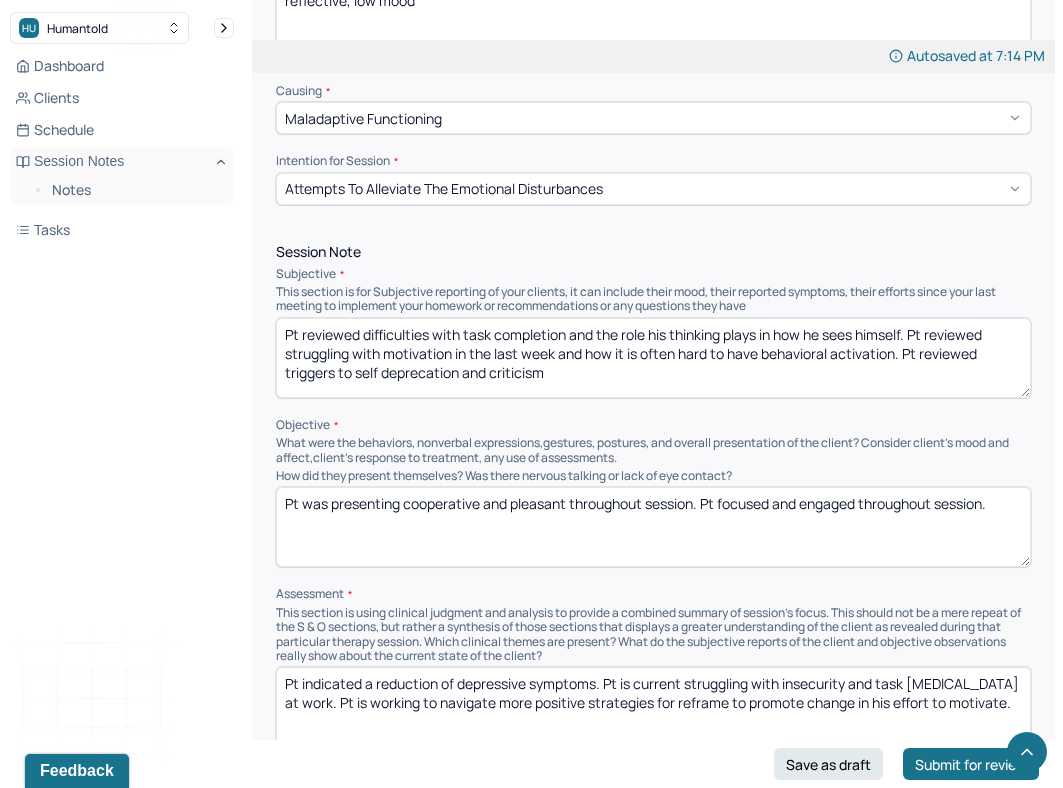 scroll, scrollTop: 1012, scrollLeft: 0, axis: vertical 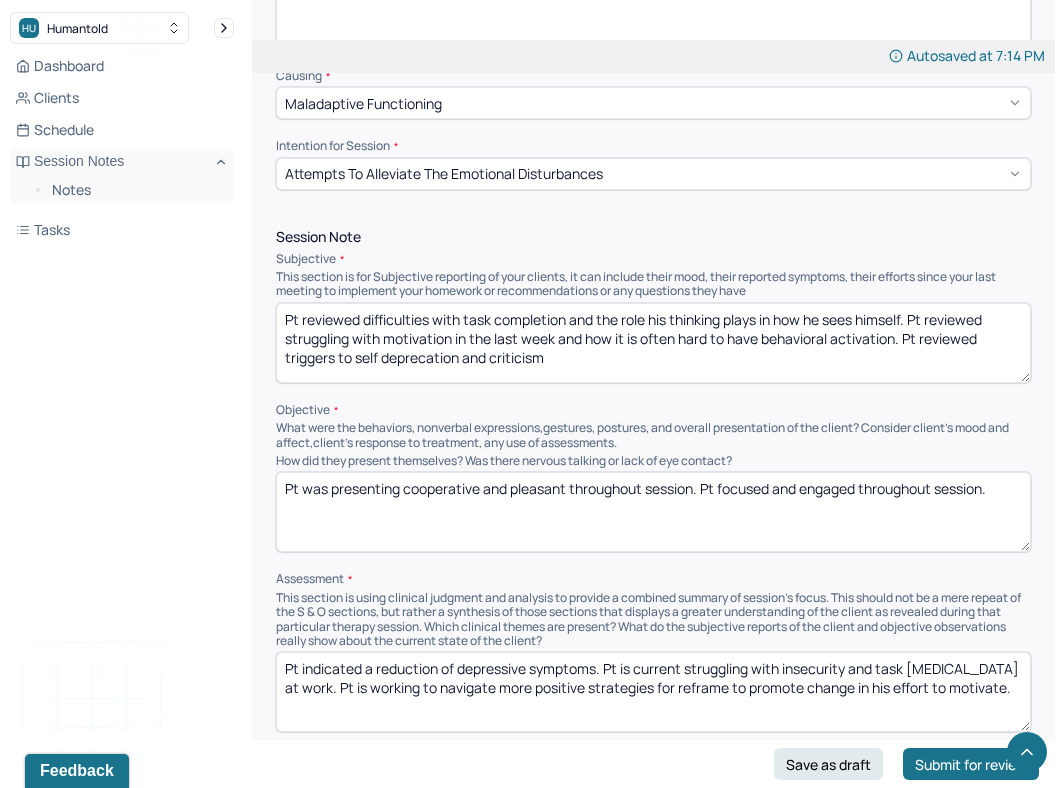 type on "reflective, low mood" 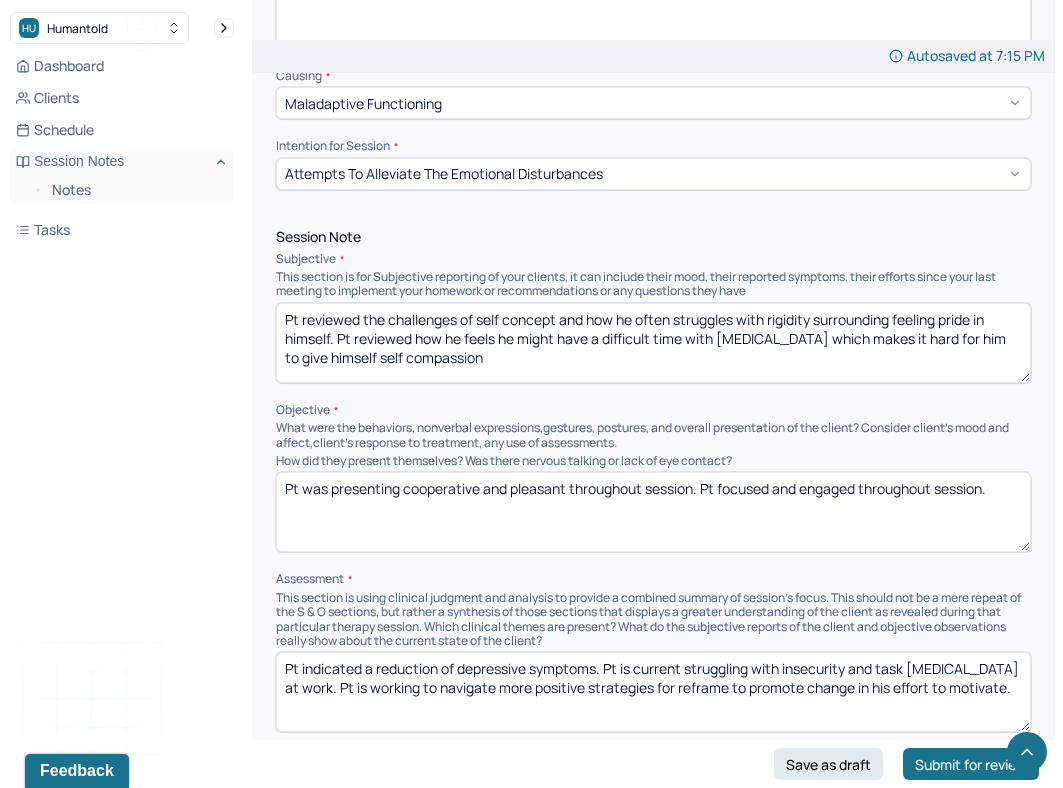 type on "Pt reviewed the challenges of self concept and how he often struggles with rigidity surrounding feeling pride in himself. Pt reviewed how he feels he might have a difficult time with [MEDICAL_DATA] which makes it hard for him to give himself self compassion" 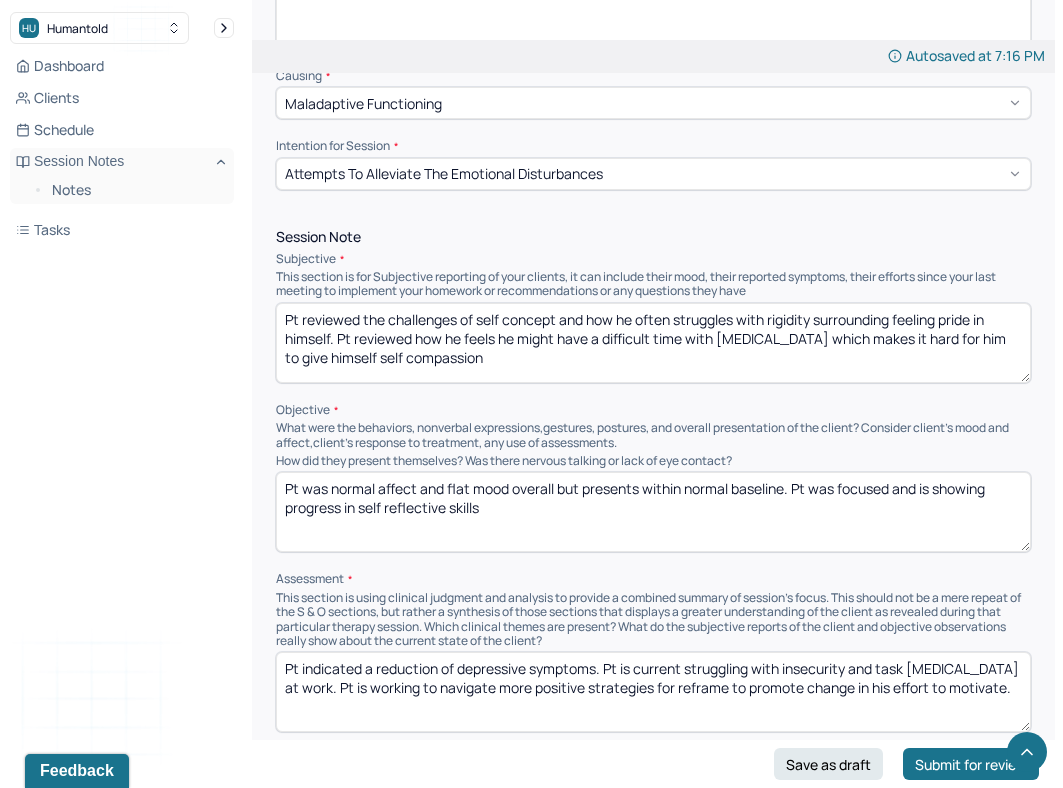 type on "Pt was normal affect and flat mood overall but presents within normal baseline. Pt was focused and is showing progress in self reflective skills" 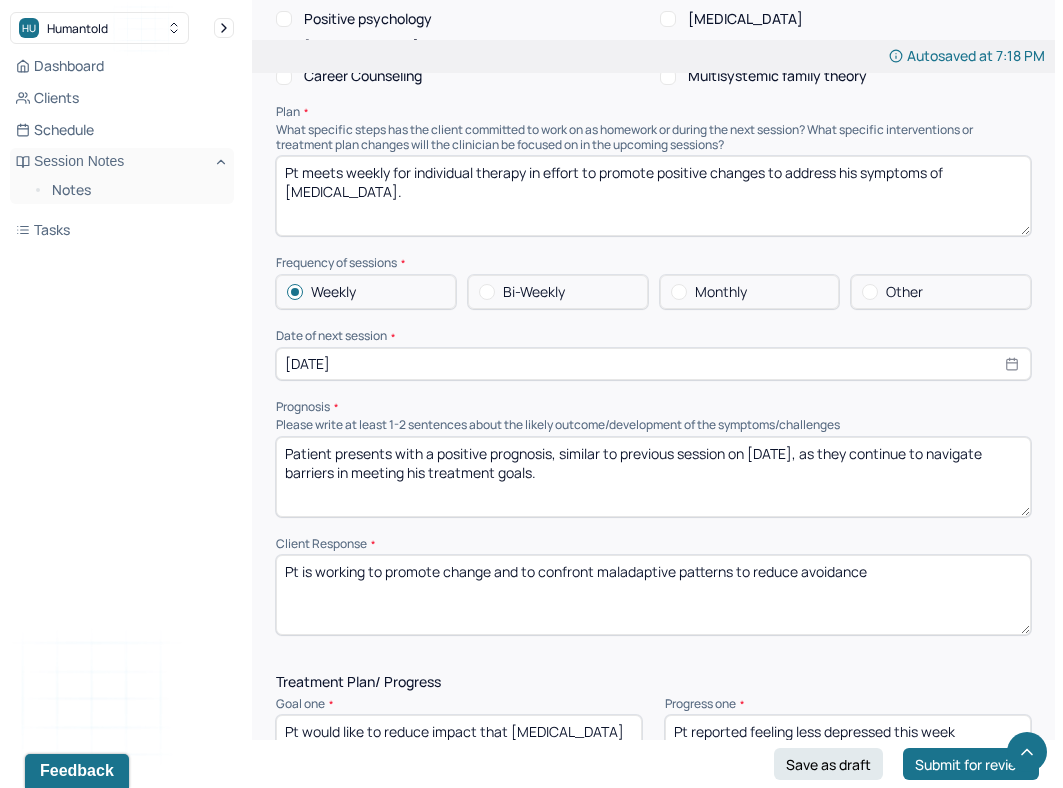 scroll, scrollTop: 2212, scrollLeft: 0, axis: vertical 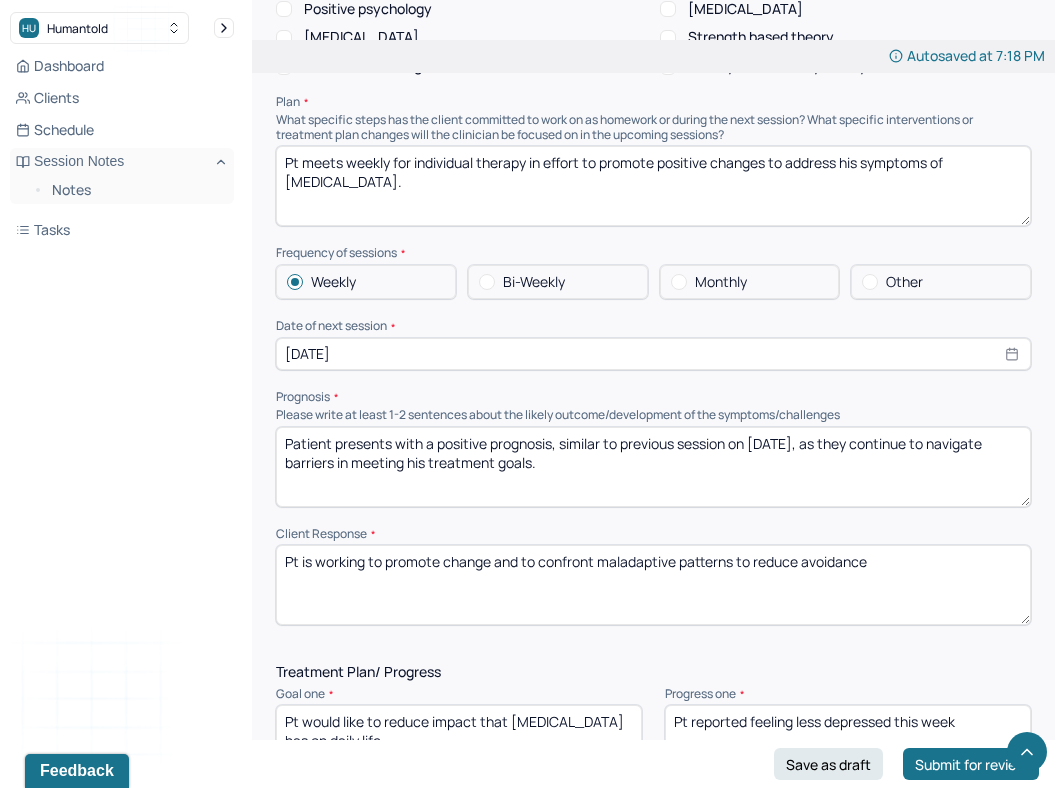 type on "Pt reviewed areas of pride and how he is resistant to challenge self deprecation. Pt is working to create moments of cognitive flexibility when in a triggered head space." 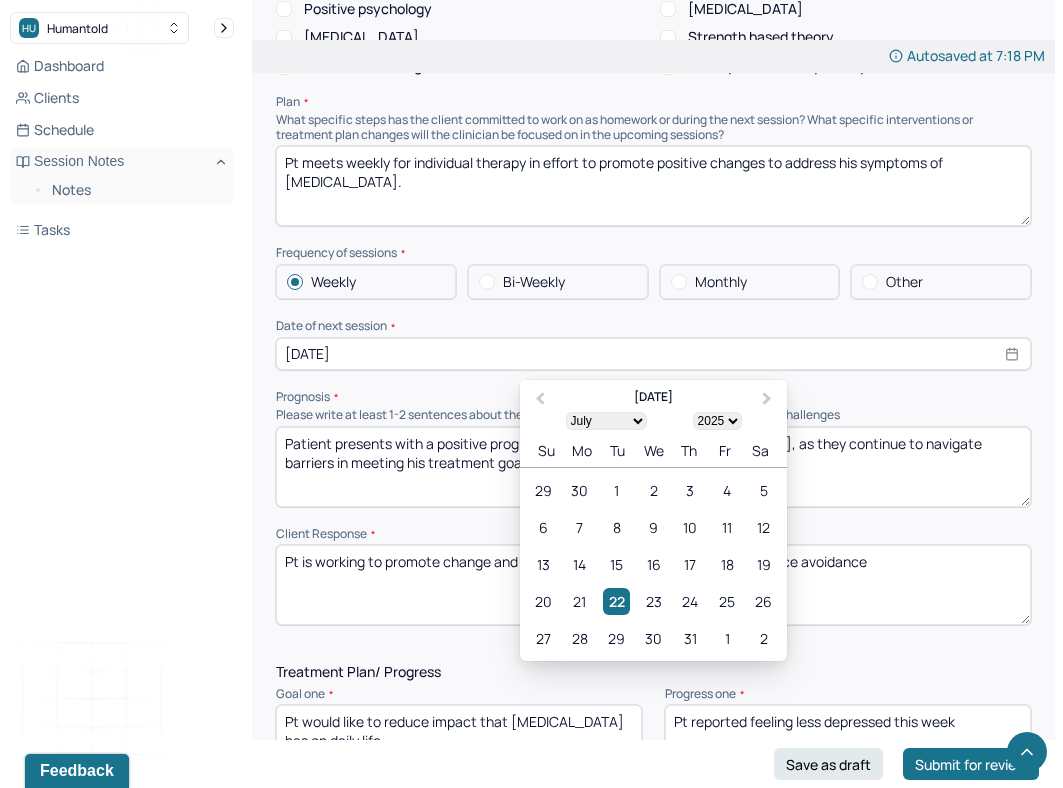 click on "[DATE]" at bounding box center (653, 354) 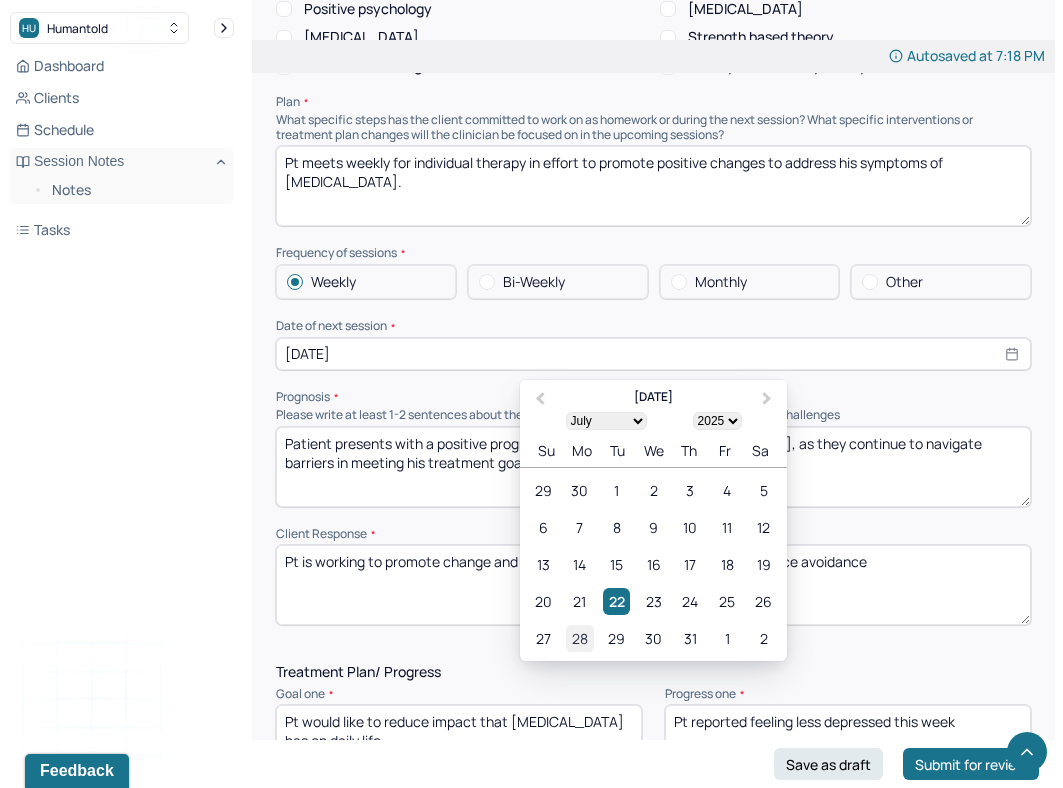 click on "28" at bounding box center [579, 638] 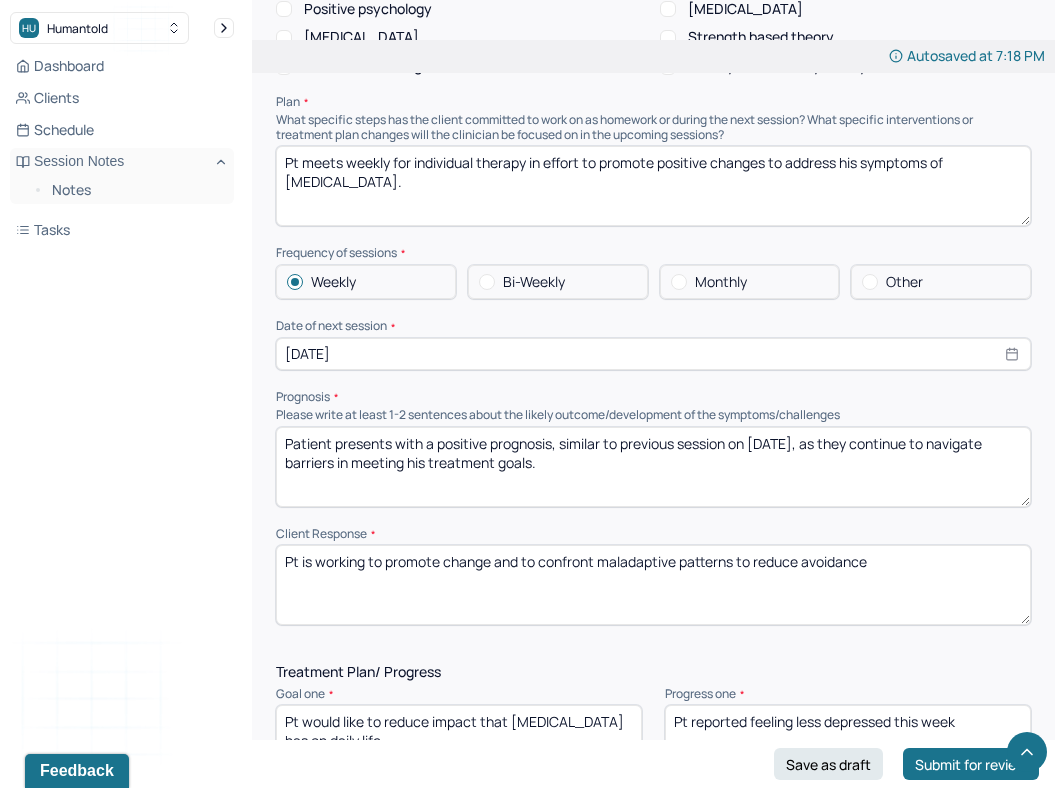 type on "Patient presents with a positive prognosis, similar to previous session on [DATE], as they continue to navigate barriers in meeting his treatment goals." 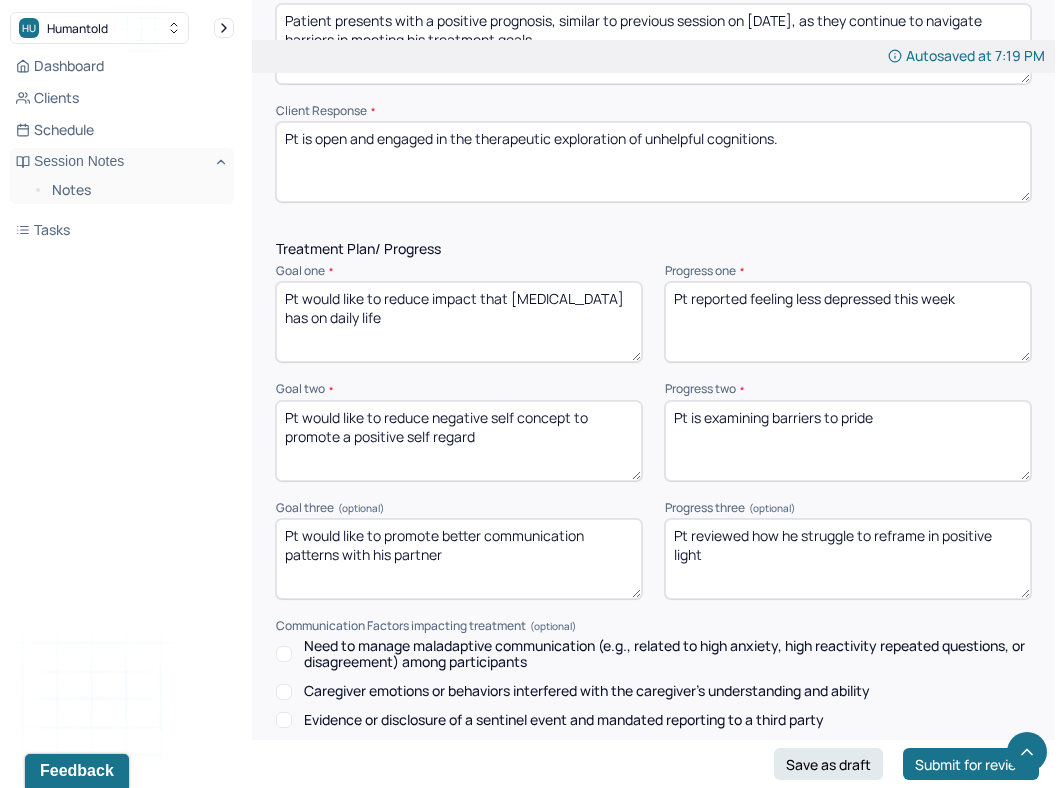 scroll, scrollTop: 2683, scrollLeft: 0, axis: vertical 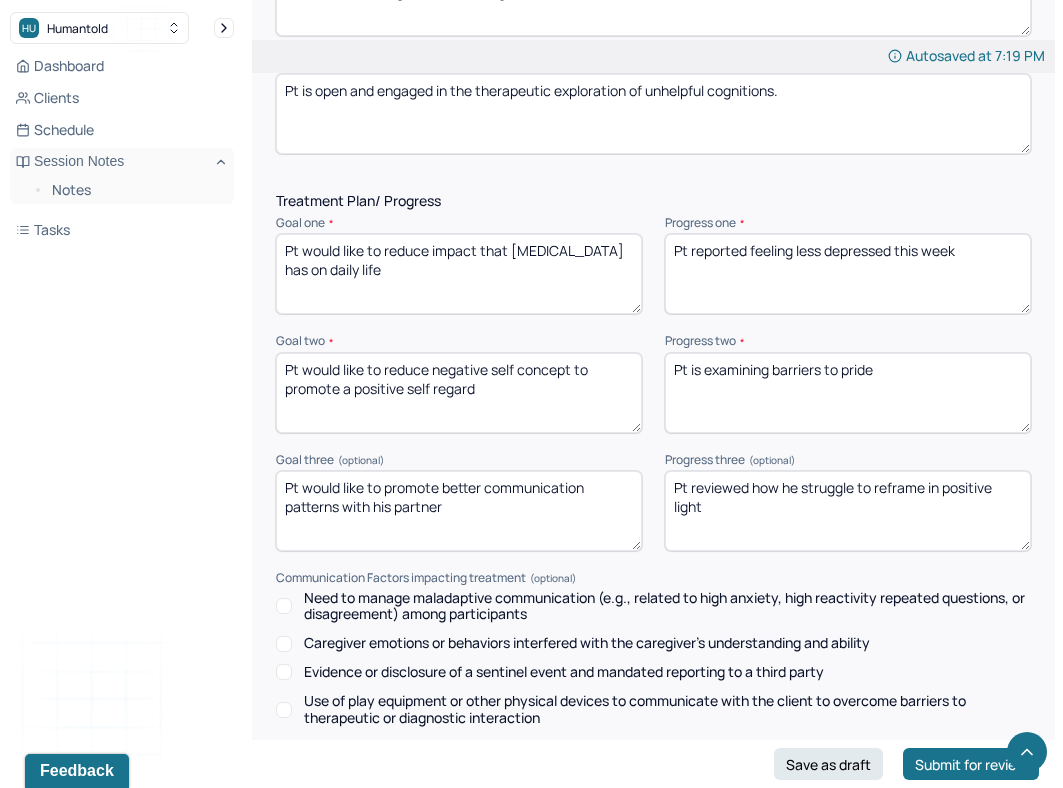 type on "Pt is open and engaged in the therapeutic exploration of unhelpful cognitions." 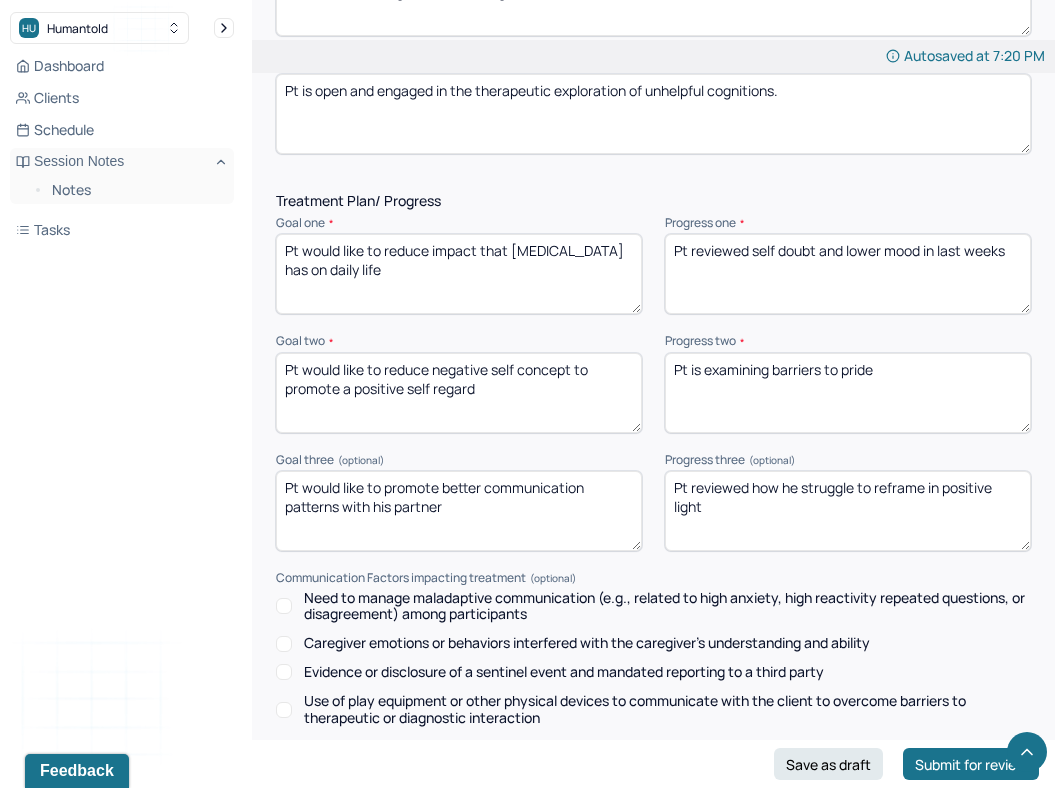 type on "Pt reviewed self doubt and lower mood in last weeks" 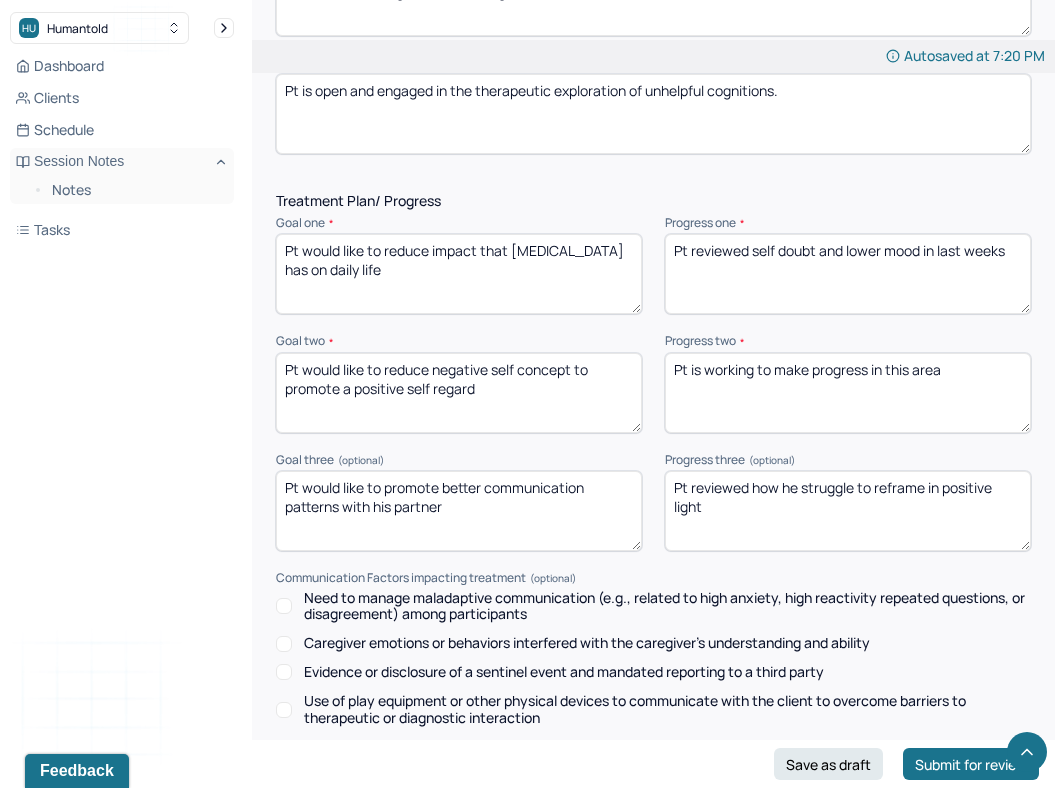 type on "Pt is working to make progress in this area" 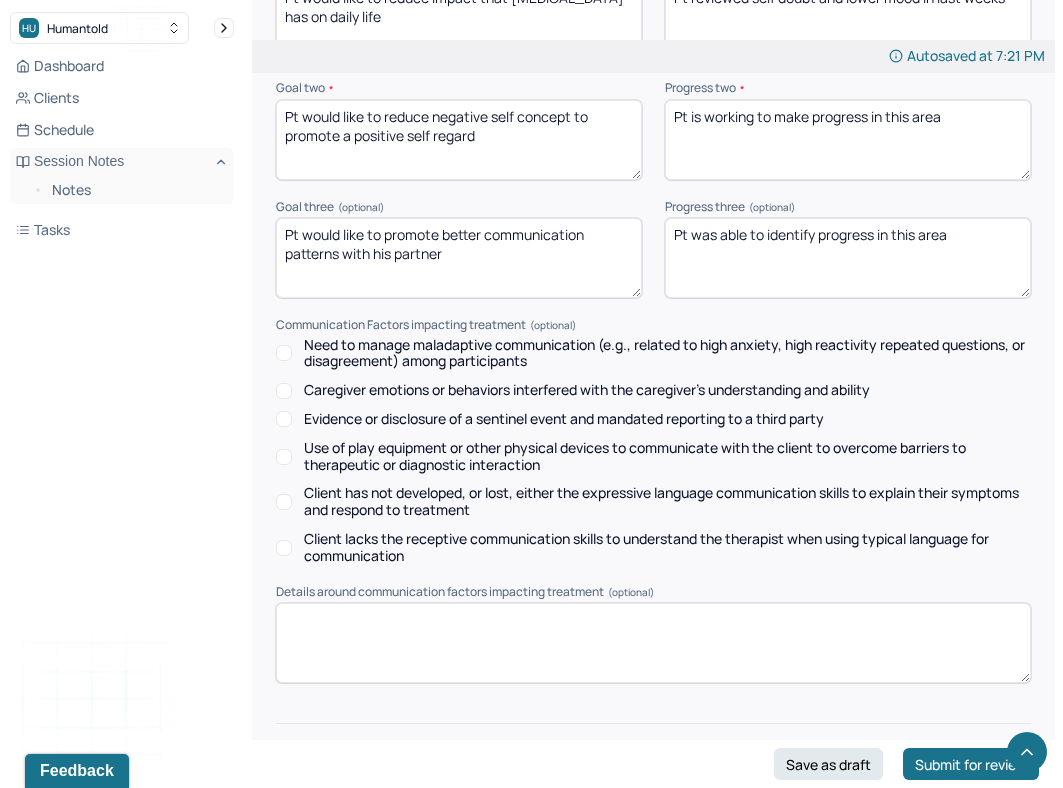 scroll, scrollTop: 3047, scrollLeft: 0, axis: vertical 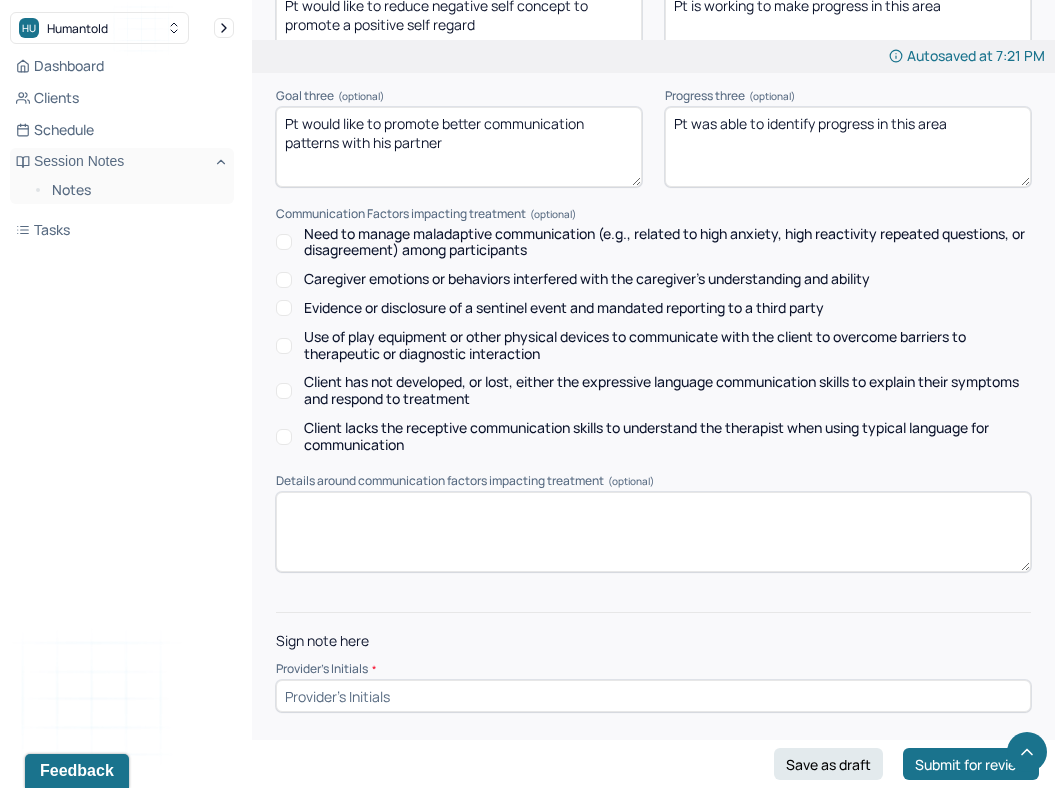 type on "Pt was able to identify progress in this area" 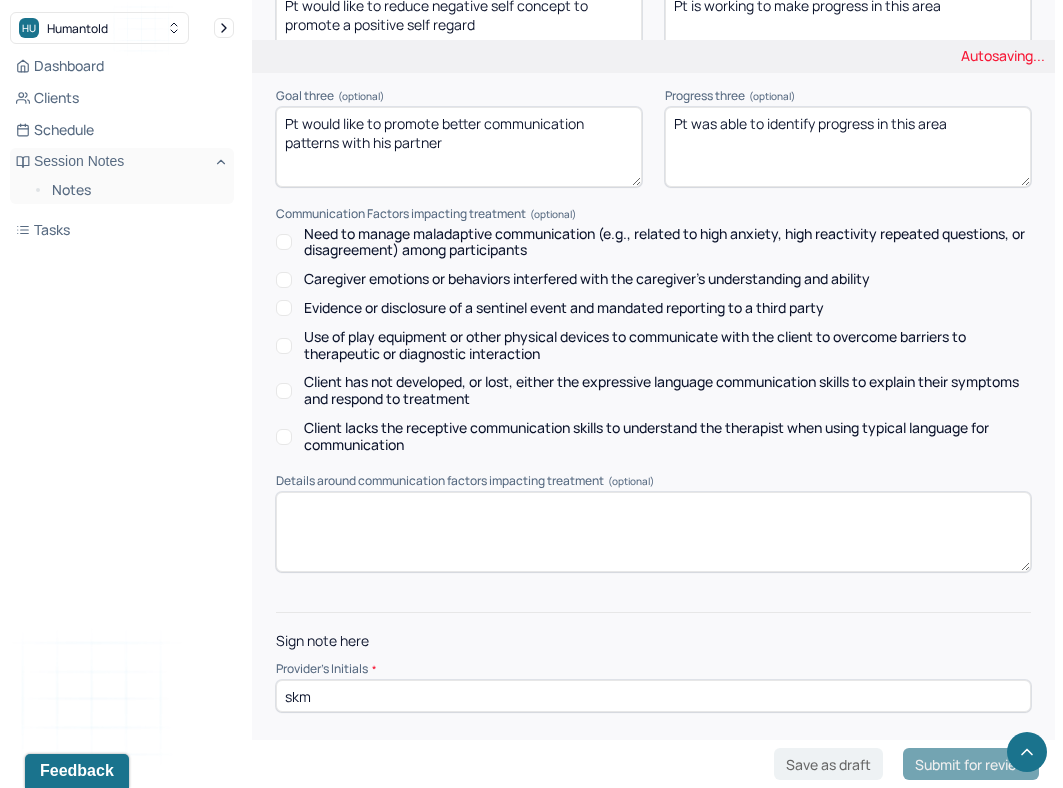 type on "skm" 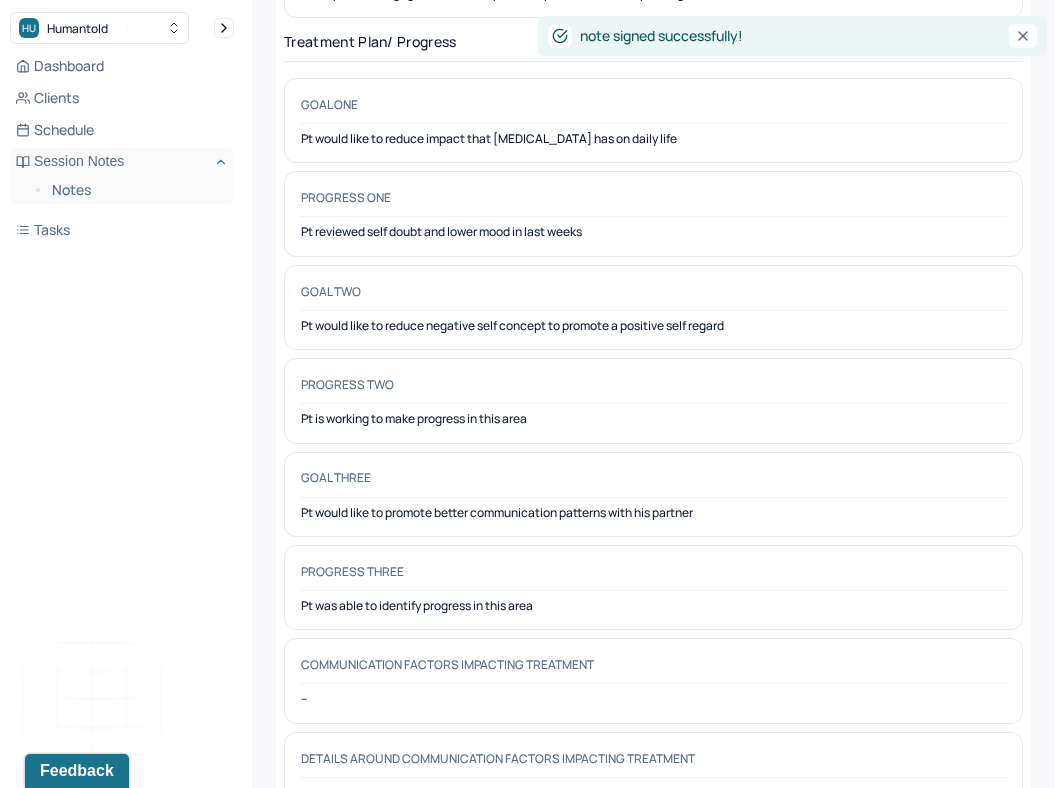 scroll, scrollTop: 0, scrollLeft: 0, axis: both 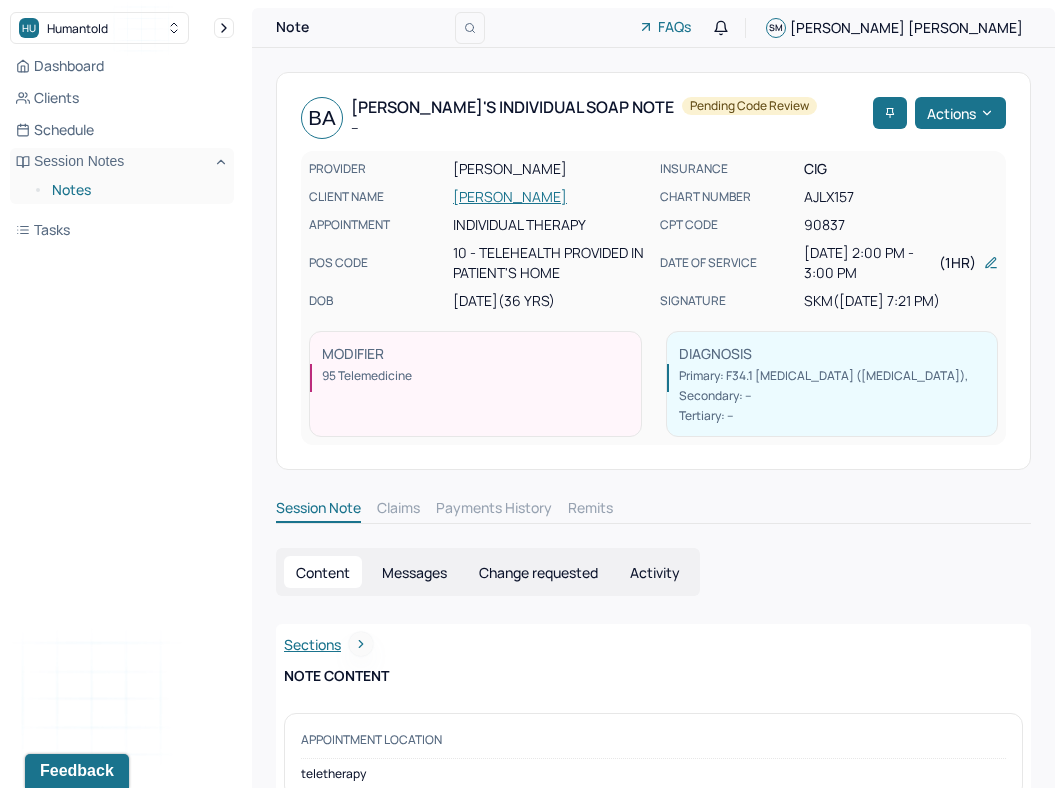 click on "Notes" at bounding box center [135, 190] 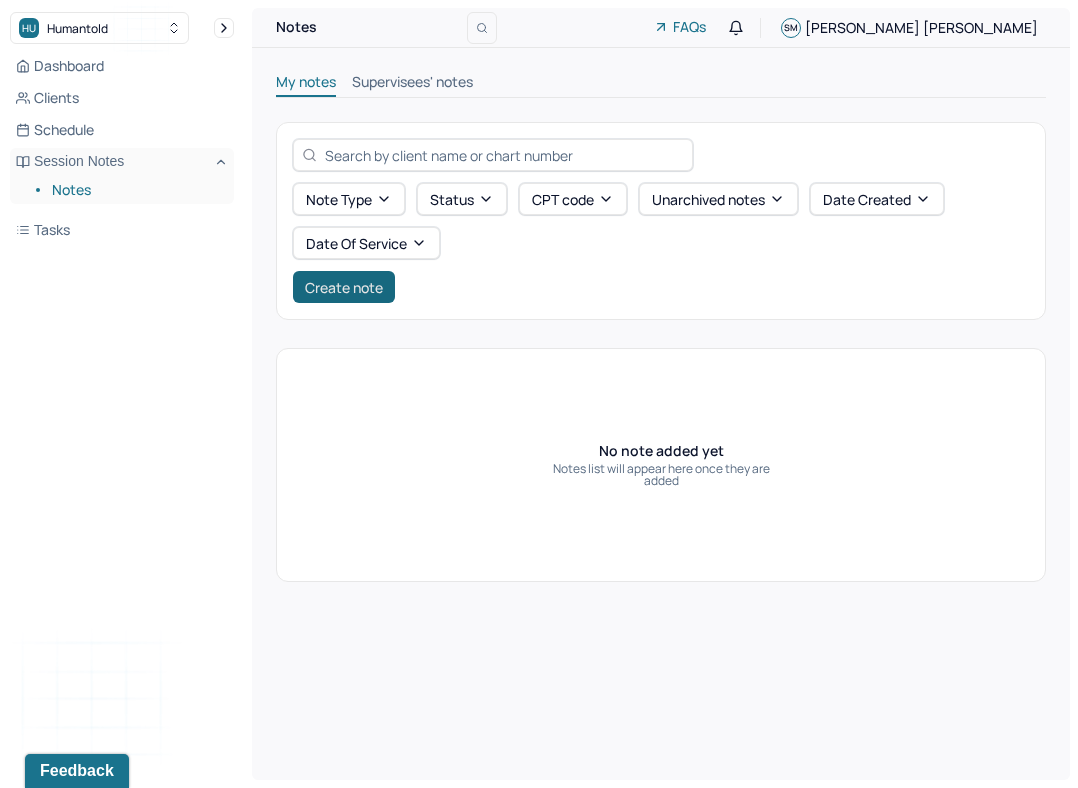 click on "Create note" at bounding box center [344, 287] 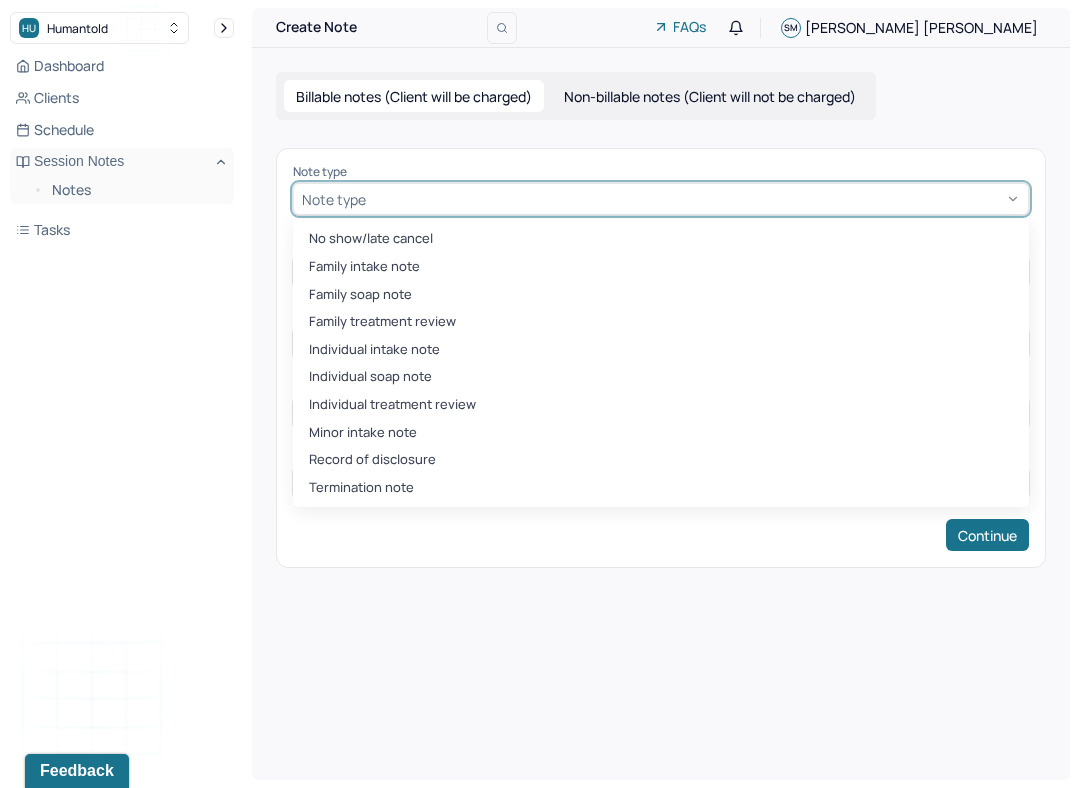 click at bounding box center [373, 199] 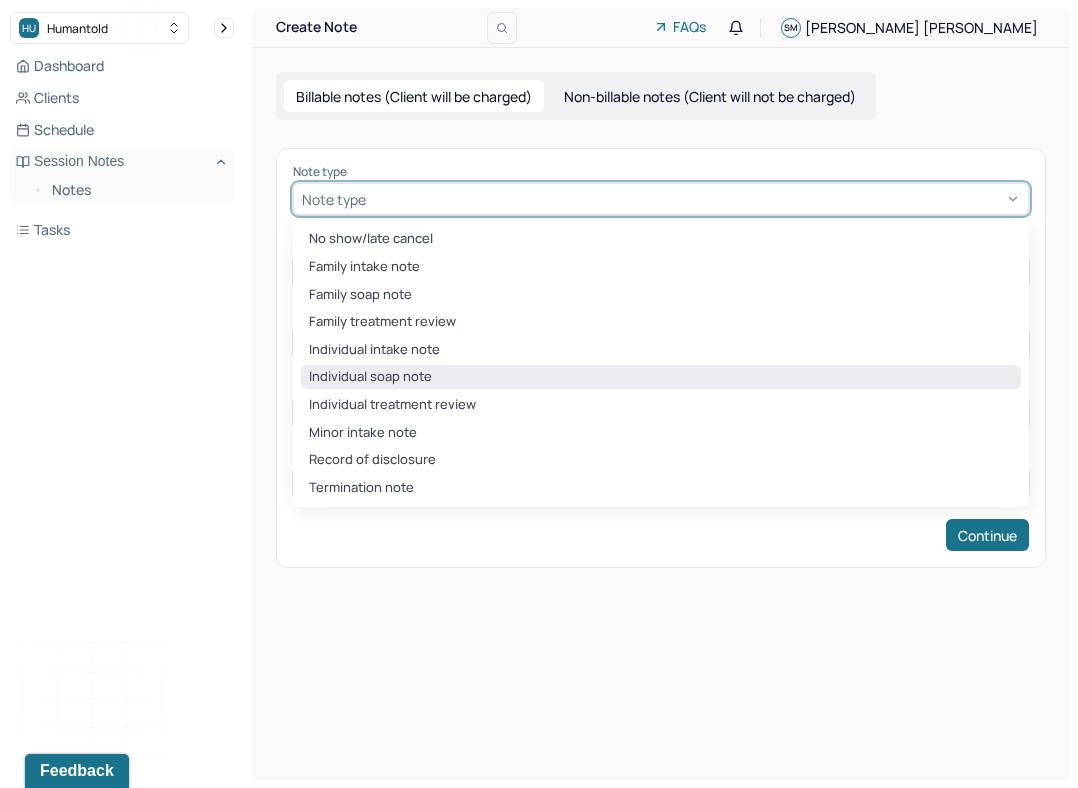 click on "Individual soap note" at bounding box center (661, 377) 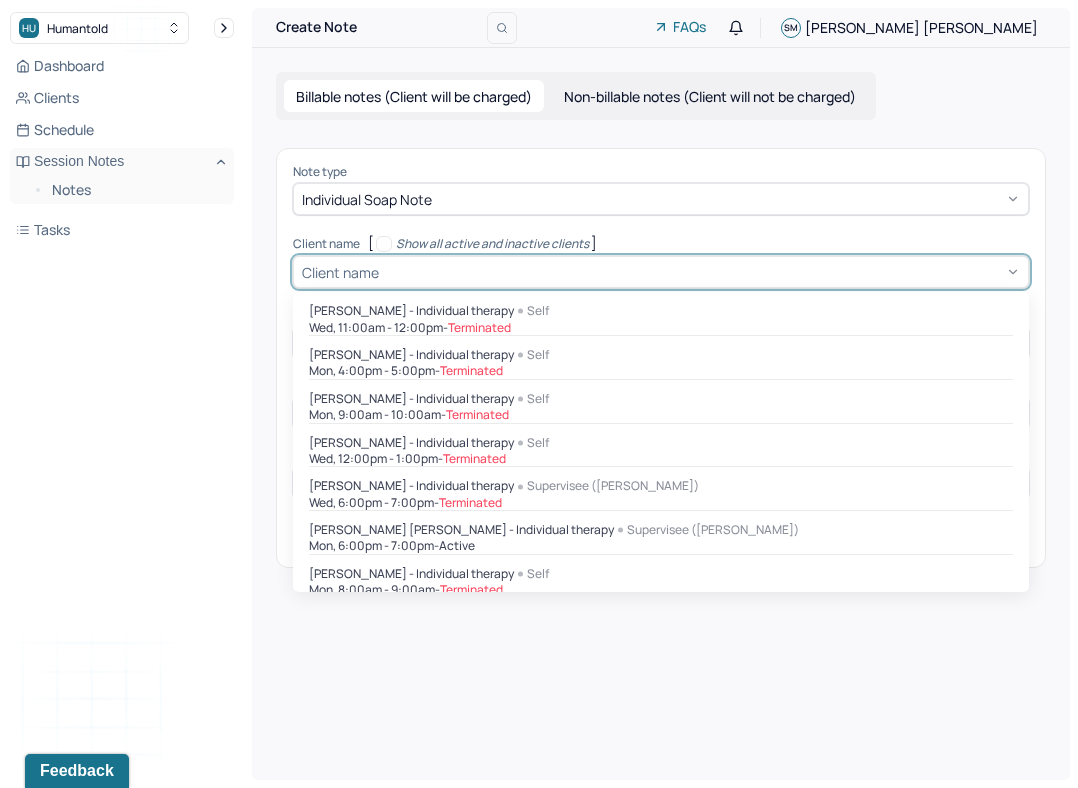 click at bounding box center [701, 272] 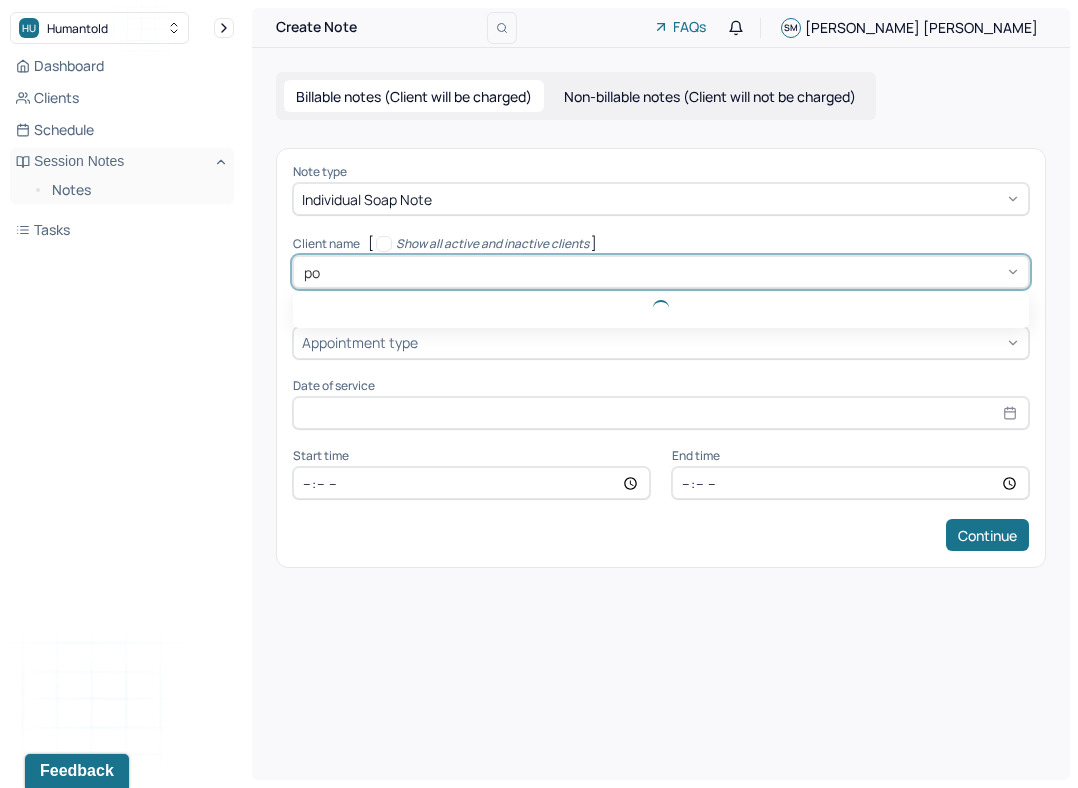 type on "[PERSON_NAME]" 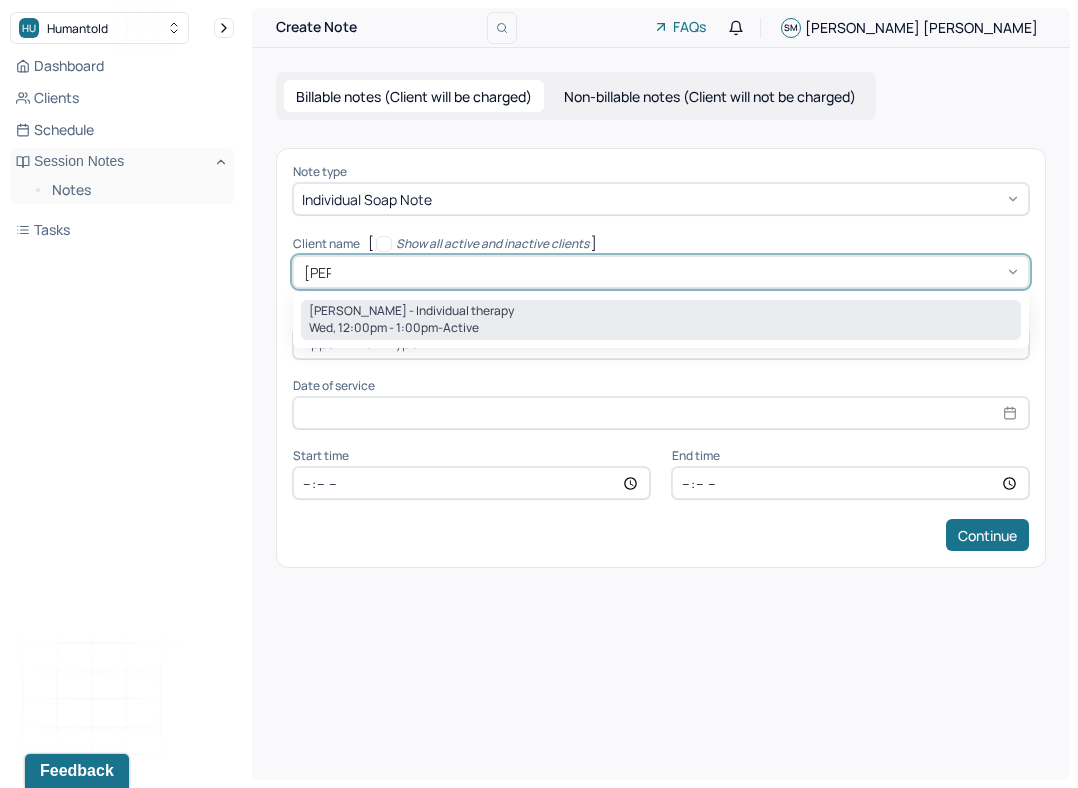 click on "Wed, 12:00pm - 1:00pm  -  active" at bounding box center (661, 328) 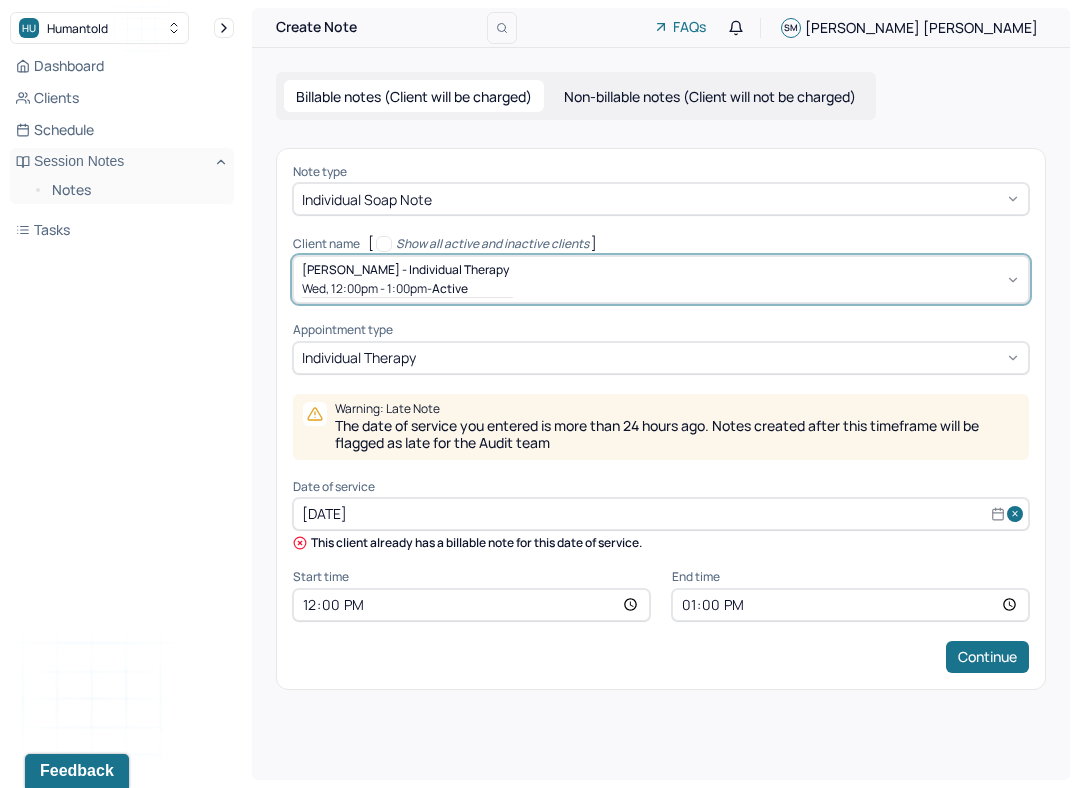 select on "6" 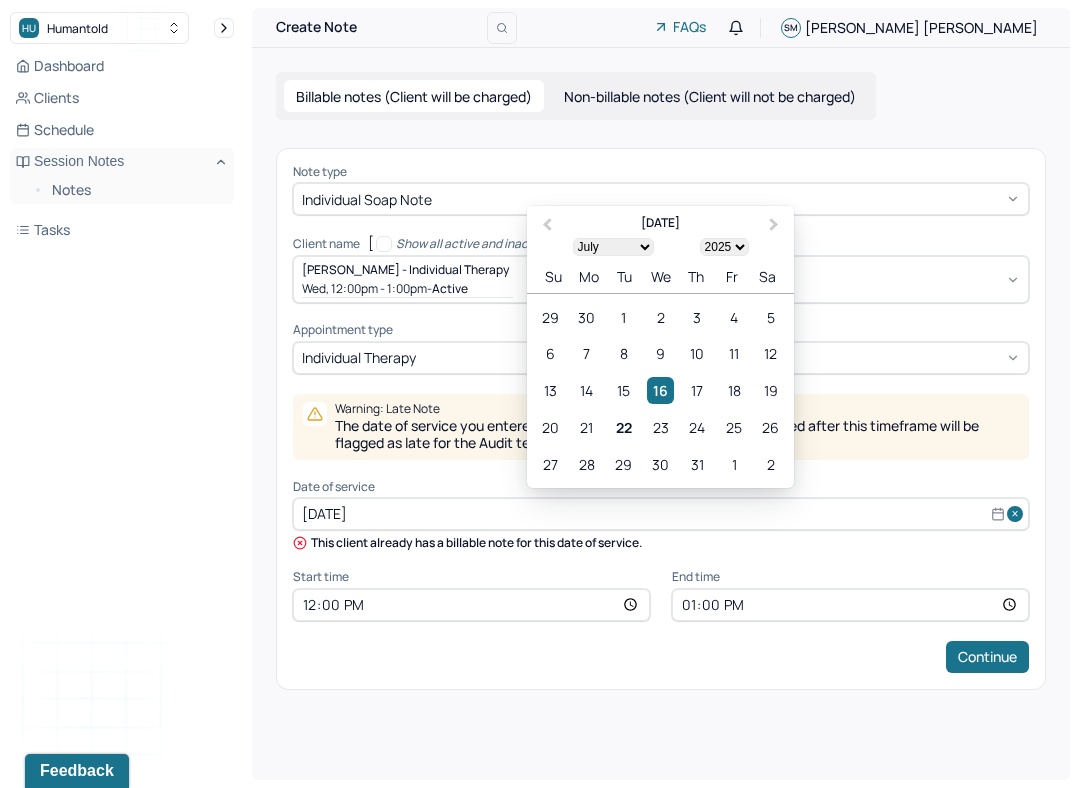 click on "[DATE]" at bounding box center [661, 514] 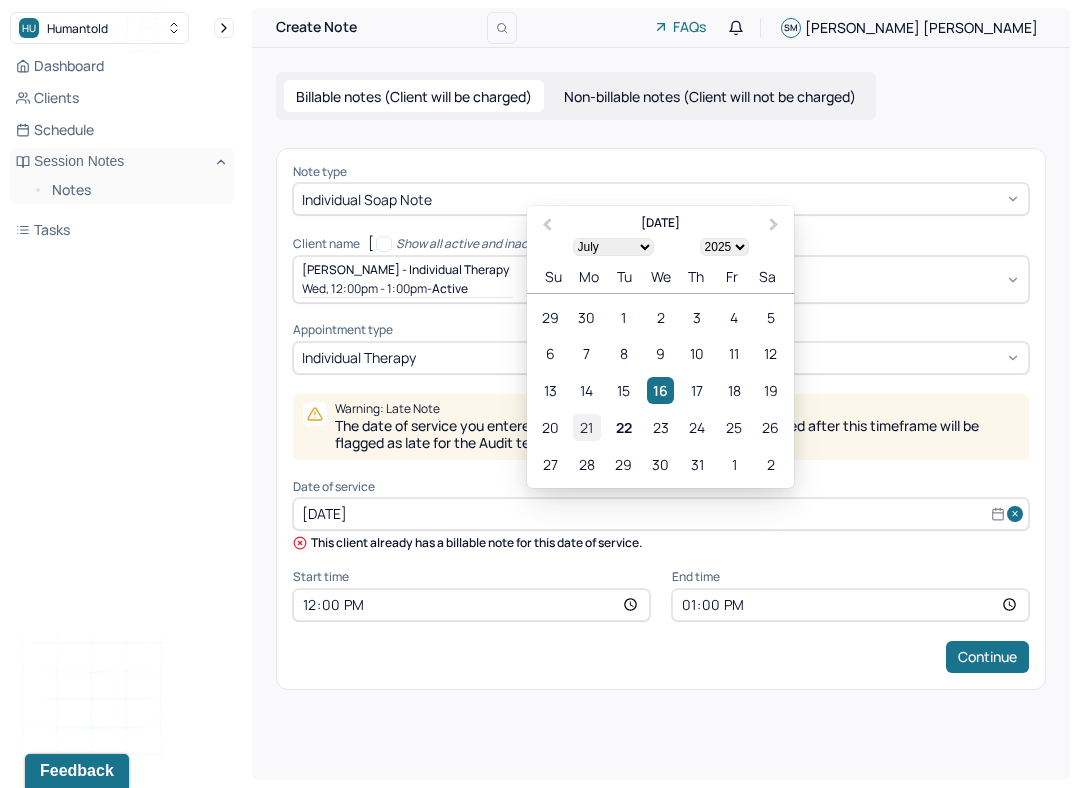 click on "21" at bounding box center (586, 427) 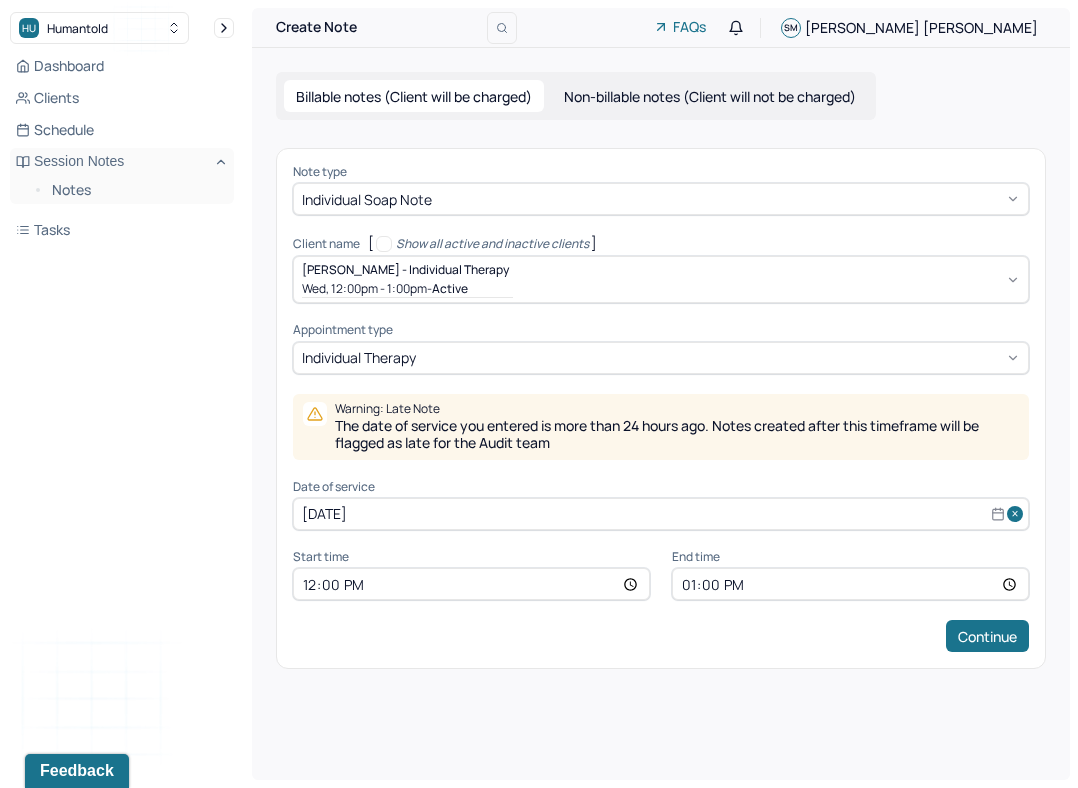 click on "12:00" at bounding box center (471, 584) 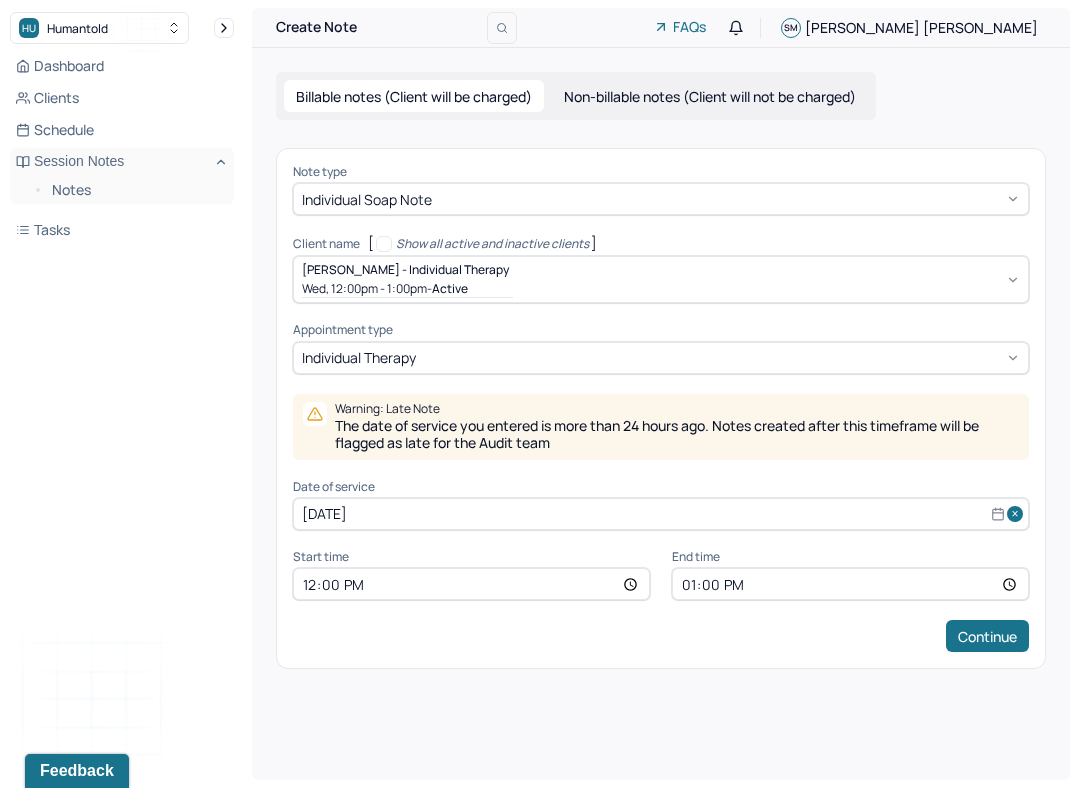type on "17:00" 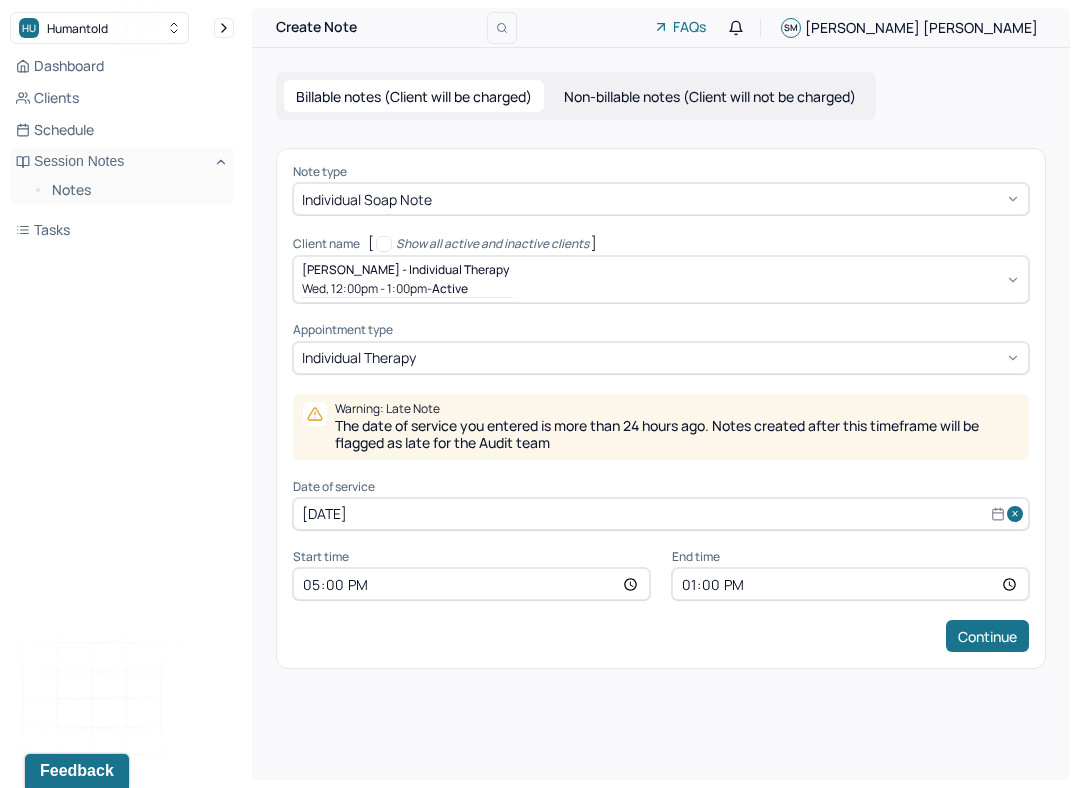 type on "18:00" 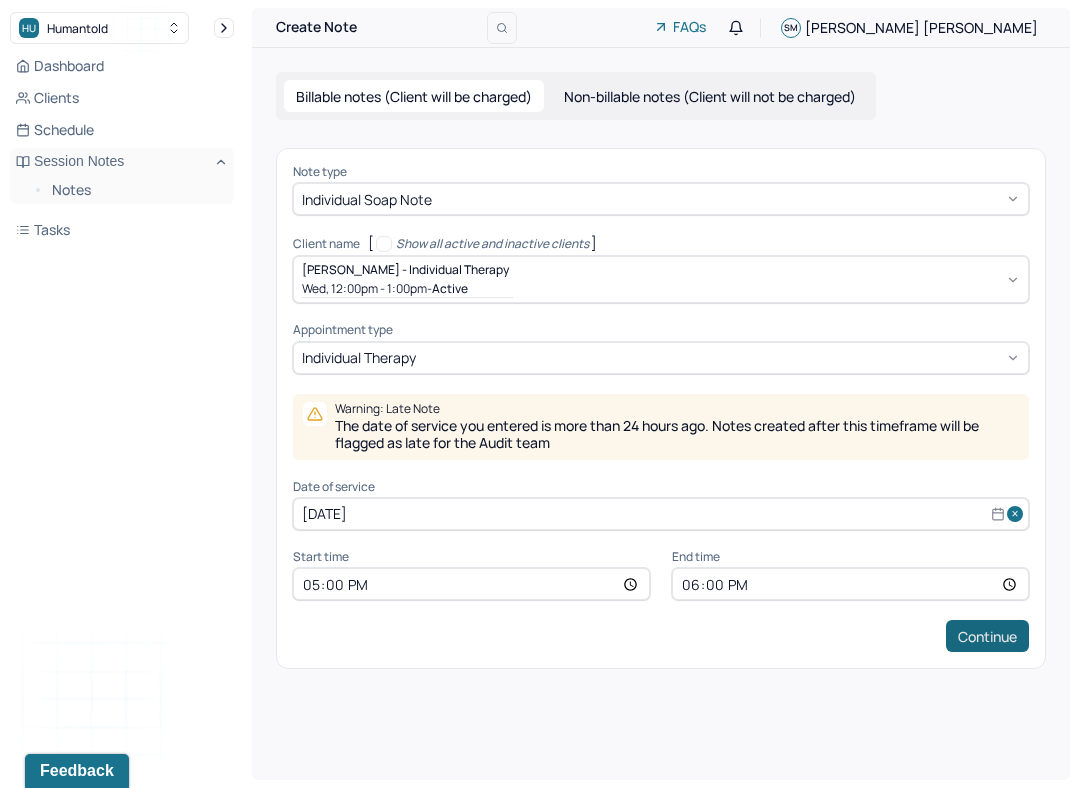 click on "Continue" at bounding box center (987, 636) 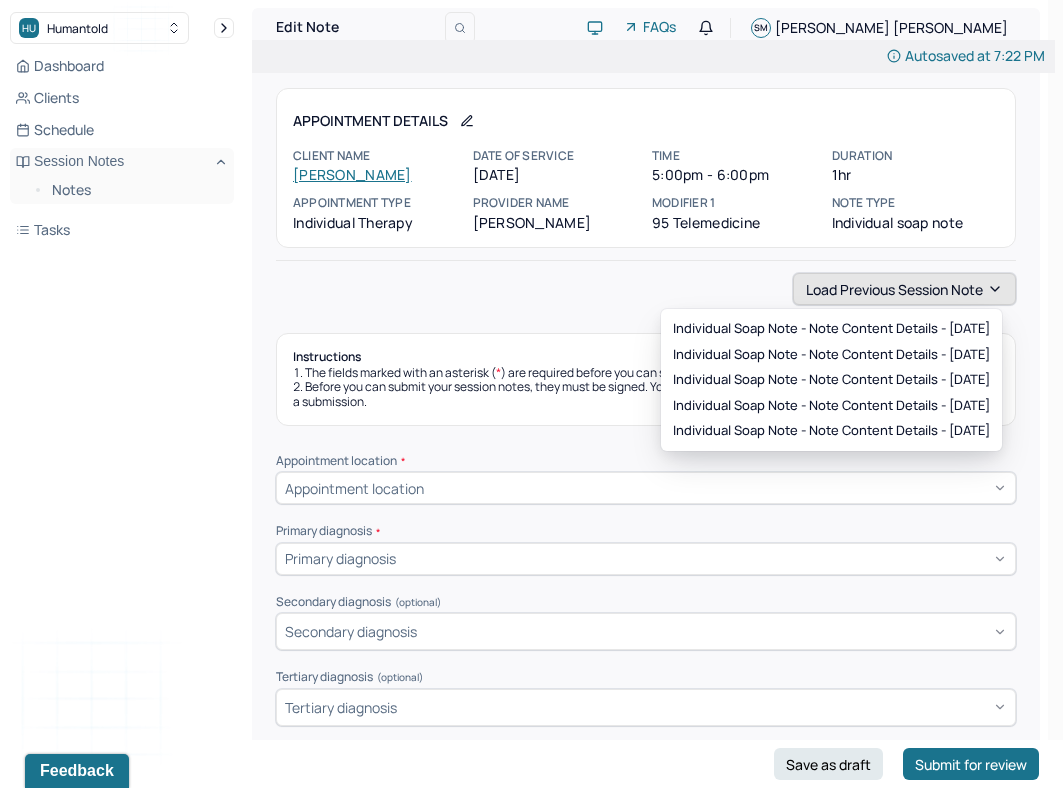 click on "Load previous session note" at bounding box center [904, 289] 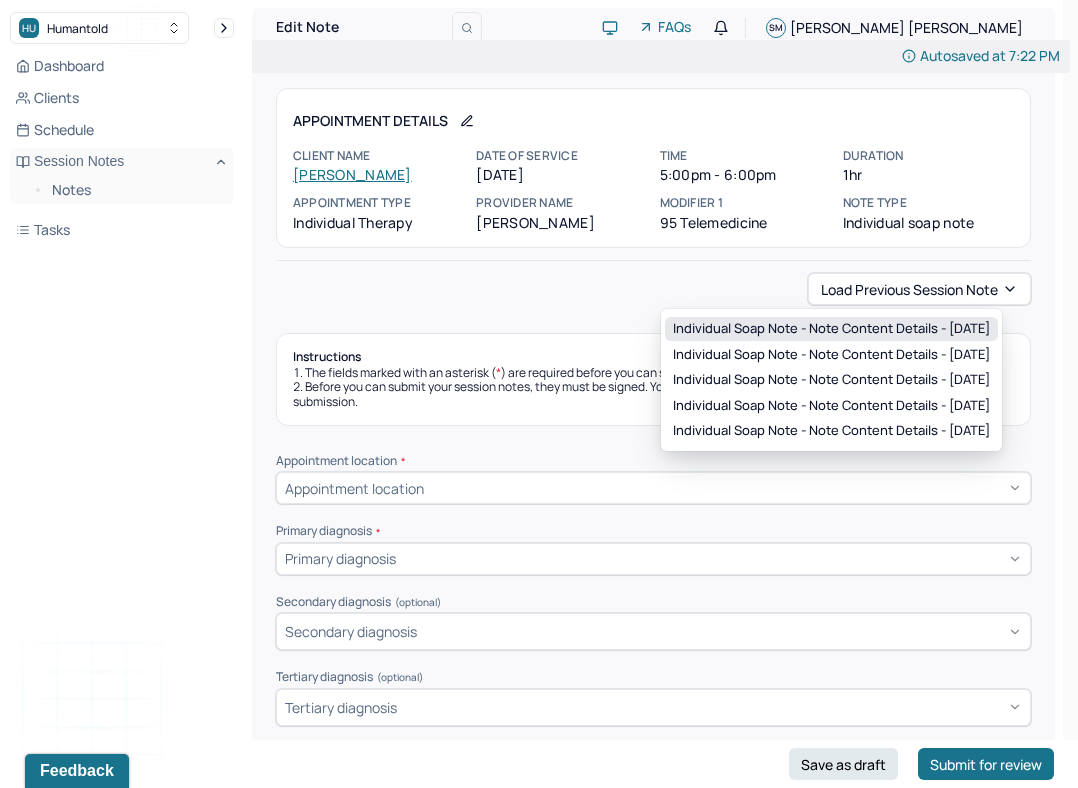 click on "Individual soap note   - Note content Details -   [DATE]" at bounding box center [831, 329] 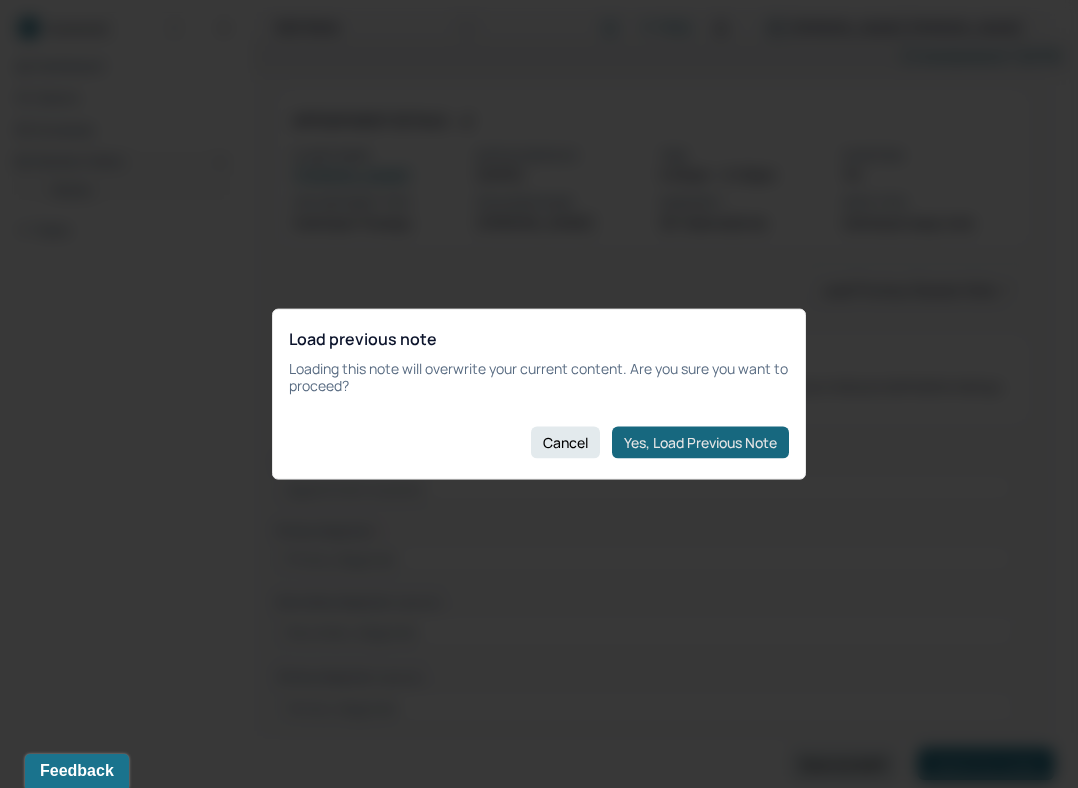 click on "Yes, Load Previous Note" at bounding box center [700, 442] 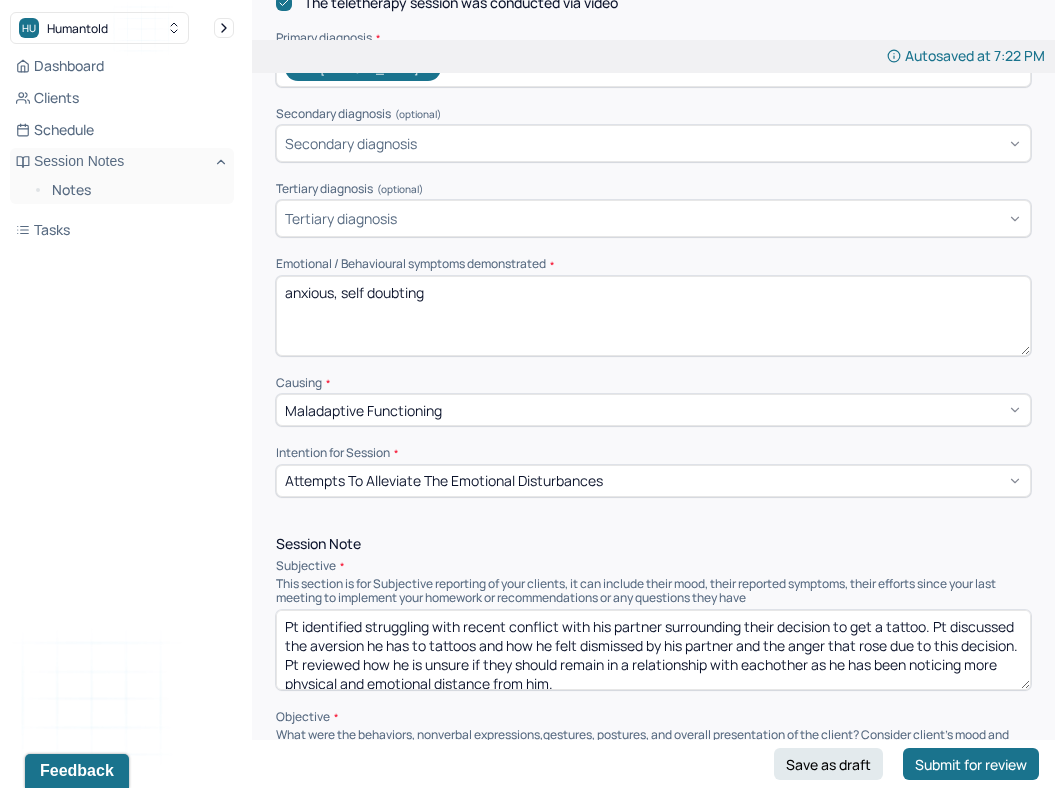 scroll, scrollTop: 749, scrollLeft: 0, axis: vertical 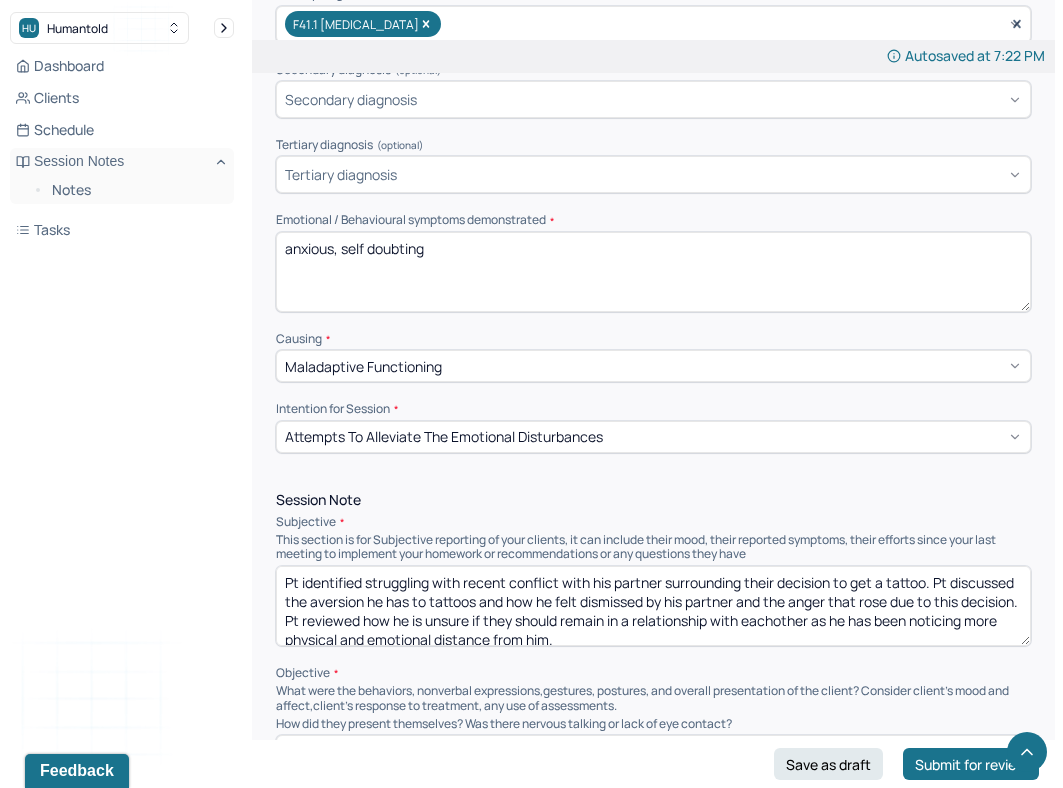 click on "anxious, self doubting" at bounding box center (653, 272) 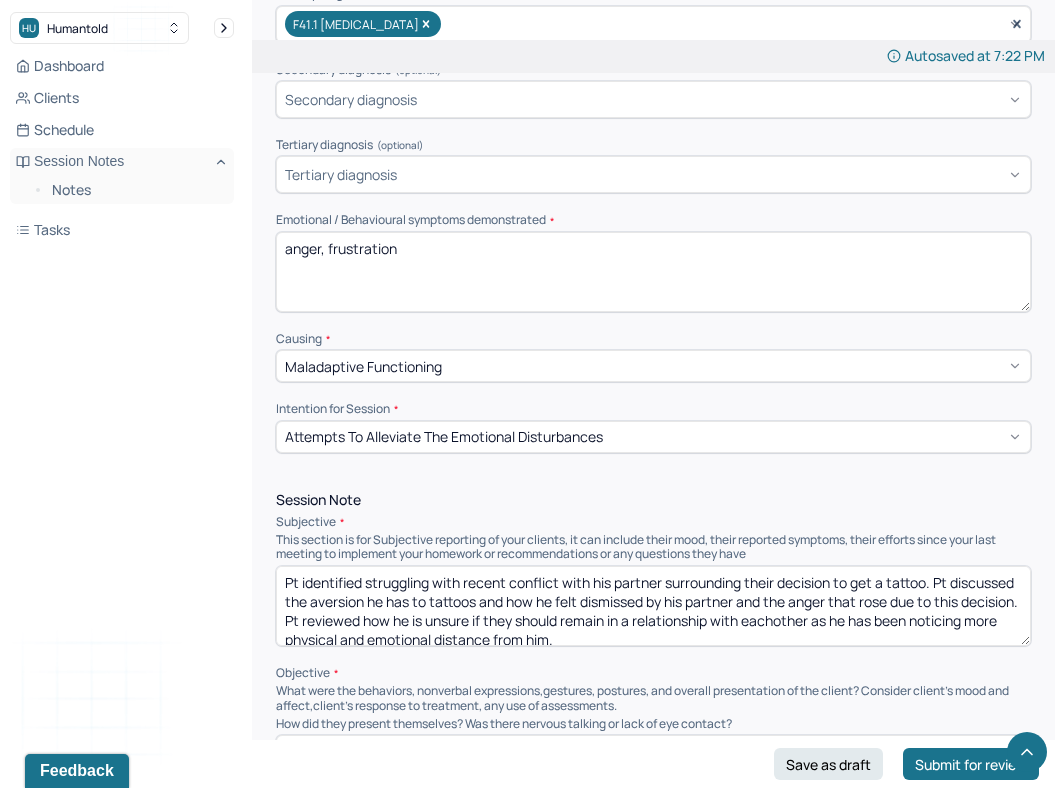 type on "anger, frustration" 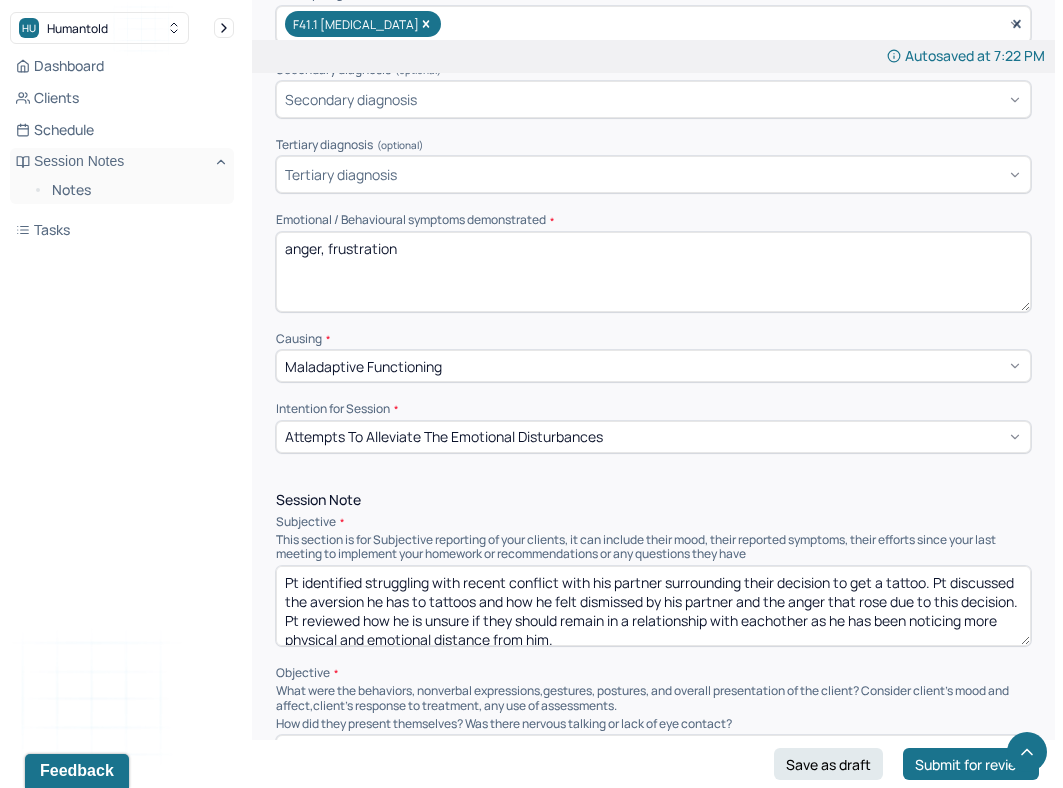 scroll, scrollTop: 4, scrollLeft: 0, axis: vertical 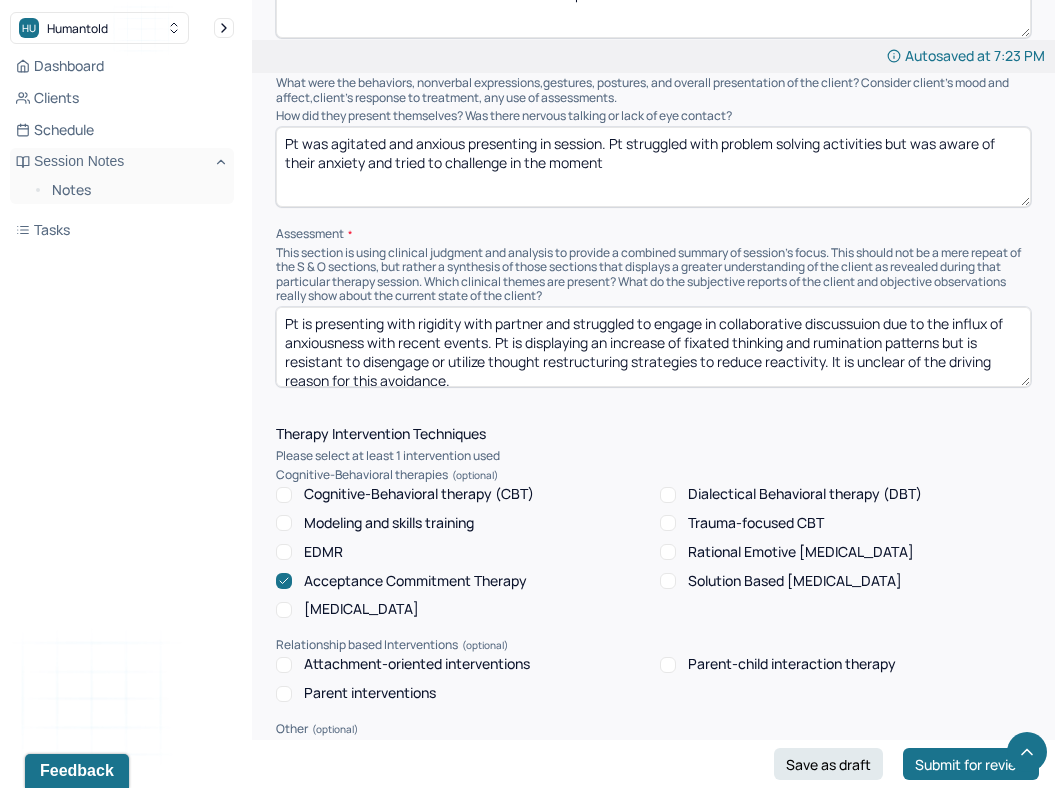type on "Pt reviewed recent conflict with his partner. Pt reviewed the difficulty with their communication and how he is unsure if he wants to remain in the relationship" 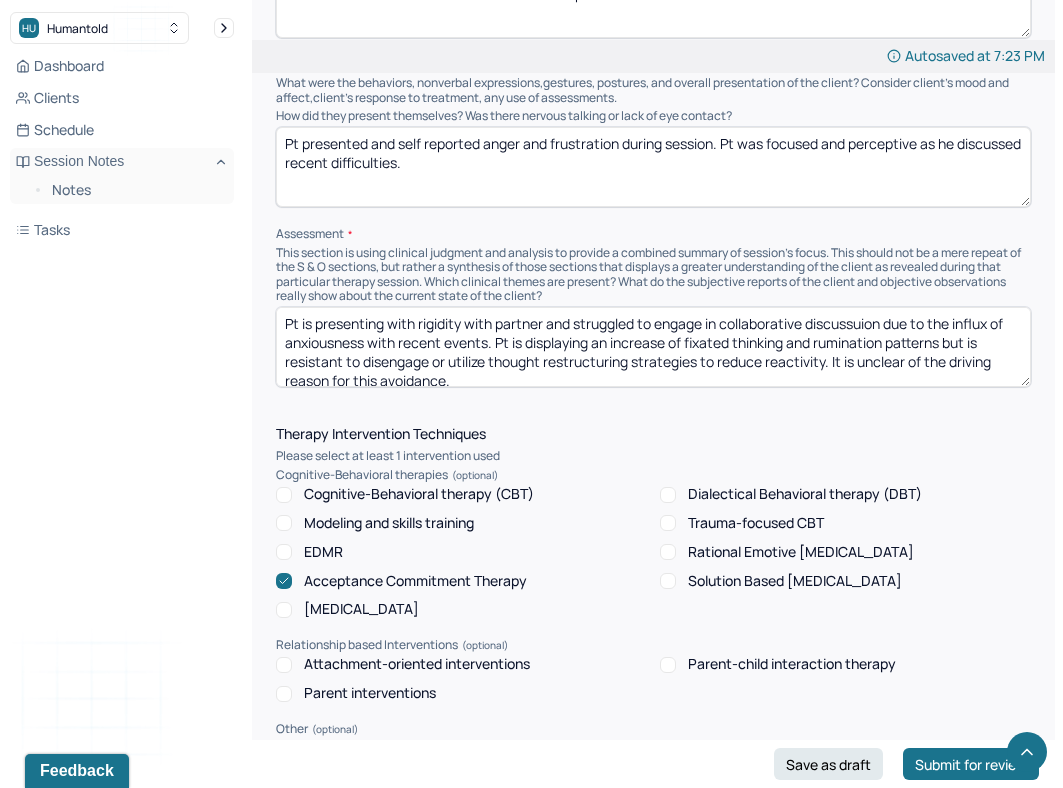 type on "Pt presented and self reported anger and frustration during session. Pt was focused and perceptive as he discussed recent difficulties." 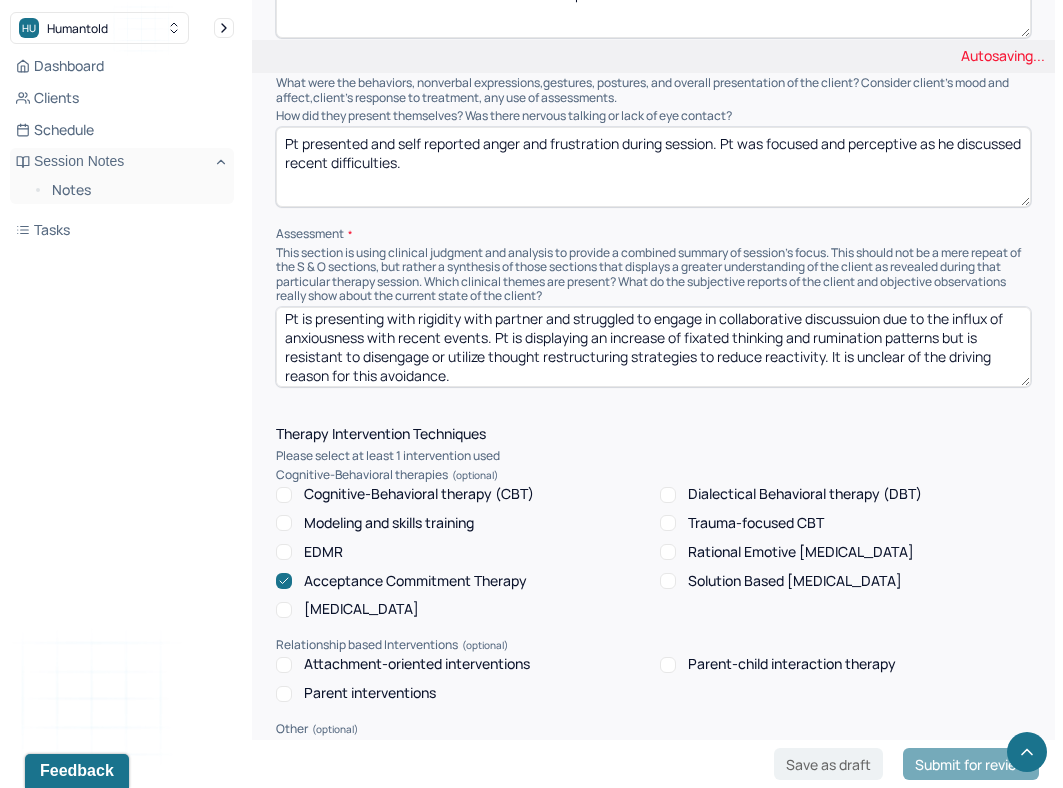 type on "]" 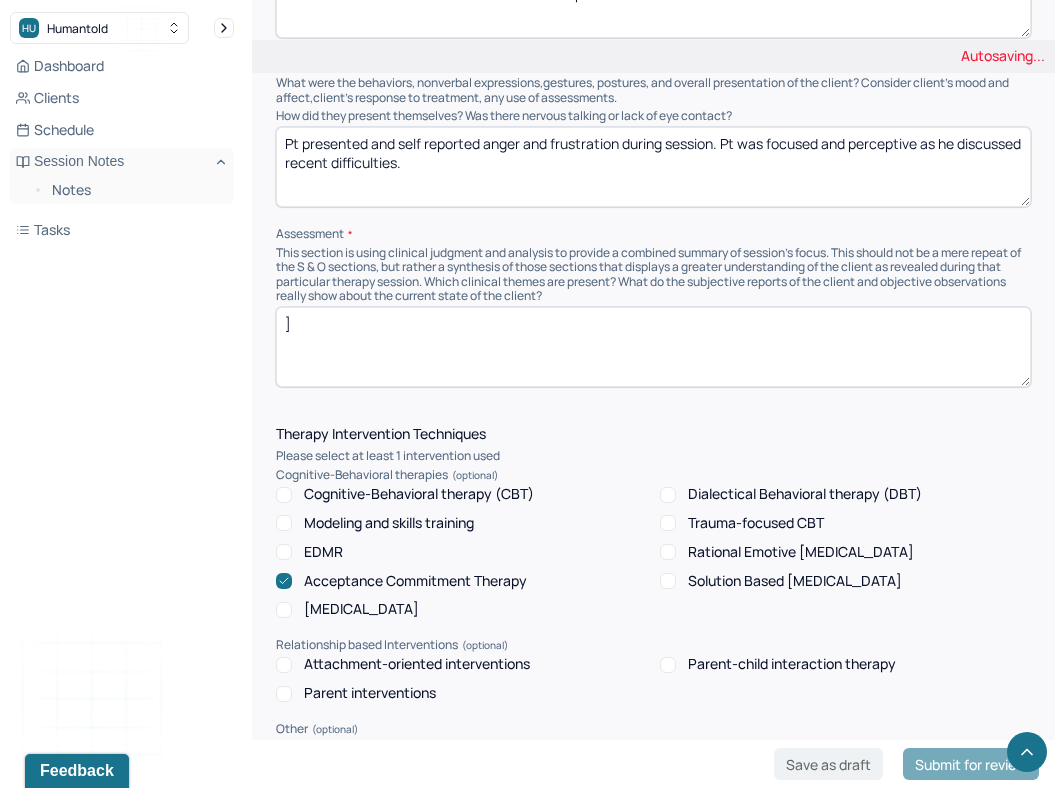 scroll, scrollTop: 0, scrollLeft: 0, axis: both 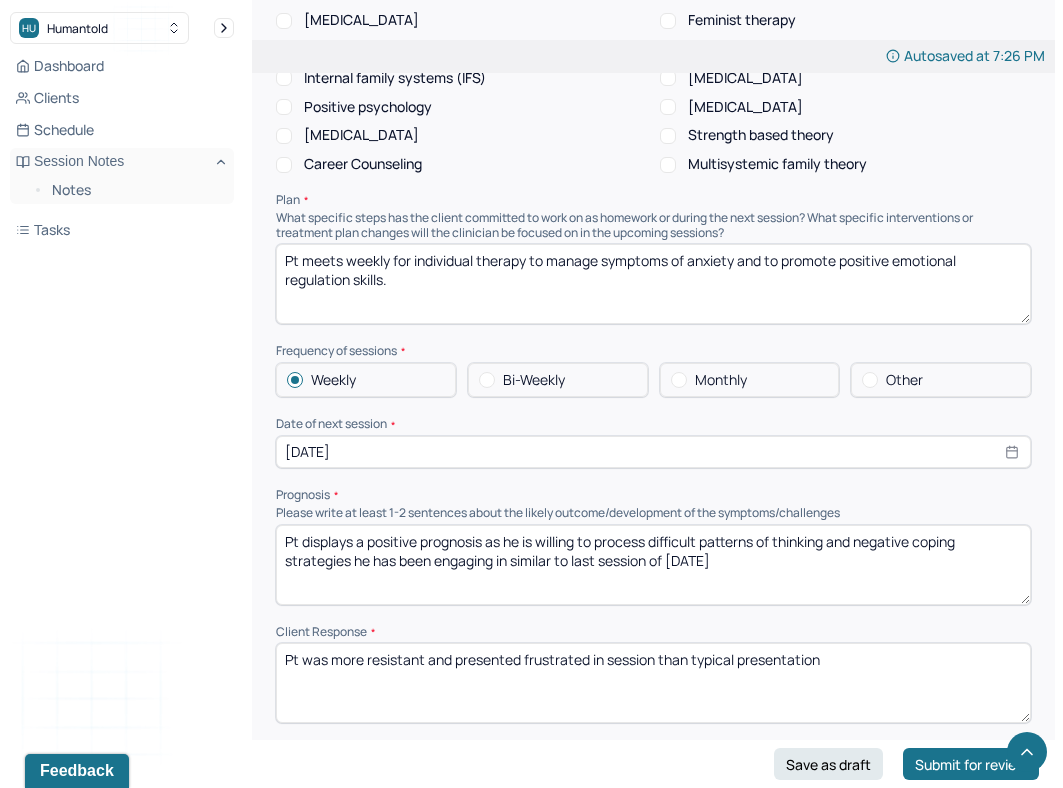 type on "Pt is experiencing an influx of conflict and is processing triggers of anxiety and recent conflict with his partner. Pt is making progress in creating self compassion despite experiencing shame with his recent behaviors in moments of tension." 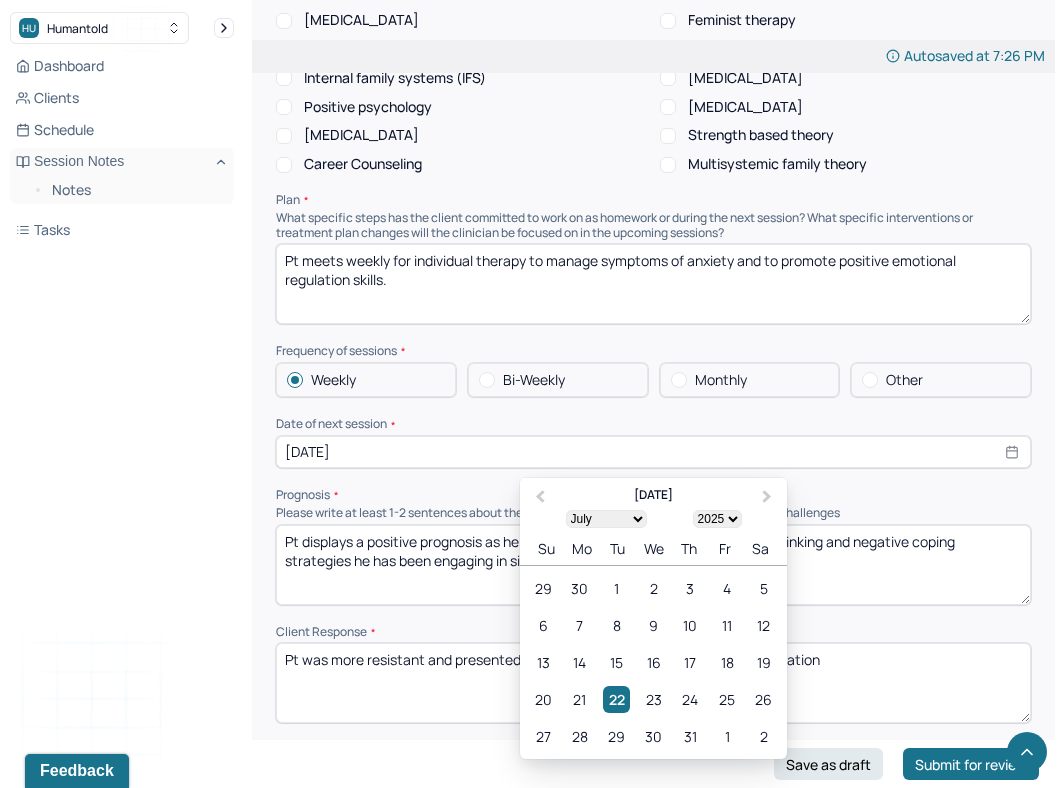click on "[DATE]" at bounding box center [653, 452] 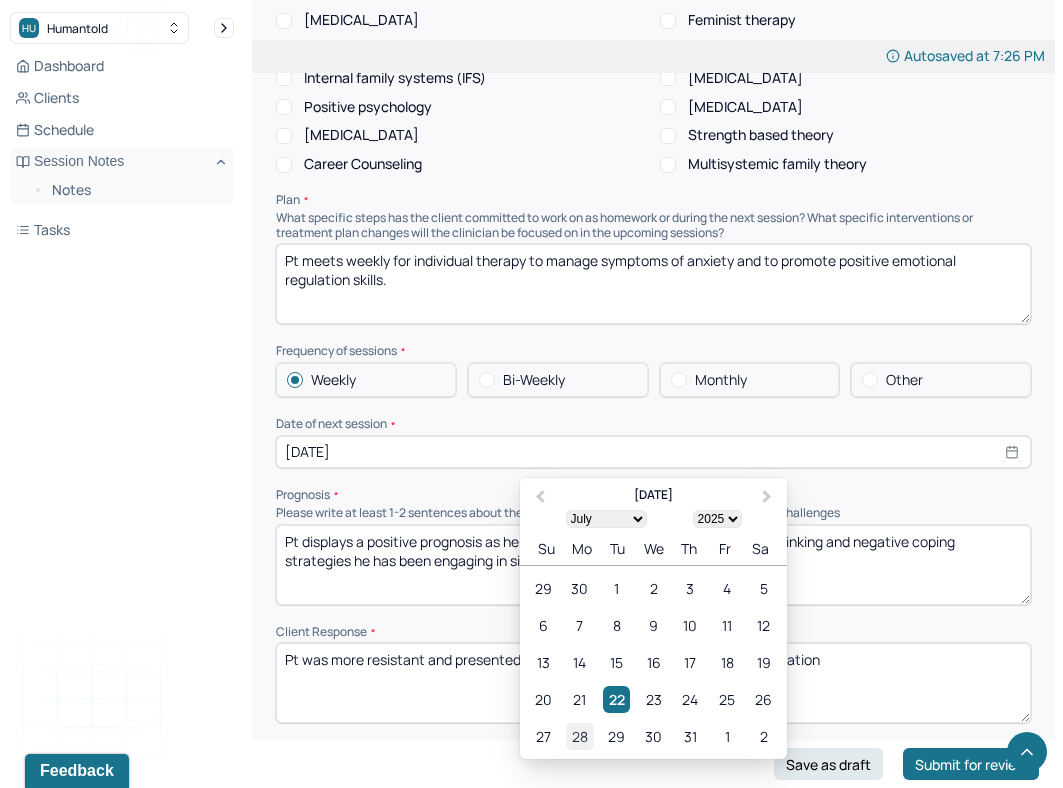 click on "28" at bounding box center [579, 736] 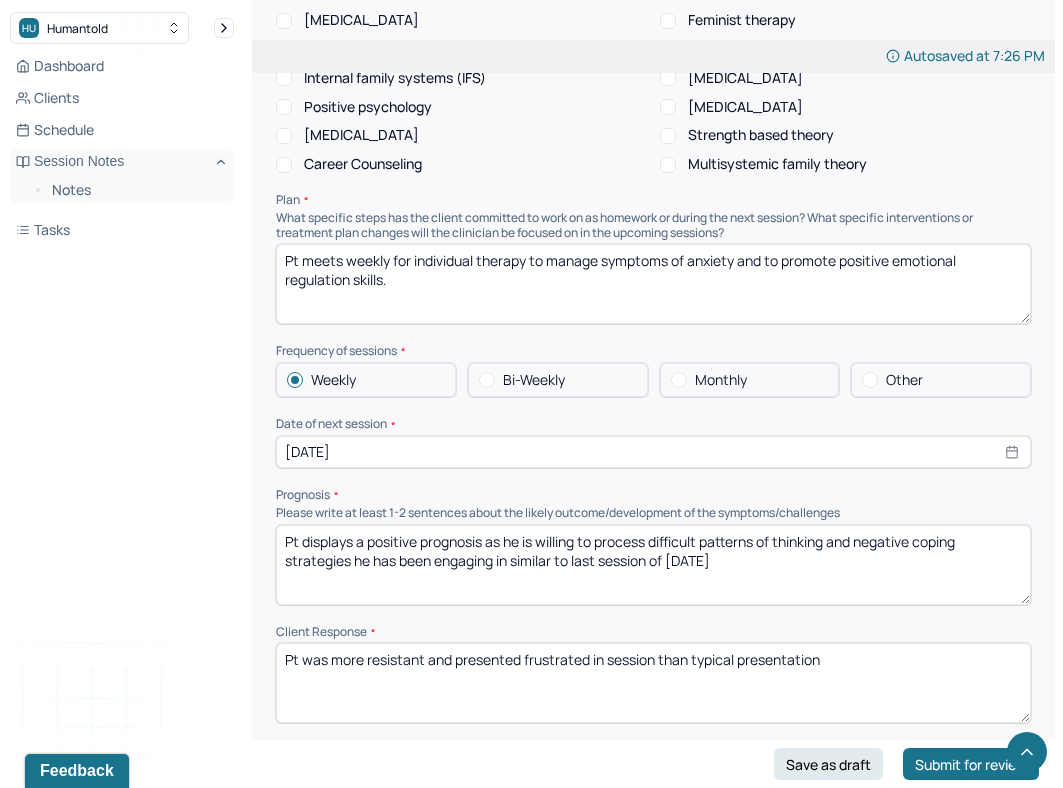 drag, startPoint x: 695, startPoint y: 559, endPoint x: 684, endPoint y: 560, distance: 11.045361 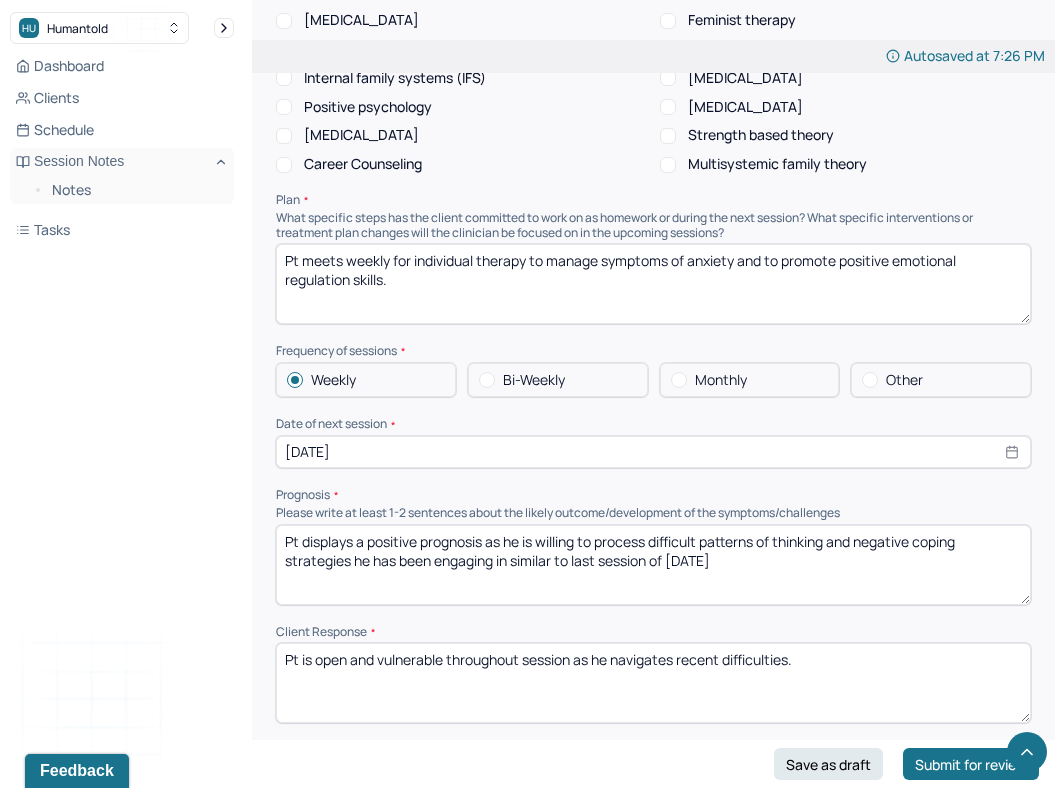 type on "Pt is open and vulnerable throughout session as he navigates recent difficulties." 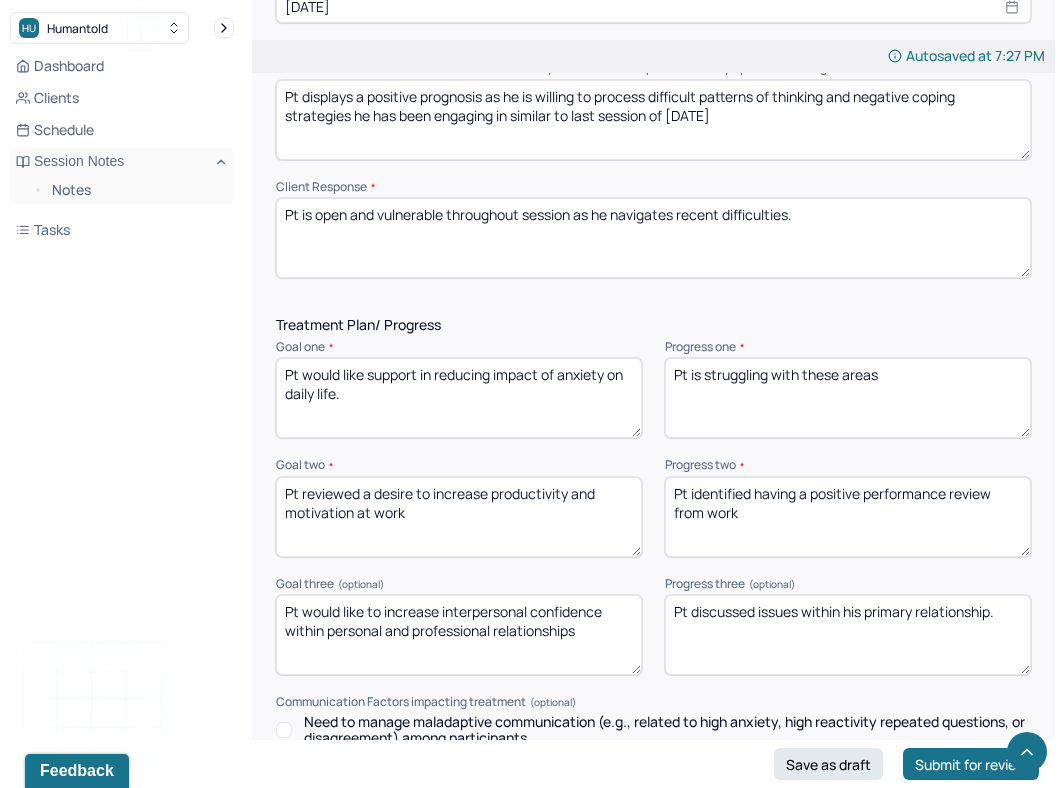 type on "Pt is struggling with these areas" 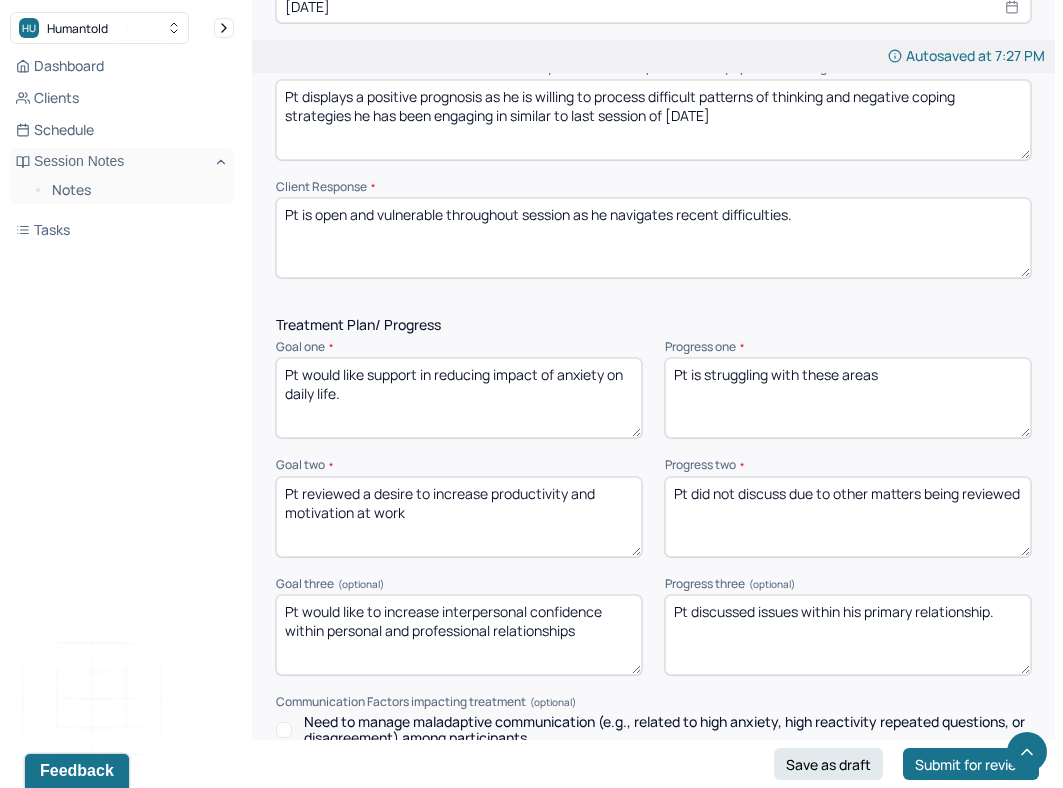 type on "Pt did not discuss due to other matters being reviewed" 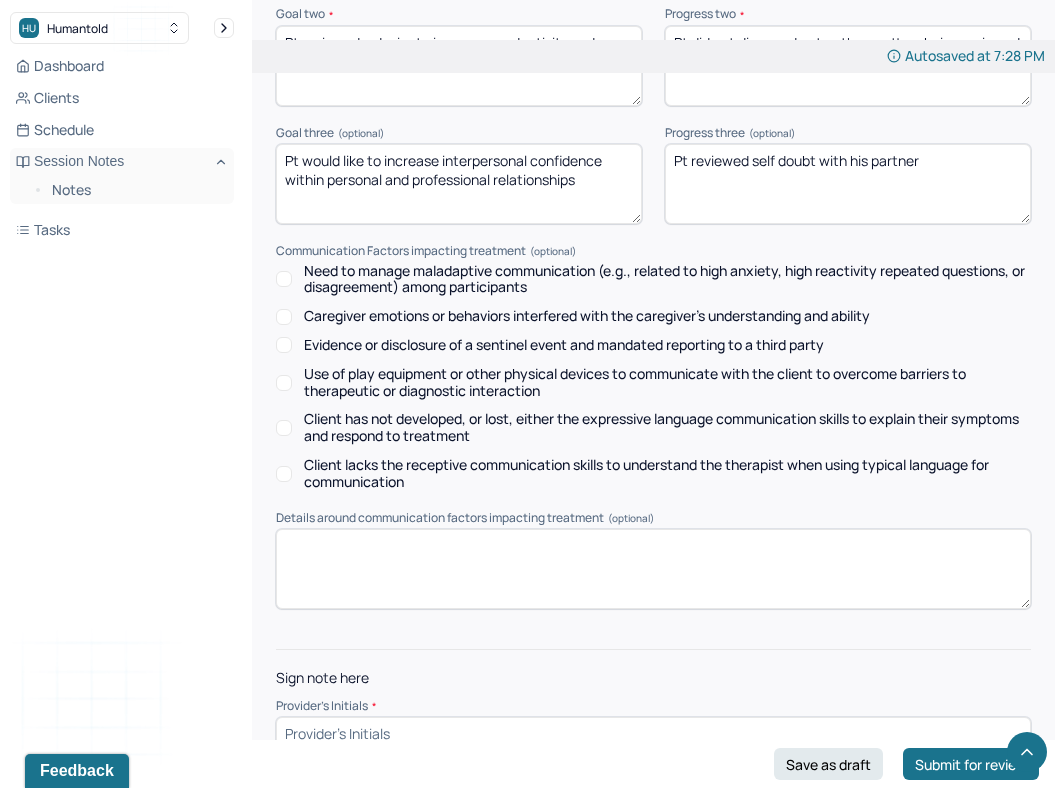 scroll, scrollTop: 3047, scrollLeft: 0, axis: vertical 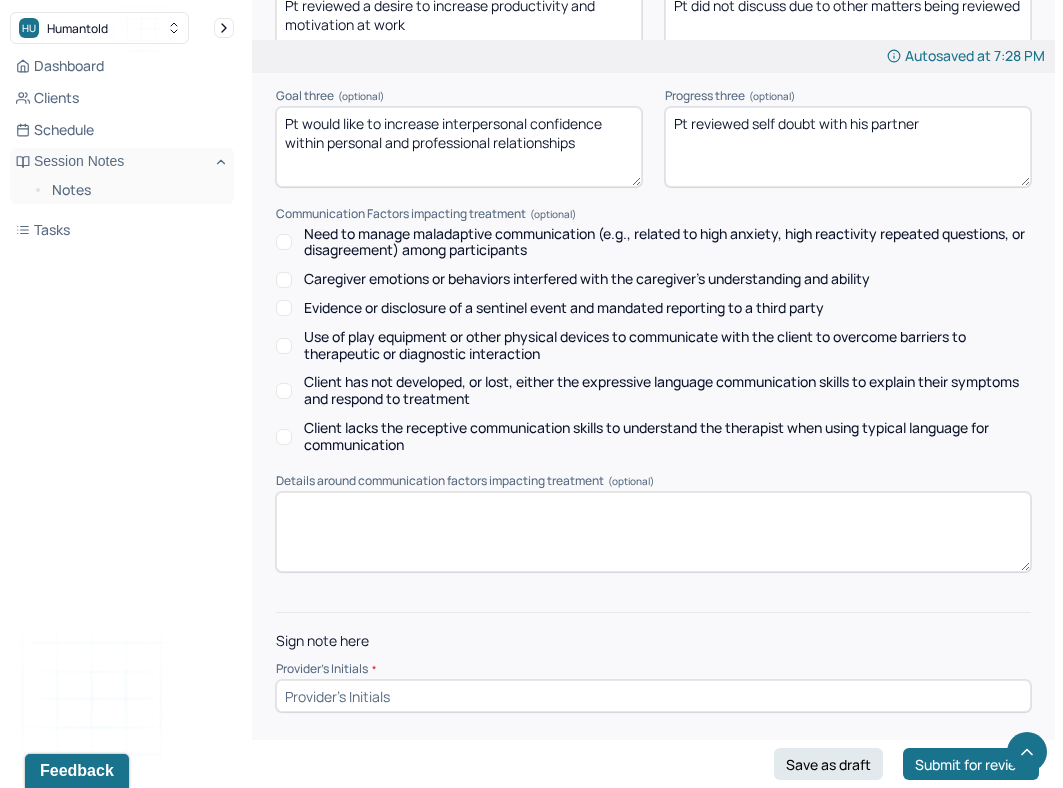 type on "Pt reviewed self doubt with his partner" 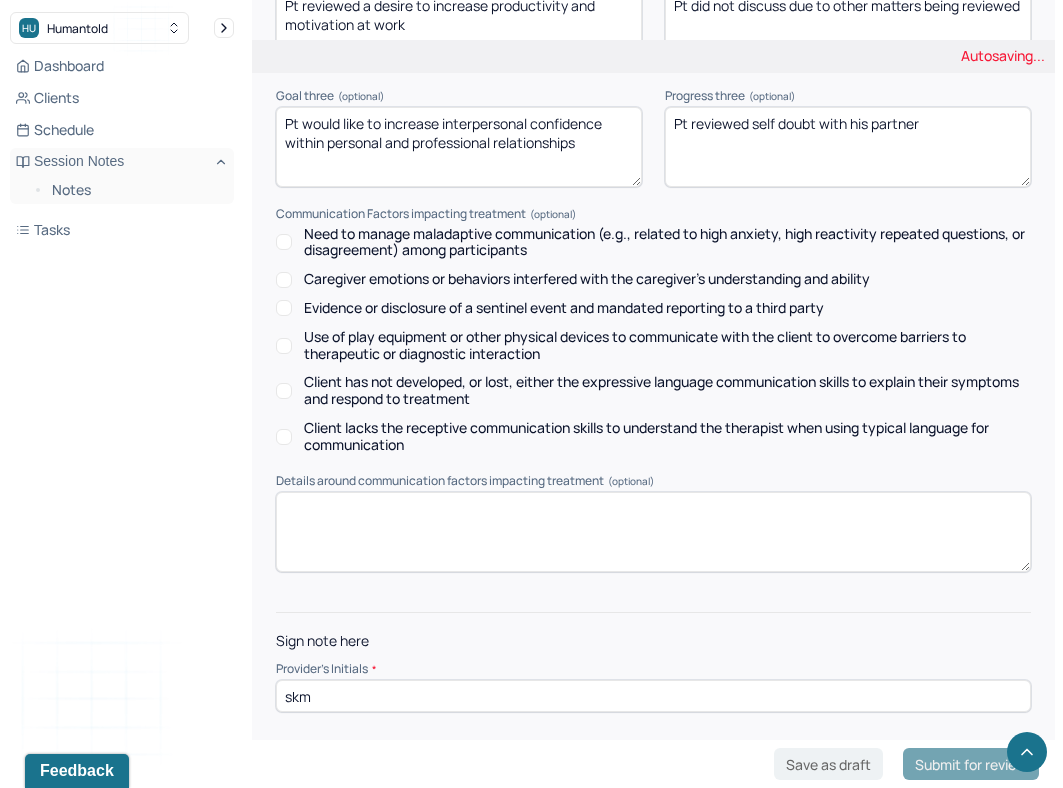type on "skm" 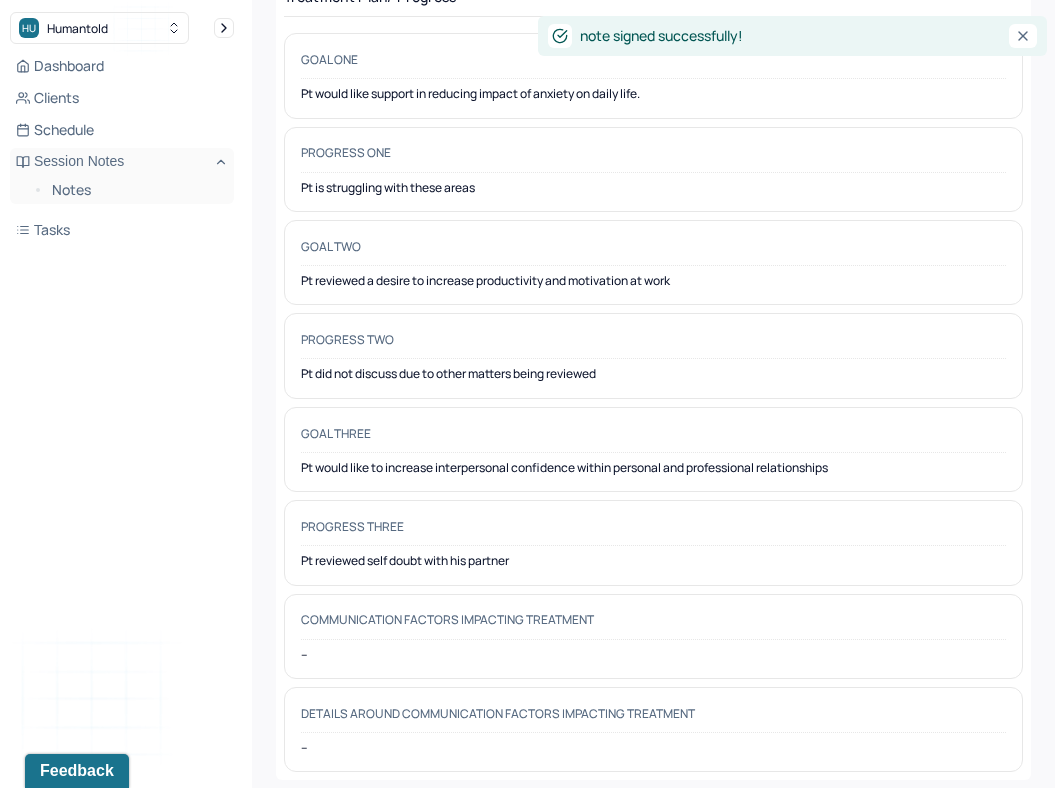 scroll, scrollTop: 0, scrollLeft: 0, axis: both 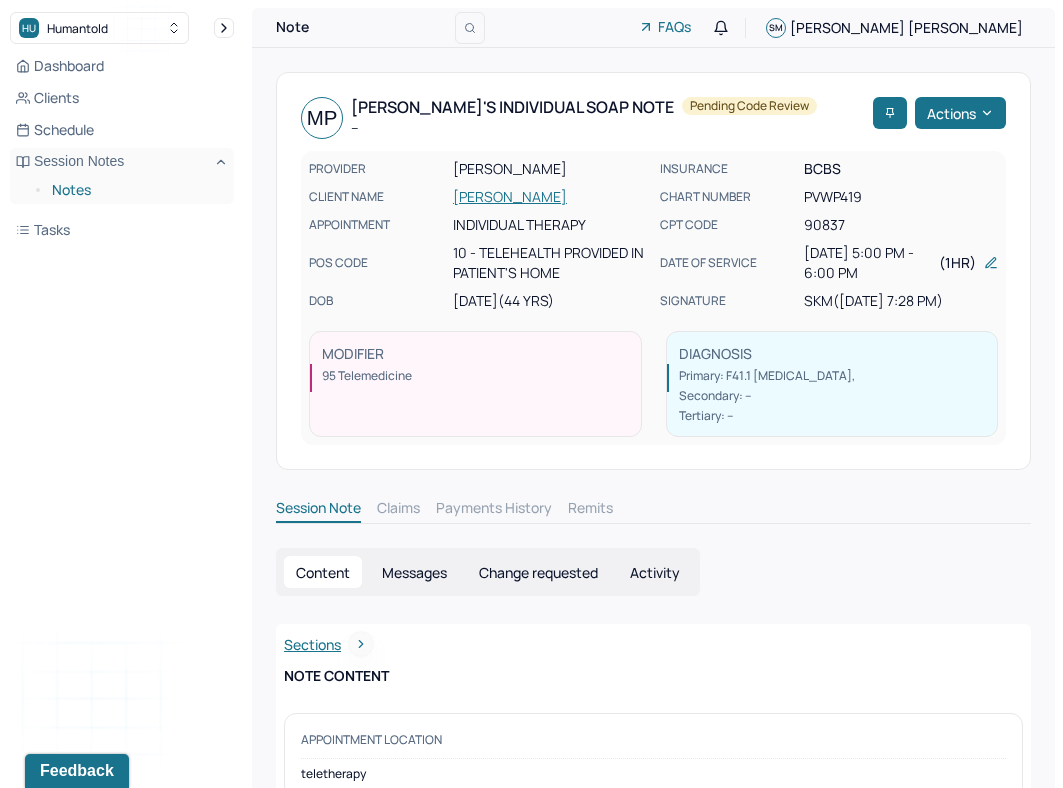 click on "Notes" at bounding box center (135, 190) 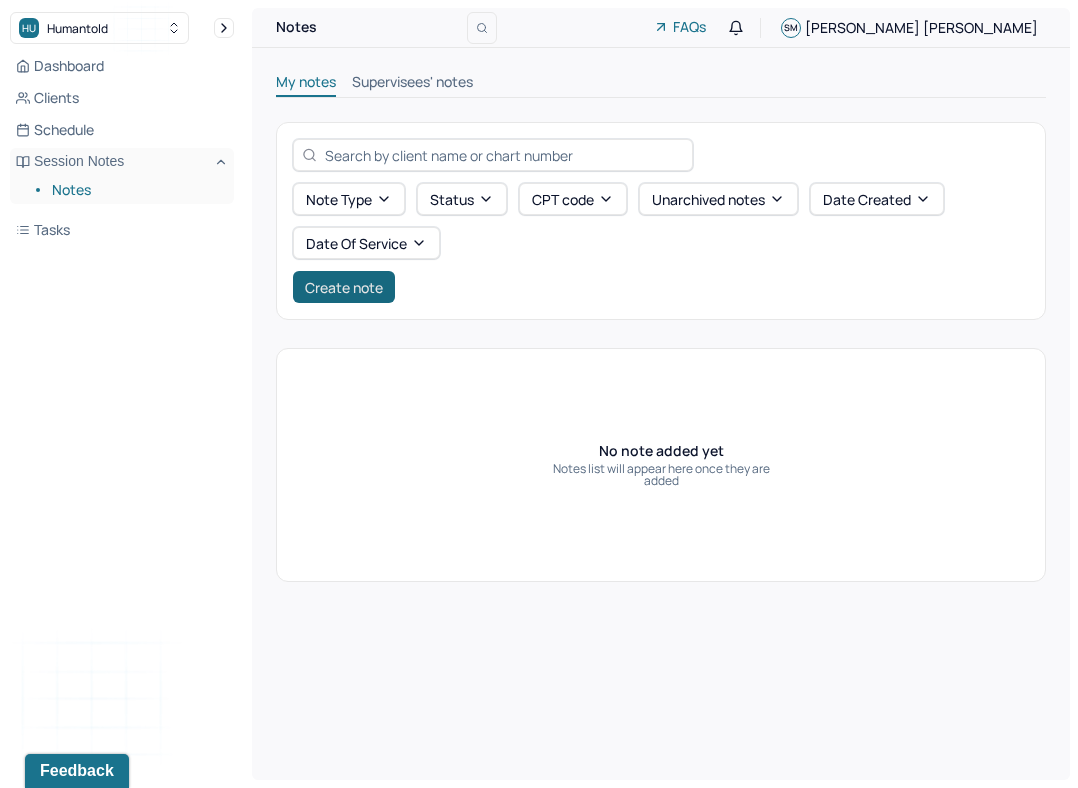click on "Create note" at bounding box center [344, 287] 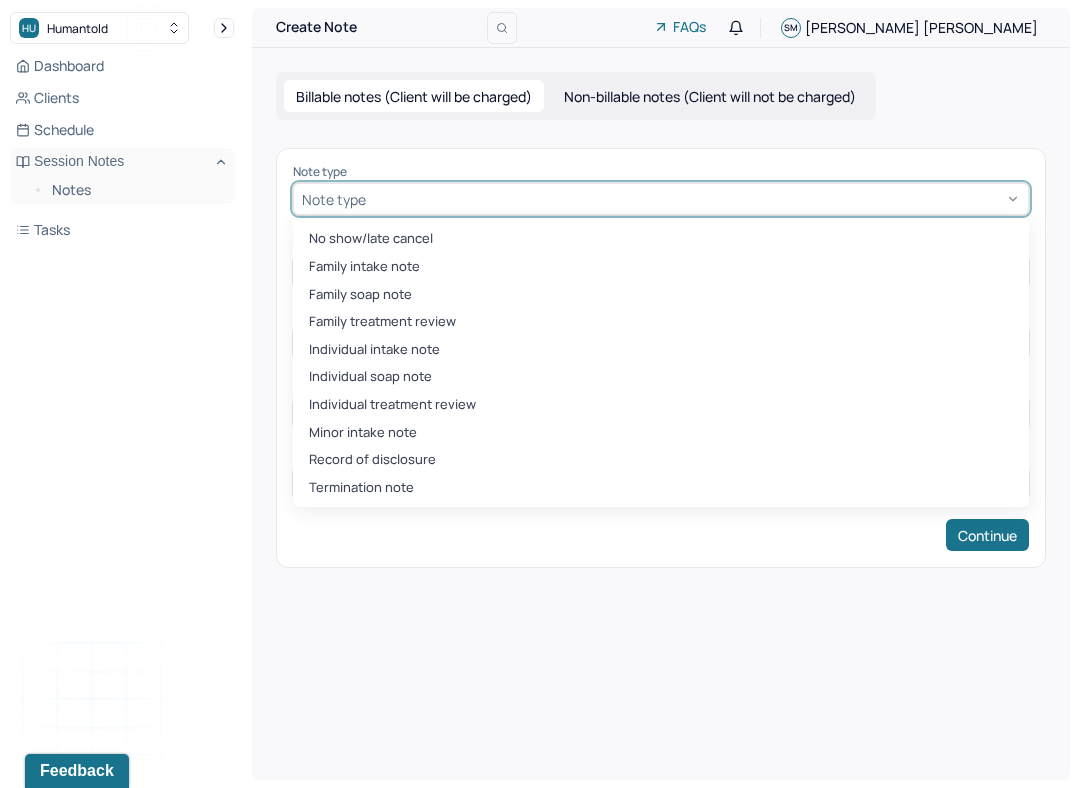 click at bounding box center [373, 199] 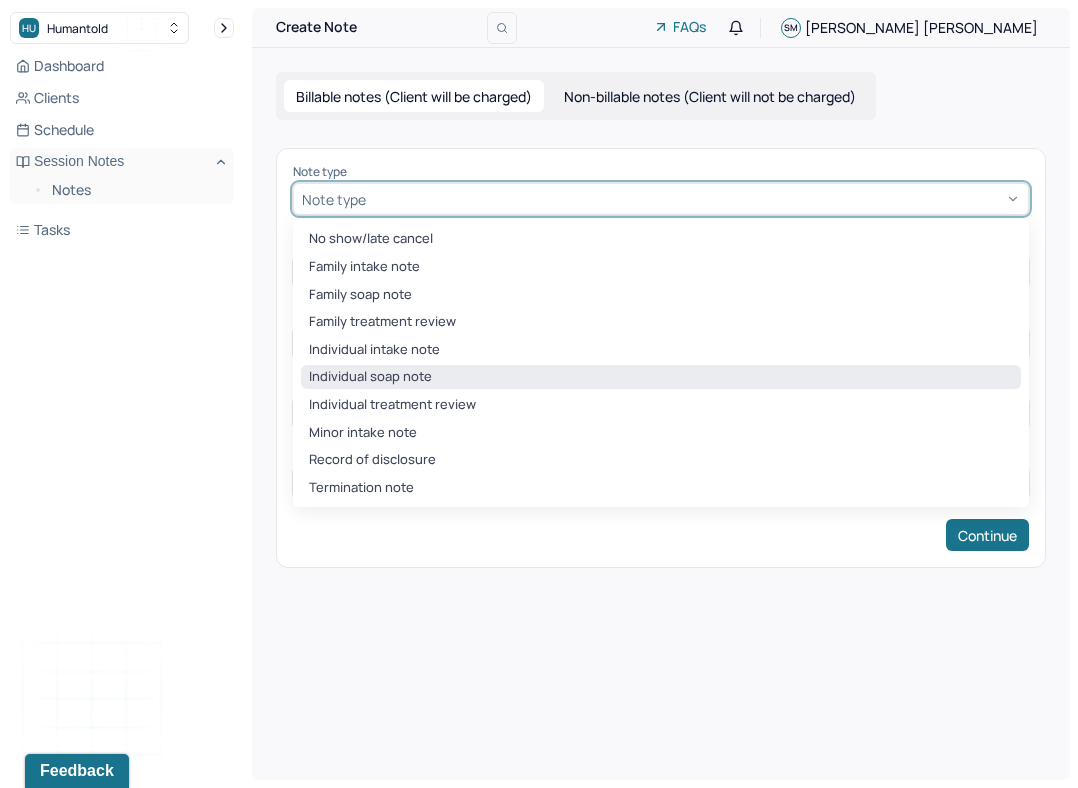 click on "Individual soap note" at bounding box center [661, 377] 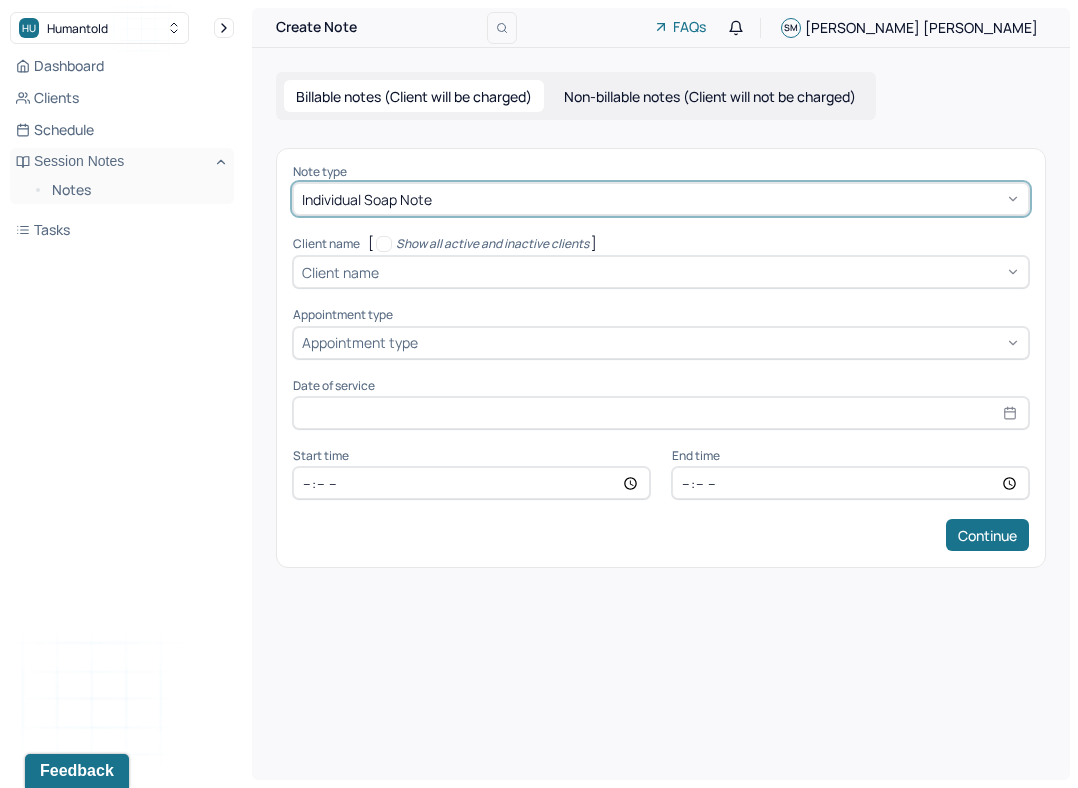 click on "Client name" at bounding box center [340, 272] 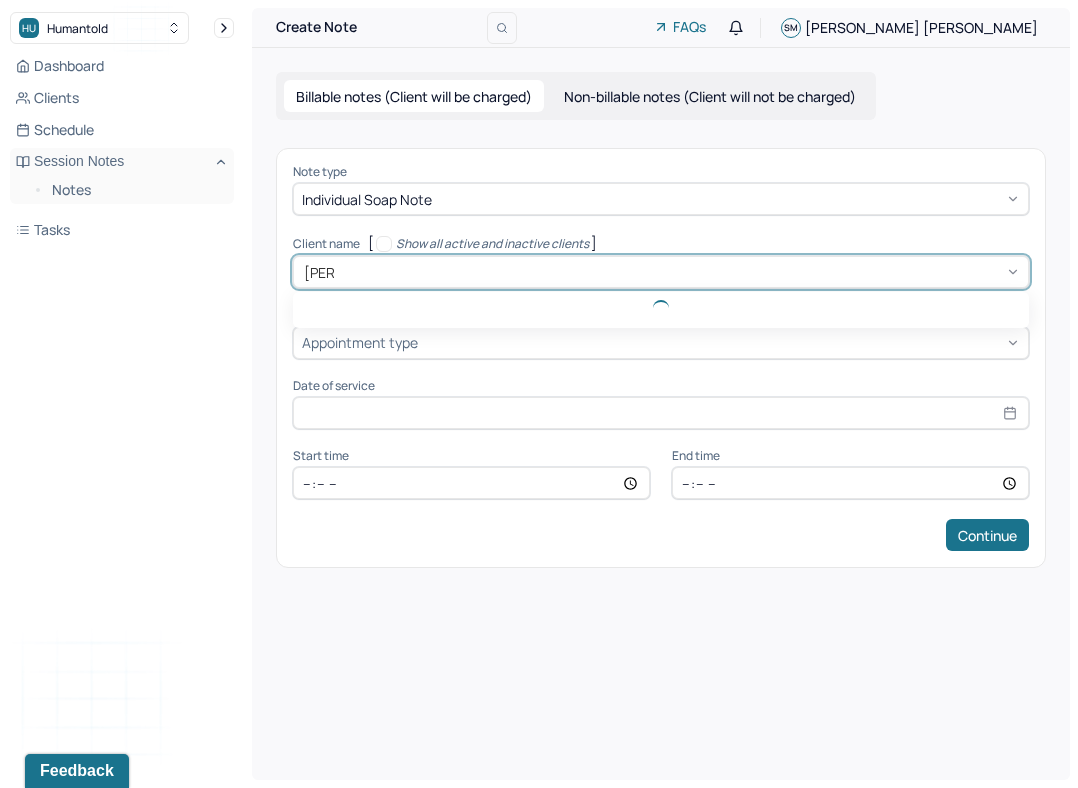 type on "gawl" 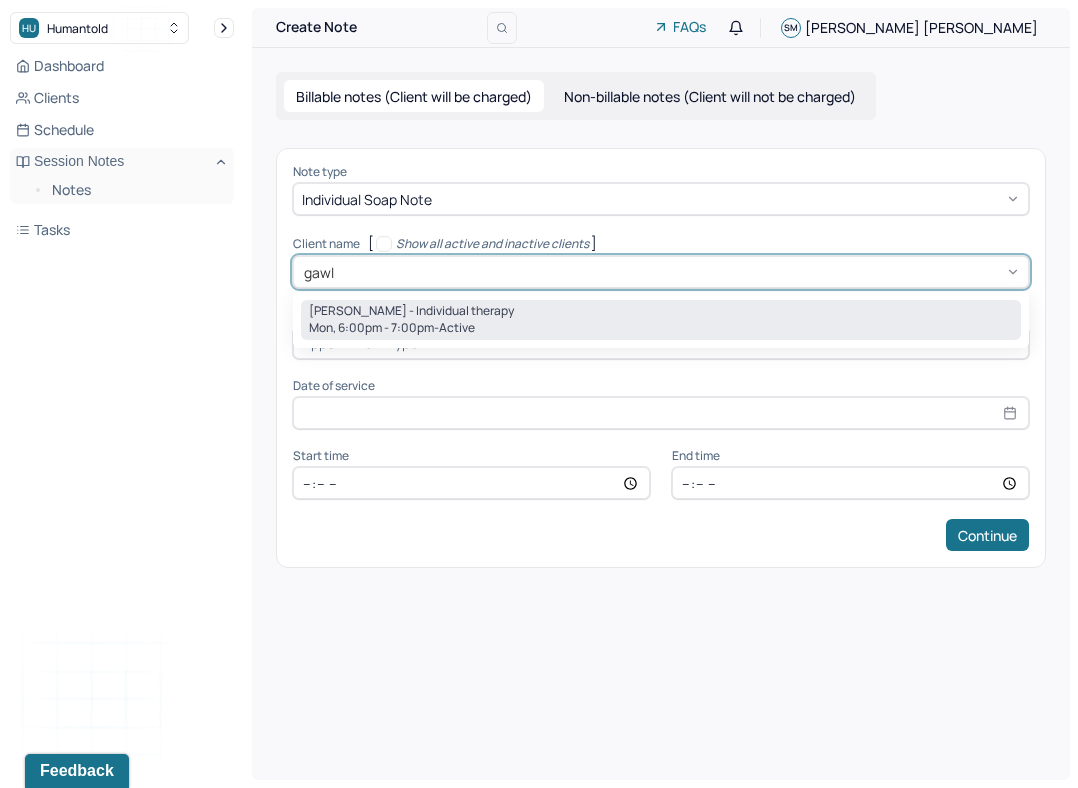 click on "Mon, 6:00pm - 7:00pm  -  active" at bounding box center [661, 328] 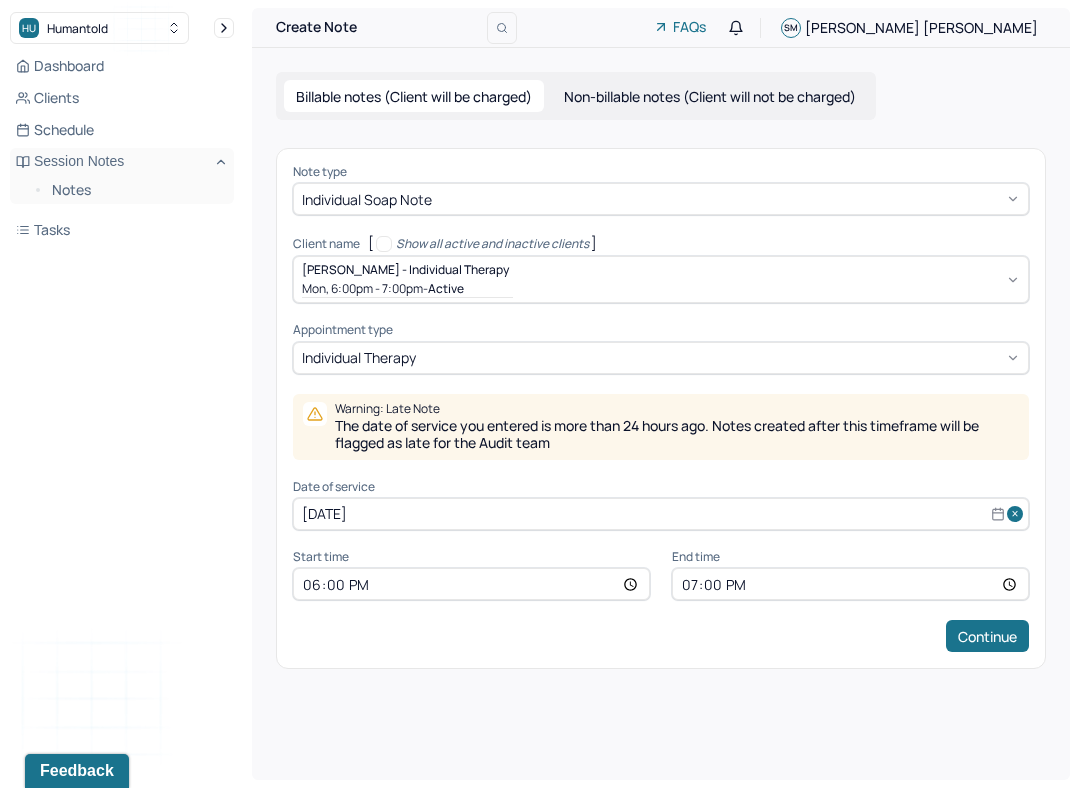 click on "Billable notes (Client will be charged) Non-billable notes (Client will not be charged) Note type Individual soap note Client name [ Show all active and inactive clients ] [PERSON_NAME] - Individual therapy Mon, 6:00pm - 7:00pm  -  active Supervisee name [PERSON_NAME] Appointment type individual therapy Warning: Late Note The date of service you entered is more than 24 hours ago. Notes created after this timeframe will be flagged as late for the Audit team Date of service [DATE] Start time 18:00 End time 19:00 Continue" at bounding box center (661, 370) 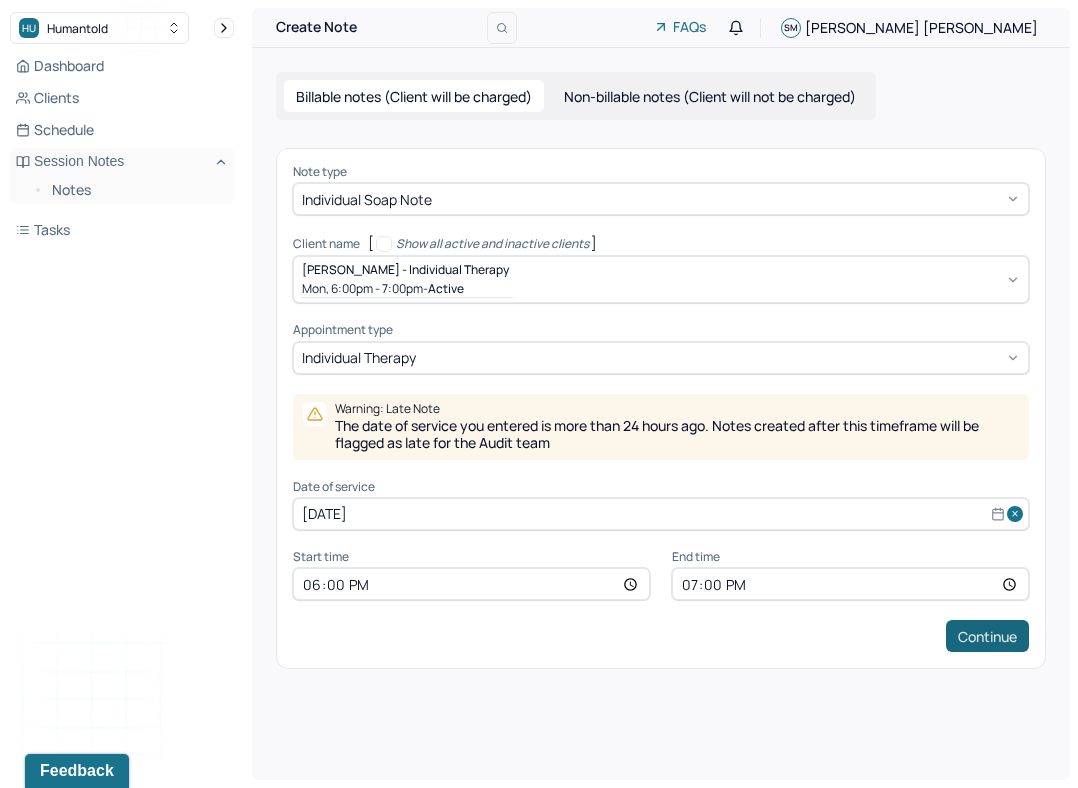 click on "Continue" at bounding box center (987, 636) 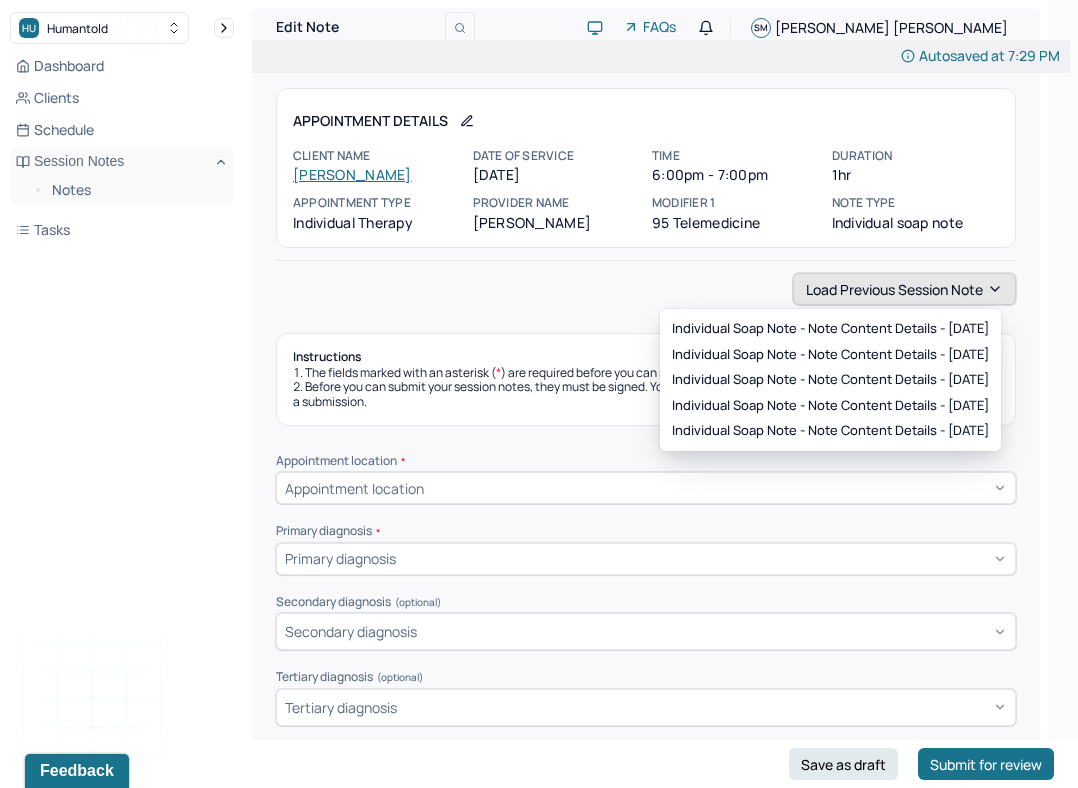 click on "Load previous session note" at bounding box center [904, 289] 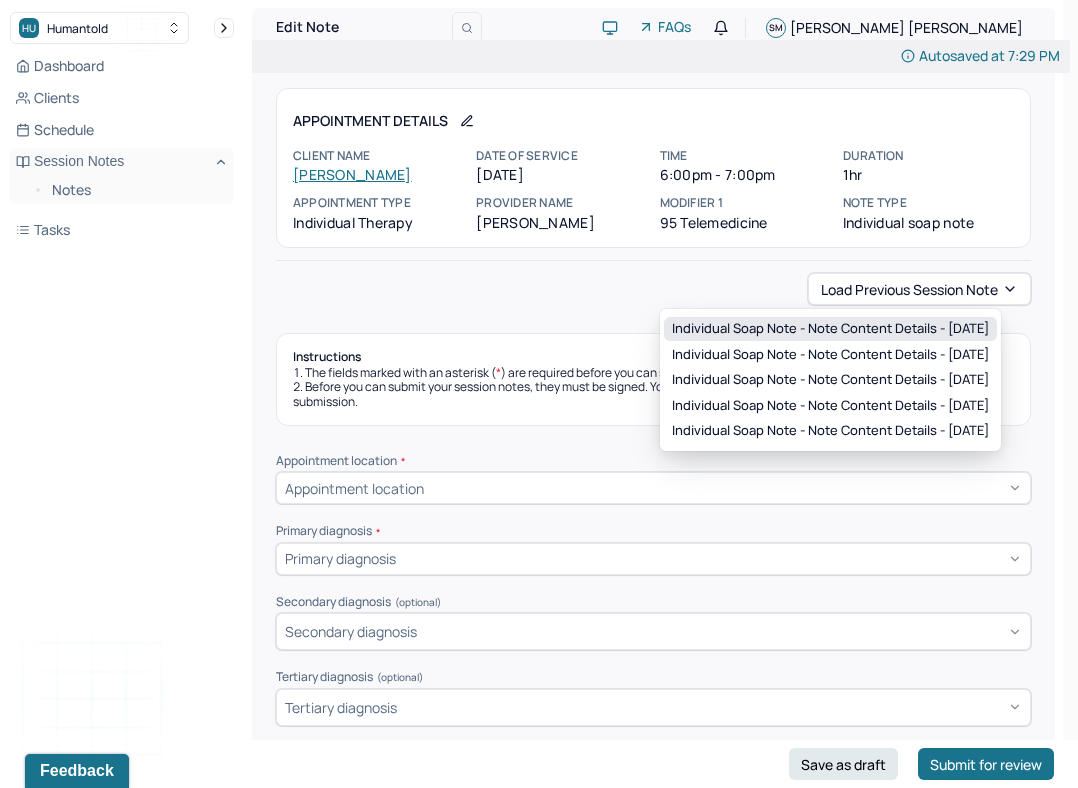 click on "Individual soap note   - Note content Details -   [DATE]" at bounding box center [830, 329] 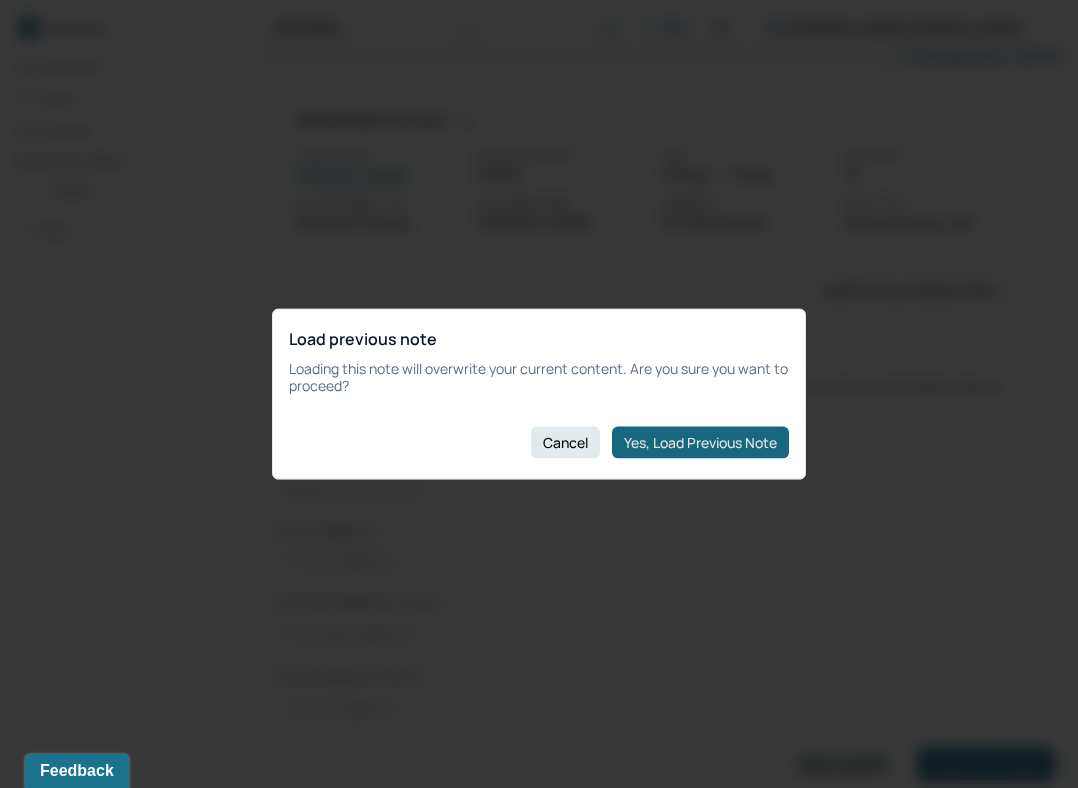 click on "Yes, Load Previous Note" at bounding box center (700, 442) 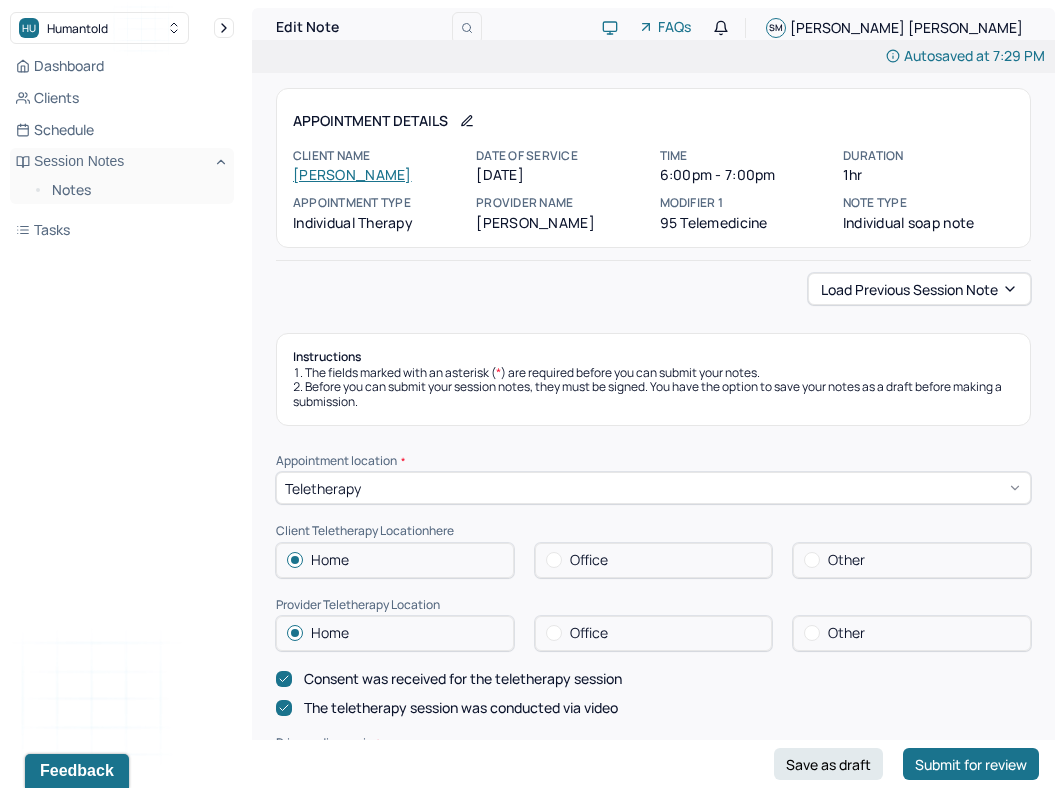 click on "Dashboard Clients Schedule Session Notes Notes Tasks SM [PERSON_NAME] provider Logout" at bounding box center (122, 414) 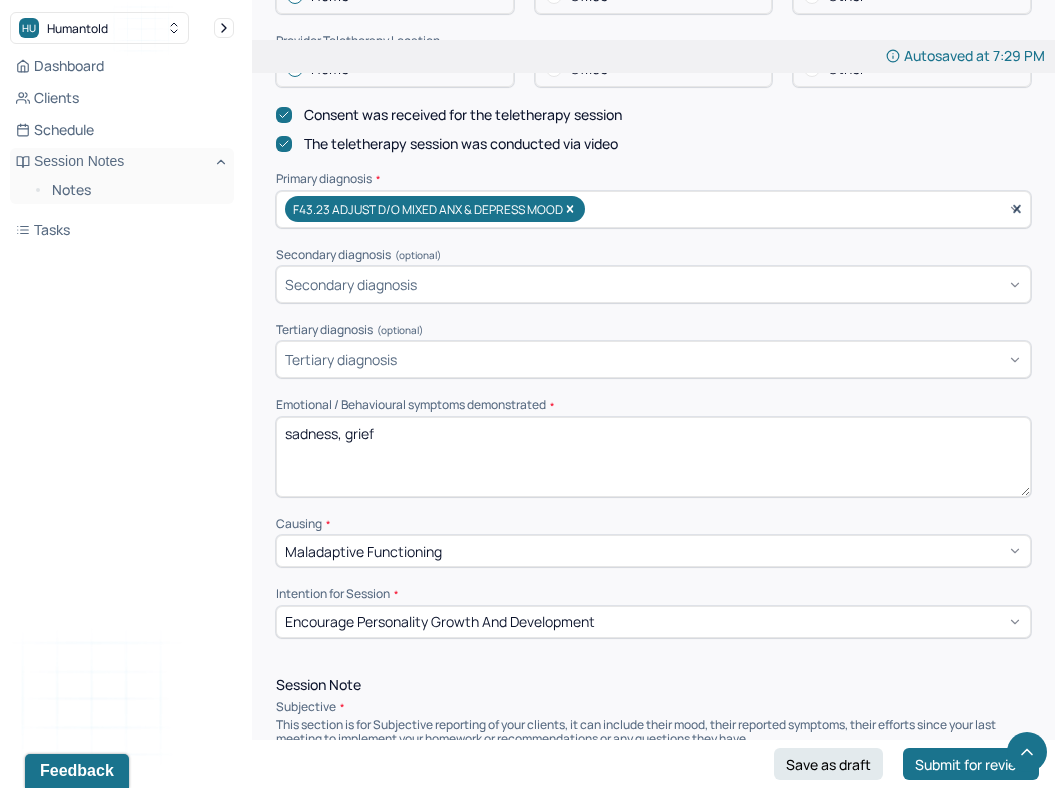 scroll, scrollTop: 651, scrollLeft: 0, axis: vertical 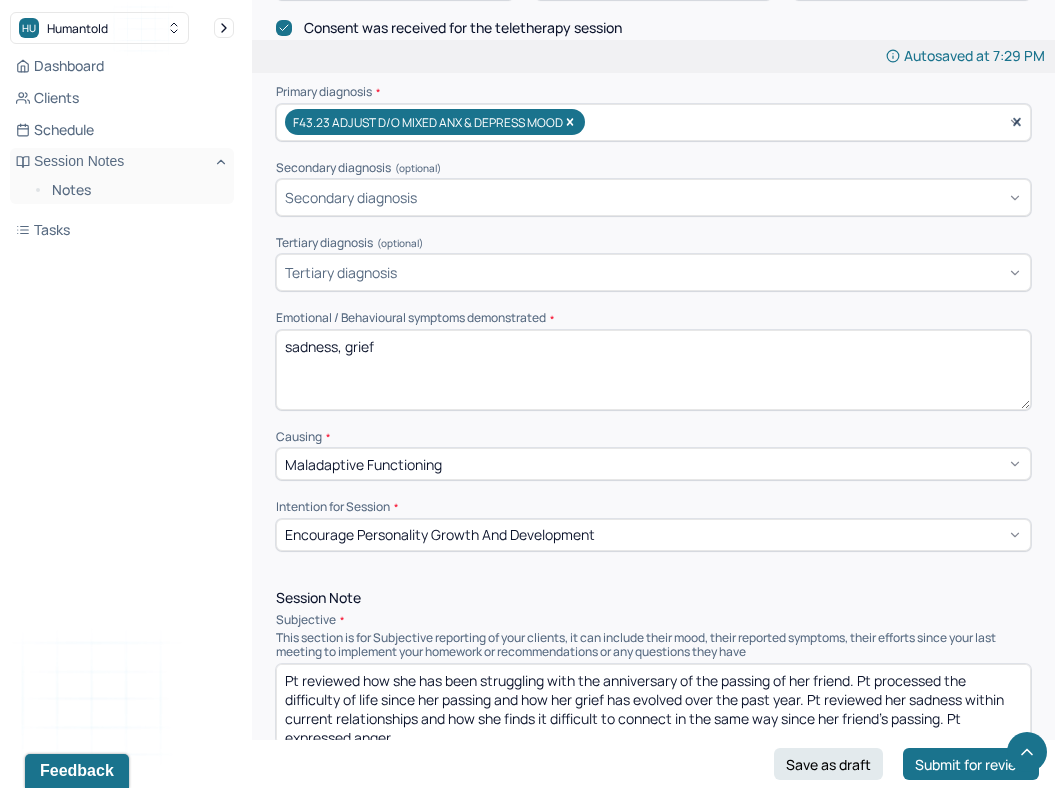 drag, startPoint x: 620, startPoint y: 398, endPoint x: 254, endPoint y: 335, distance: 371.38254 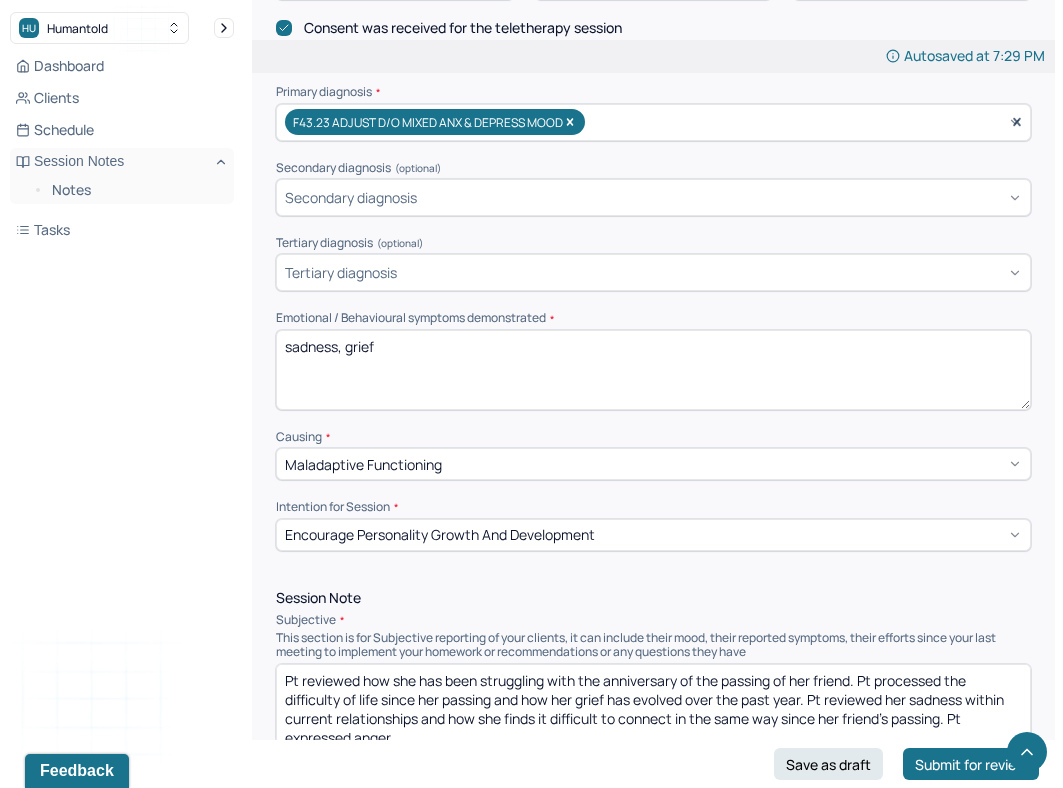 click on "Autosaved at 7:29 PM Appointment Details Client name [PERSON_NAME] Date of service [DATE] Time 6:00pm - 7:00pm Duration 1hr Appointment type individual therapy Provider name [PERSON_NAME] Modifier 1 95 Telemedicine Note type Individual soap note Load previous session note Instructions The fields marked with an asterisk ( * ) are required before you can submit your notes. Before you can submit your session notes, they must be signed. You have the option to save your notes as a draft before making a submission. Appointment location * Teletherapy Client Teletherapy Location here Home Office Other Provider Teletherapy Location Home Office Other Consent was received for the teletherapy session The teletherapy session was conducted via video Primary diagnosis * F43.23 ADJUST D/O MIXED ANX & DEPRESS MOOD Secondary diagnosis (optional) Secondary diagnosis Tertiary diagnosis (optional) Tertiary diagnosis Emotional / Behavioural symptoms demonstrated * sadness, grief Causing * Maladaptive Functioning * Subjective" at bounding box center [653, 1286] 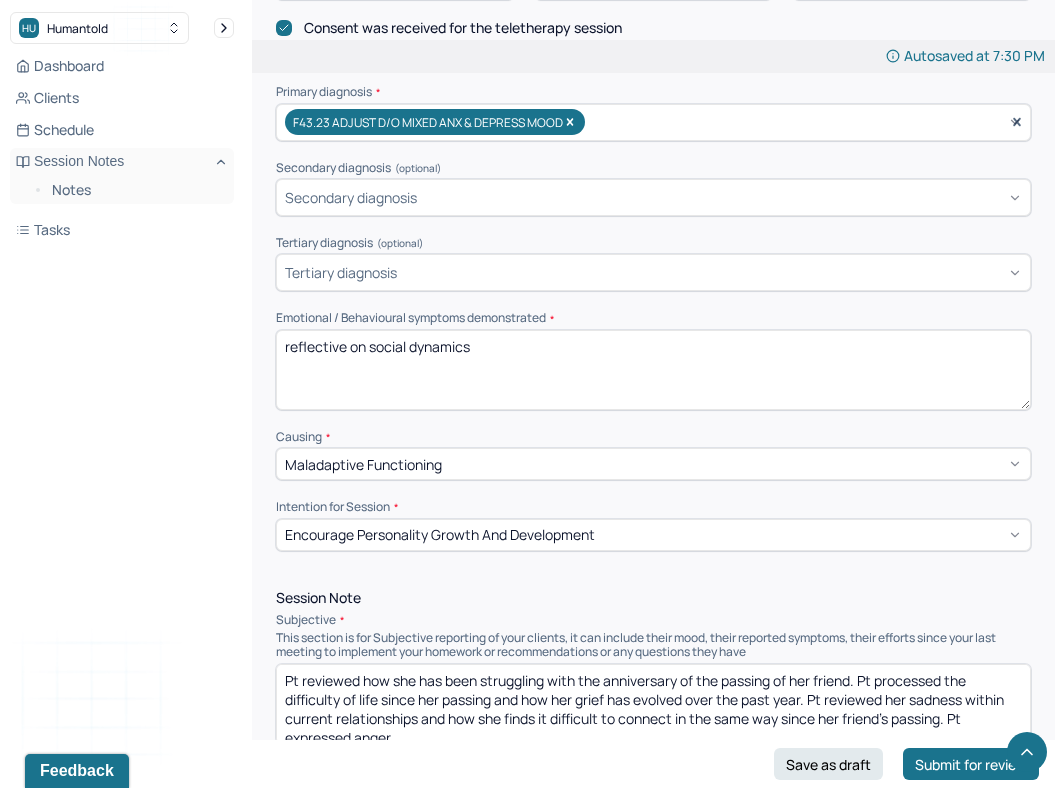 type on "reflective on social dynamics" 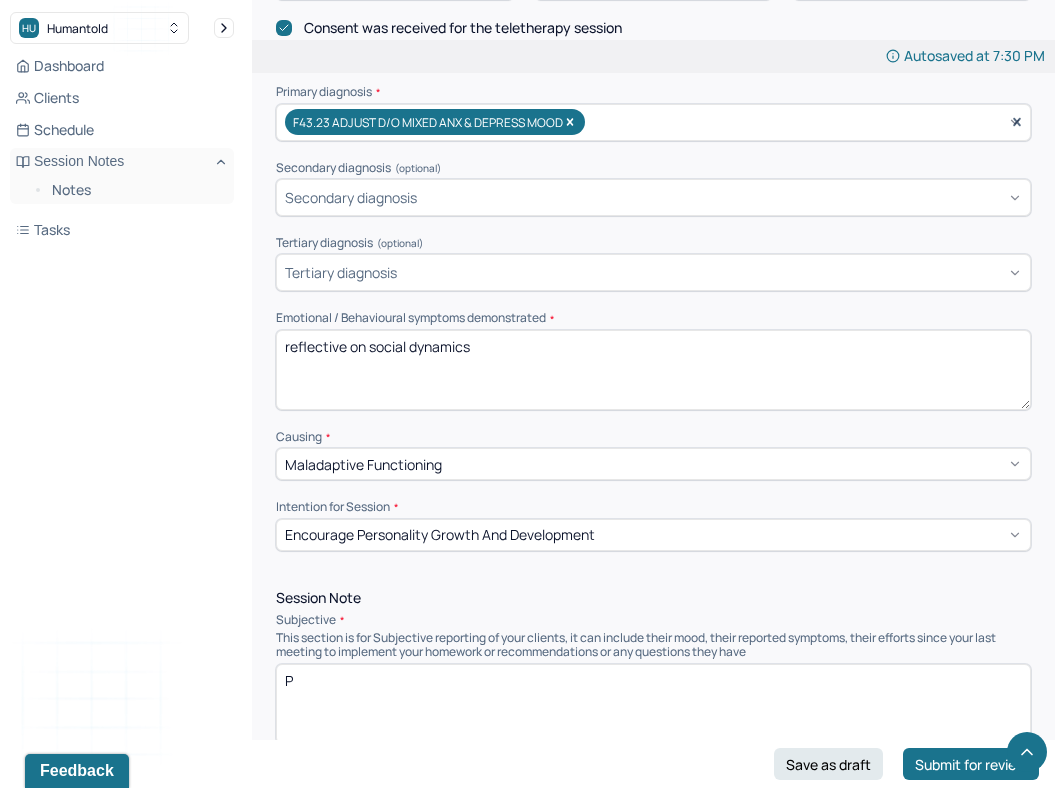 scroll, scrollTop: 0, scrollLeft: 0, axis: both 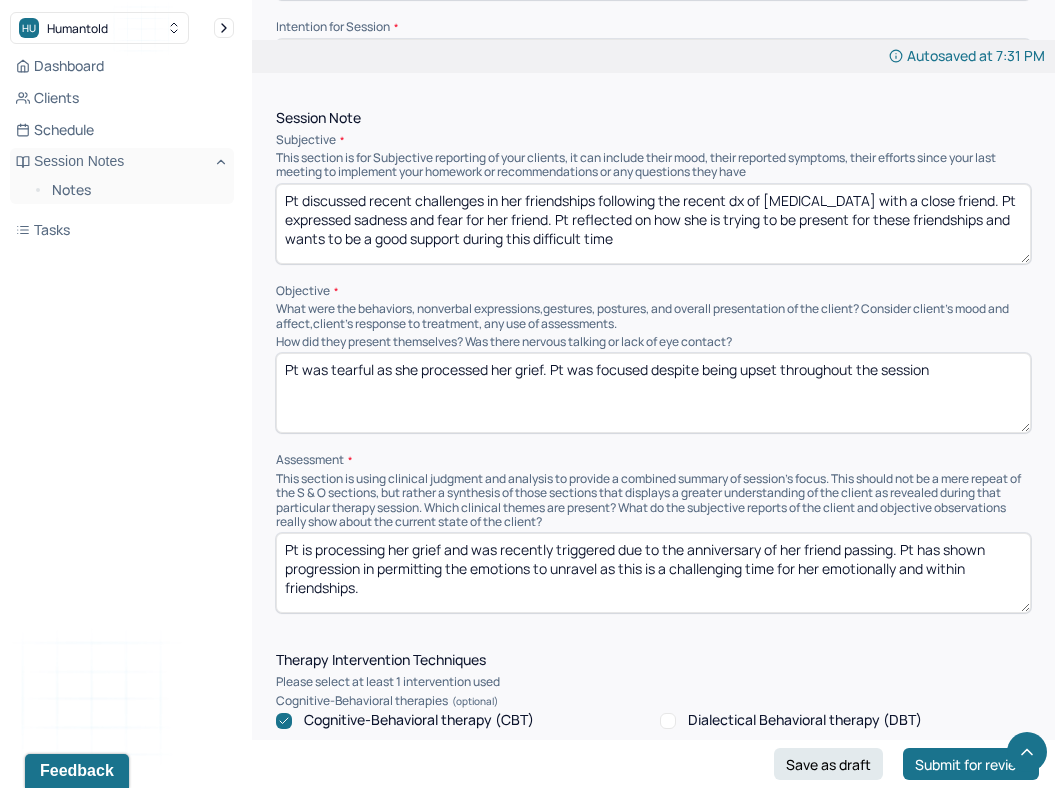type on "Pt discussed recent challenges in her friendships following the recent dx of [MEDICAL_DATA] with a close friend. Pt expressed sadness and fear for her friend. Pt reflected on how she is trying to be present for these friendships and wants to be a good support during this difficult time" 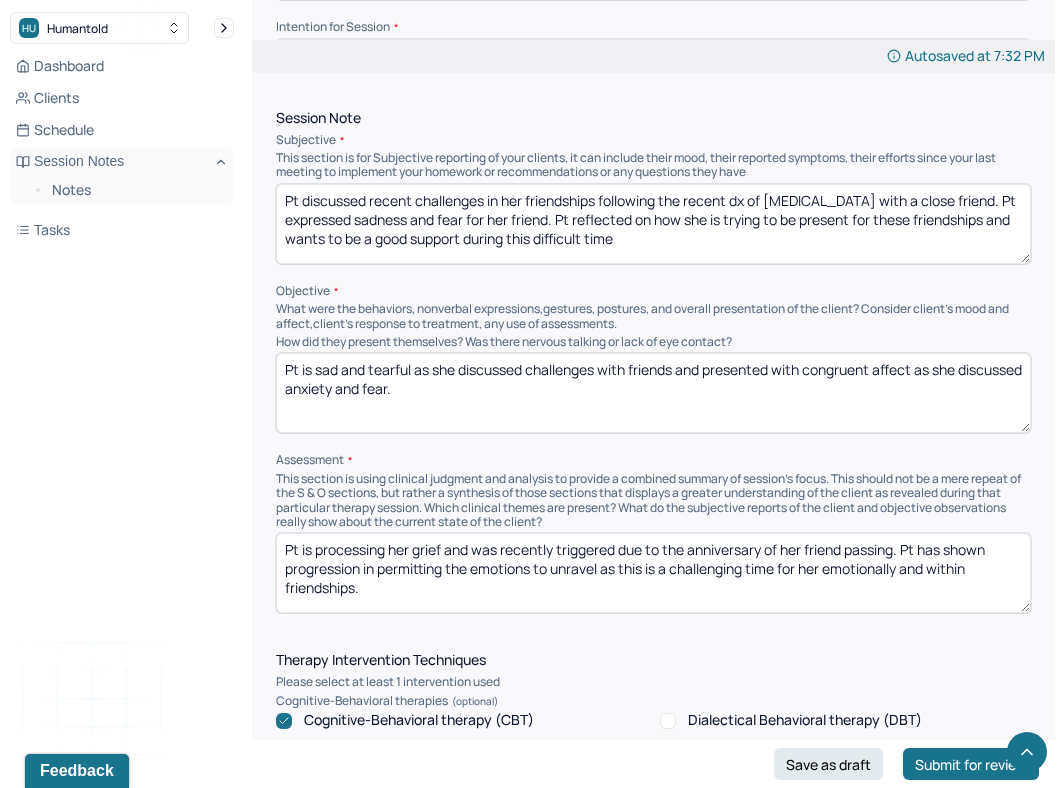 type on "Pt is sad and tearful as she discussed challenges with friends and presented with congruent affect as she discussed anxiety and fear." 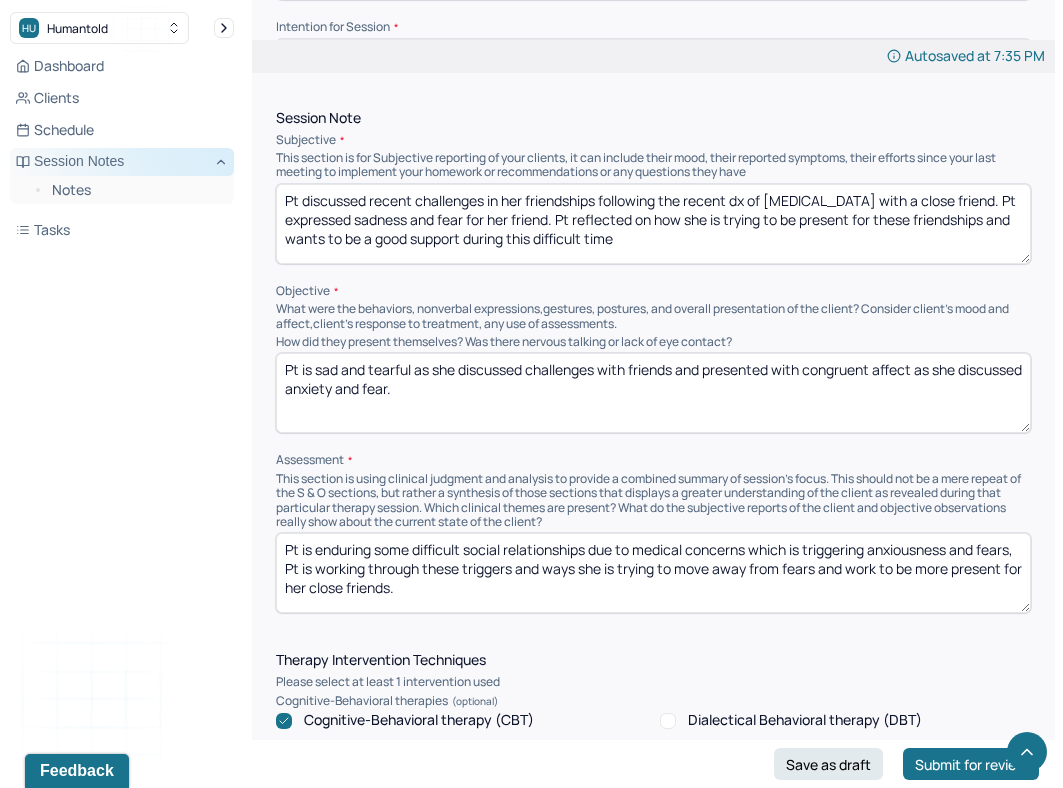 type on "Pt is enduring some difficult social relationships due to medical concerns which is triggering anxiousness and fears, Pt is working through these triggers and ways she is trying to move away from fears and work to be more present for her close friends." 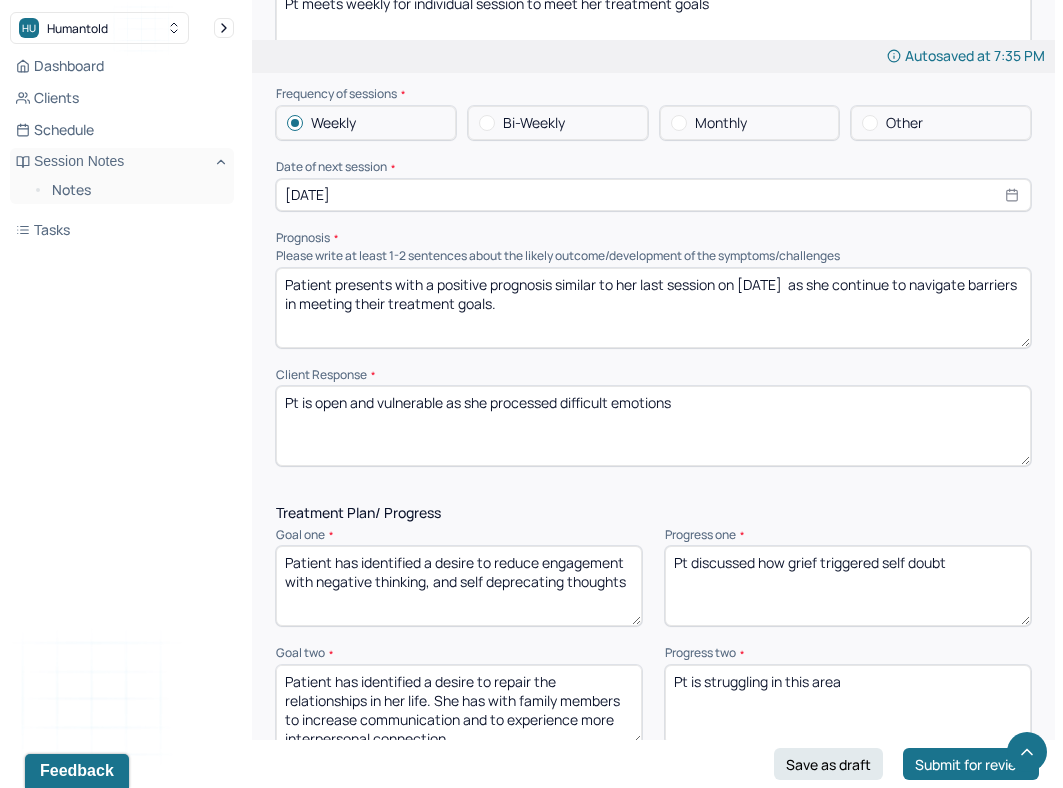 scroll, scrollTop: 2575, scrollLeft: 0, axis: vertical 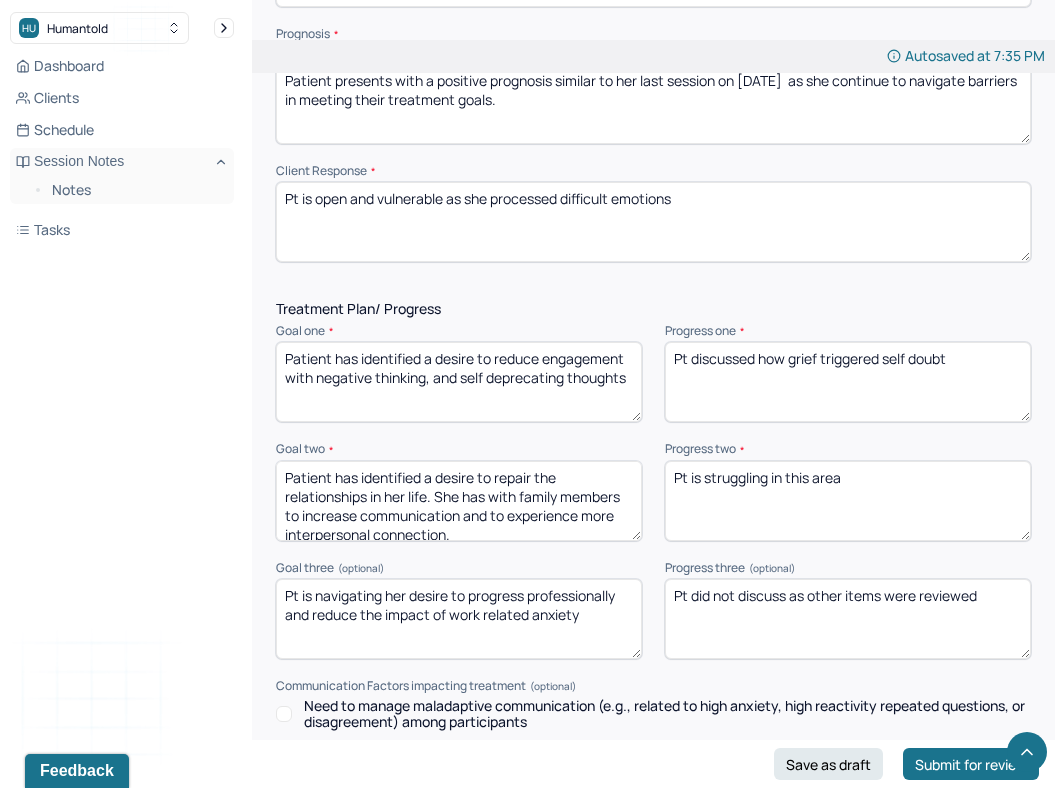 click on "Pt discussed how grief triggered self doubt" at bounding box center (848, 382) 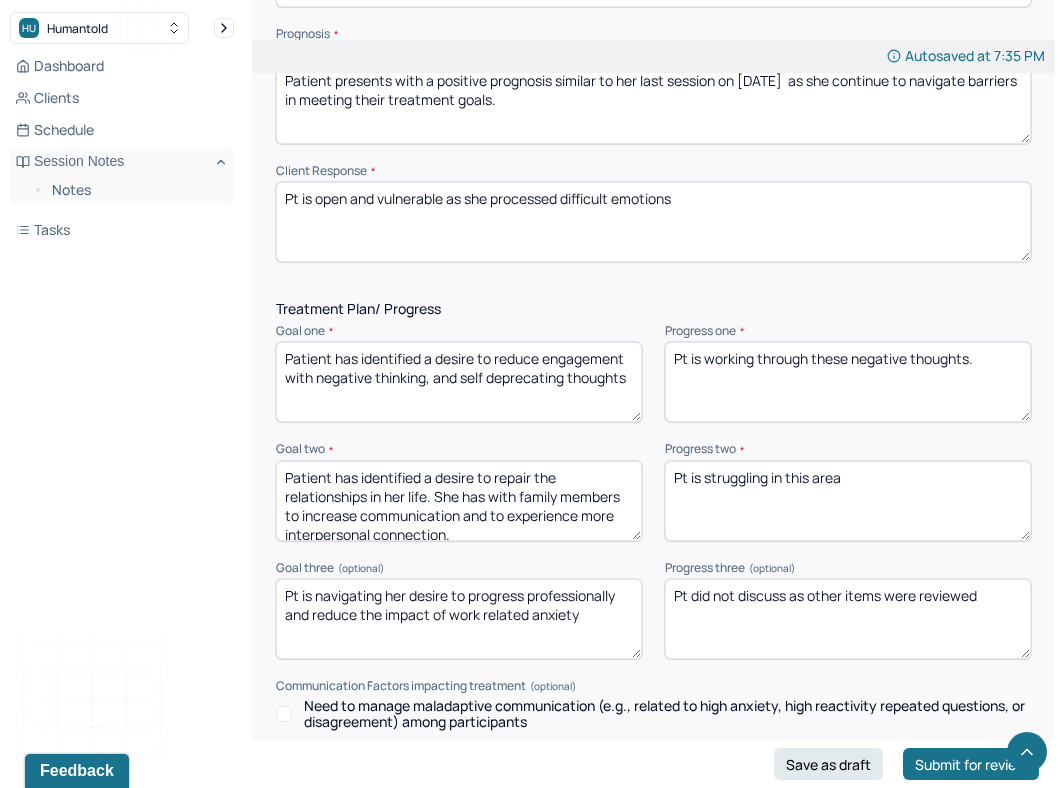 type on "Pt is working through these negative thoughts." 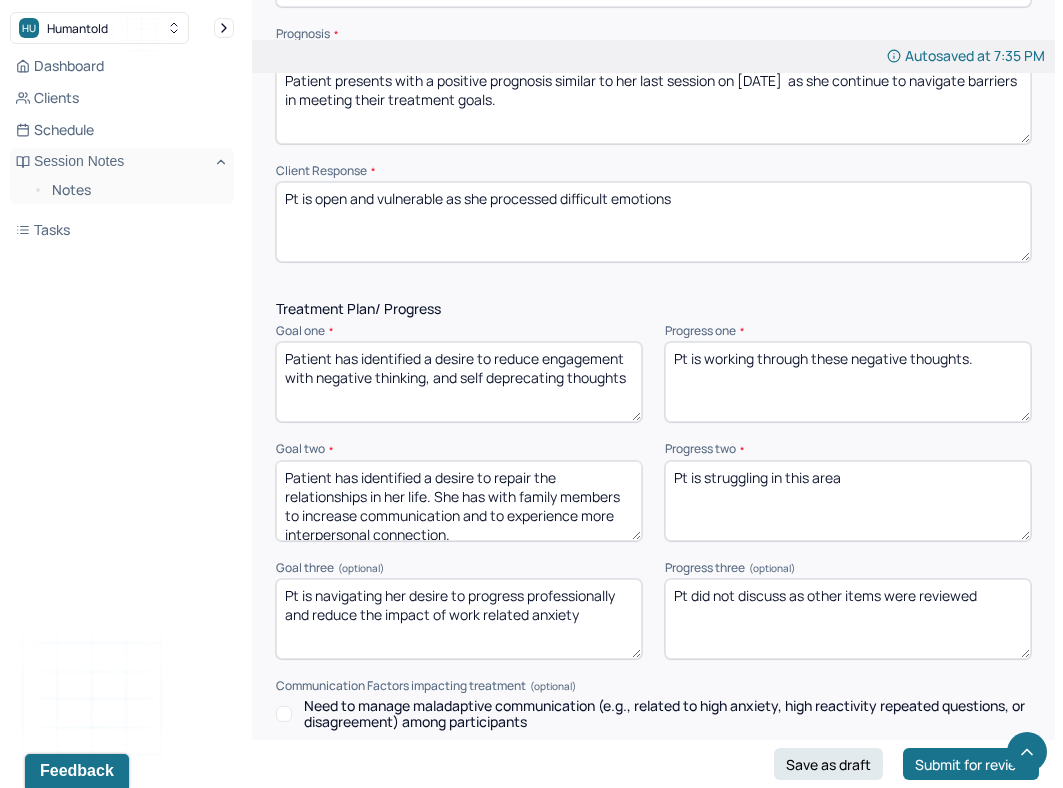 scroll, scrollTop: 4, scrollLeft: 0, axis: vertical 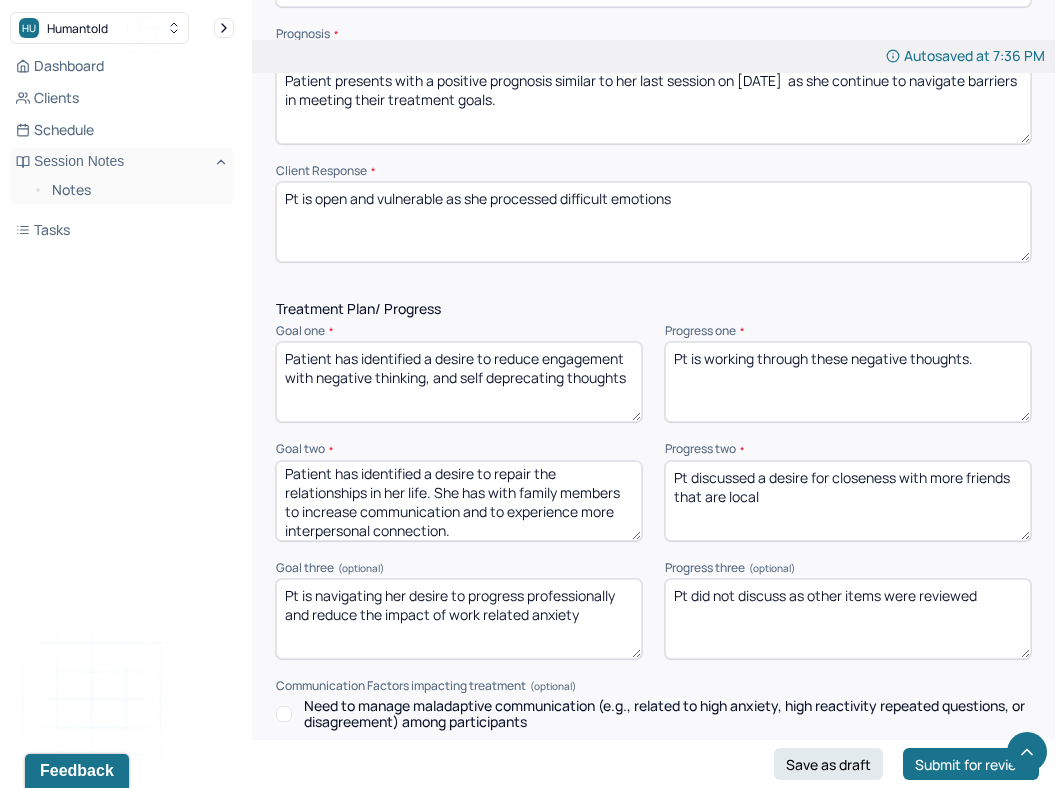 type on "Pt discussed a desire for closeness with more friends that are local" 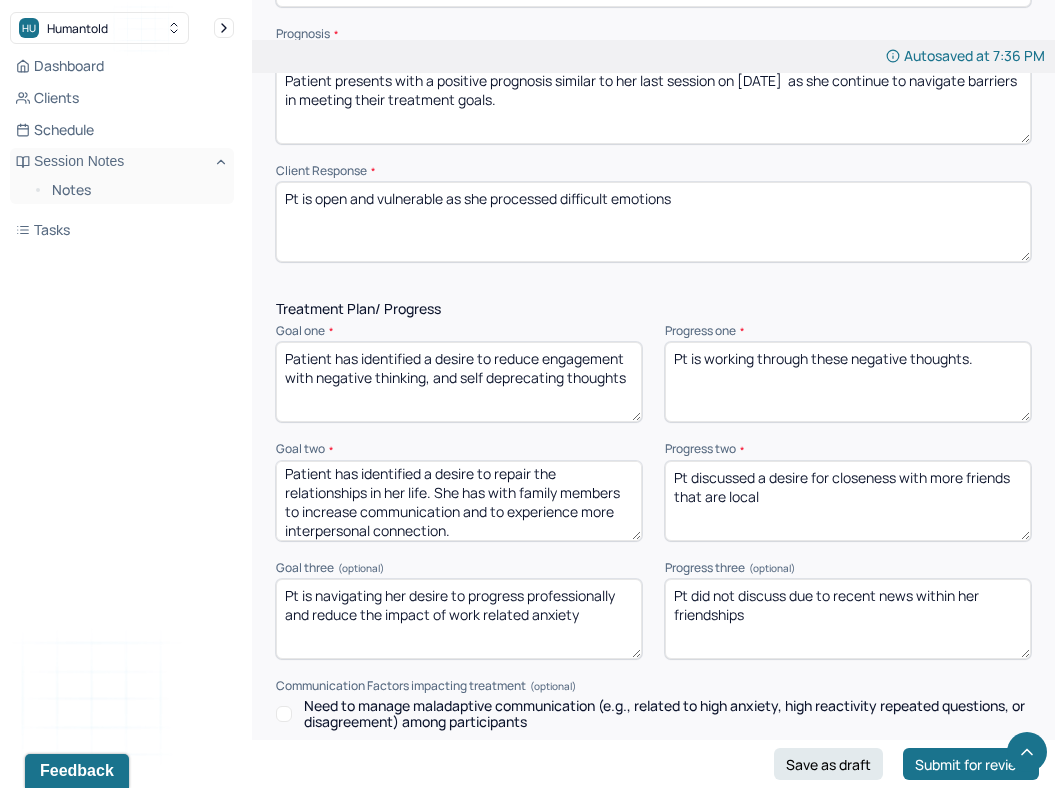 type on "Pt did not discuss due to recent news within her friendships" 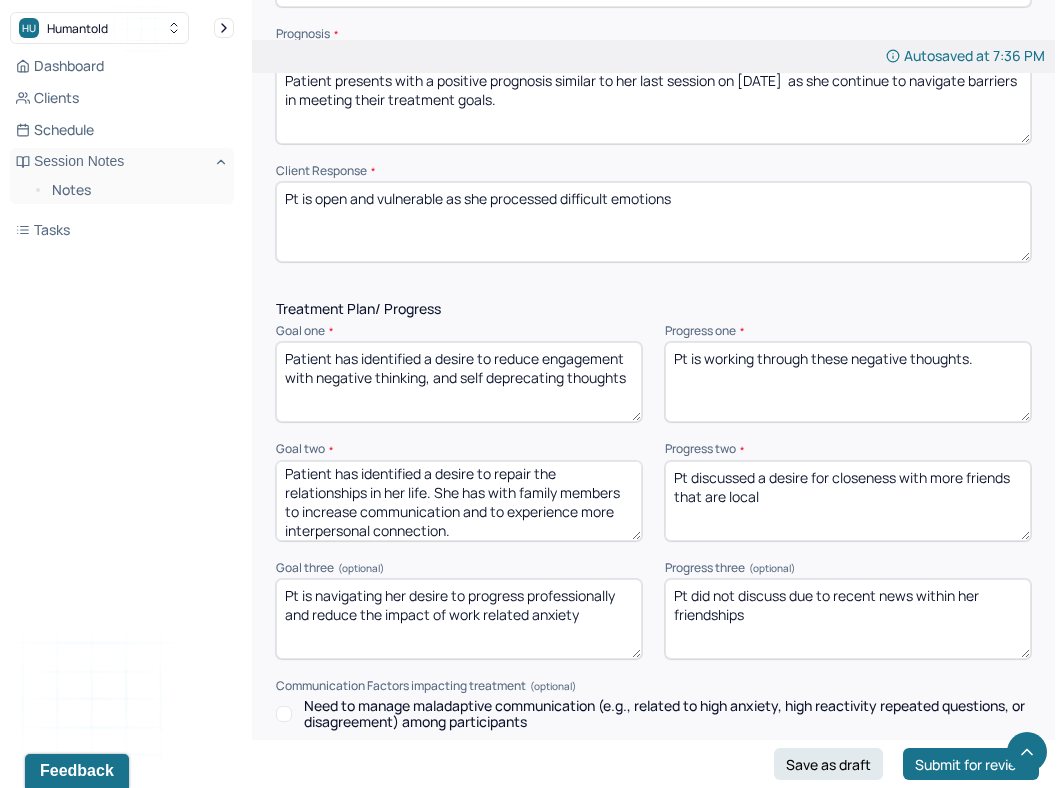 scroll, scrollTop: 3047, scrollLeft: 0, axis: vertical 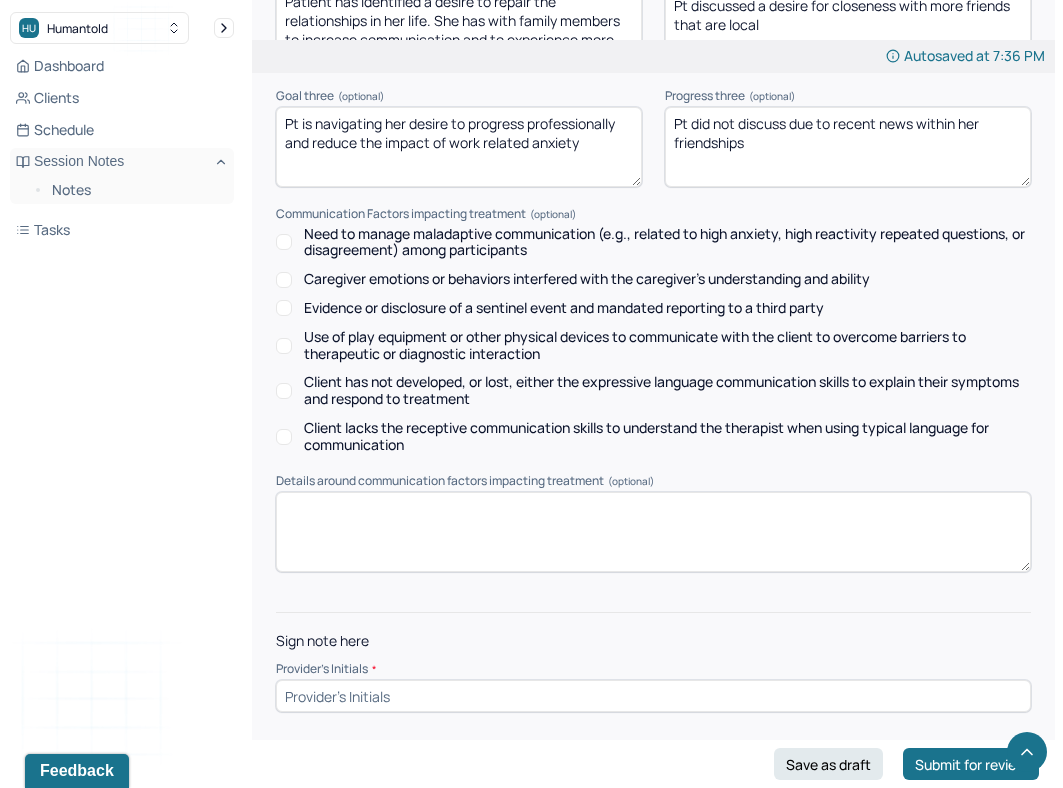 click at bounding box center (653, 696) 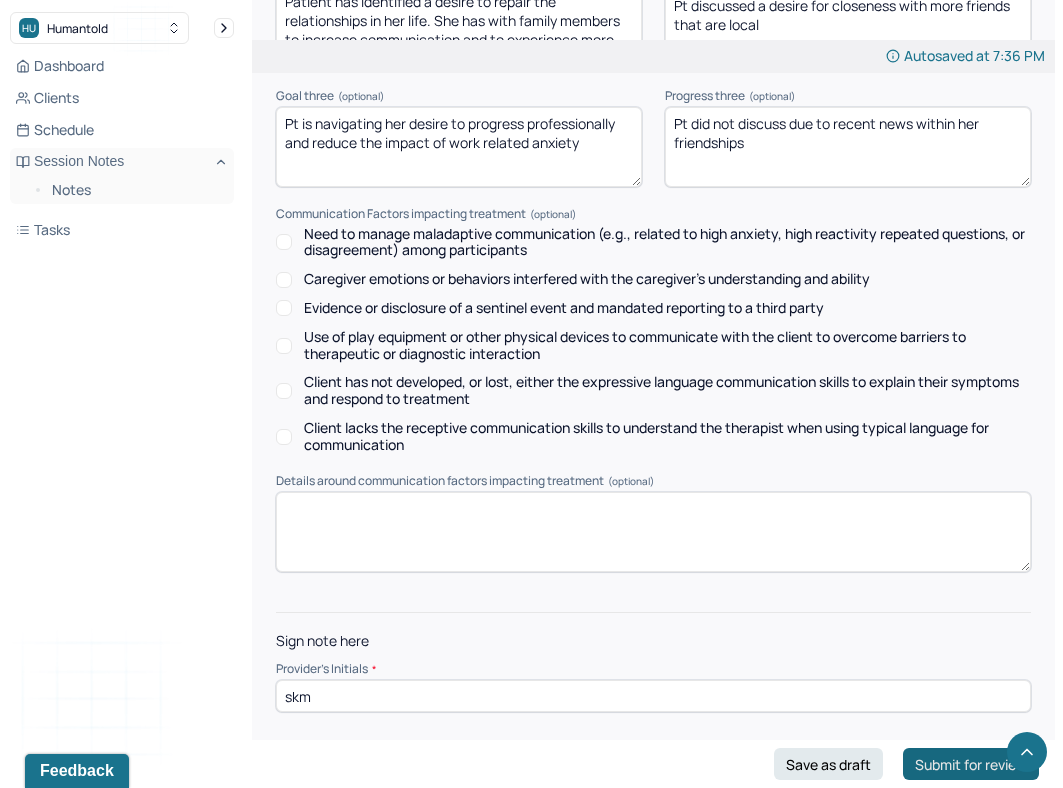 type on "skm" 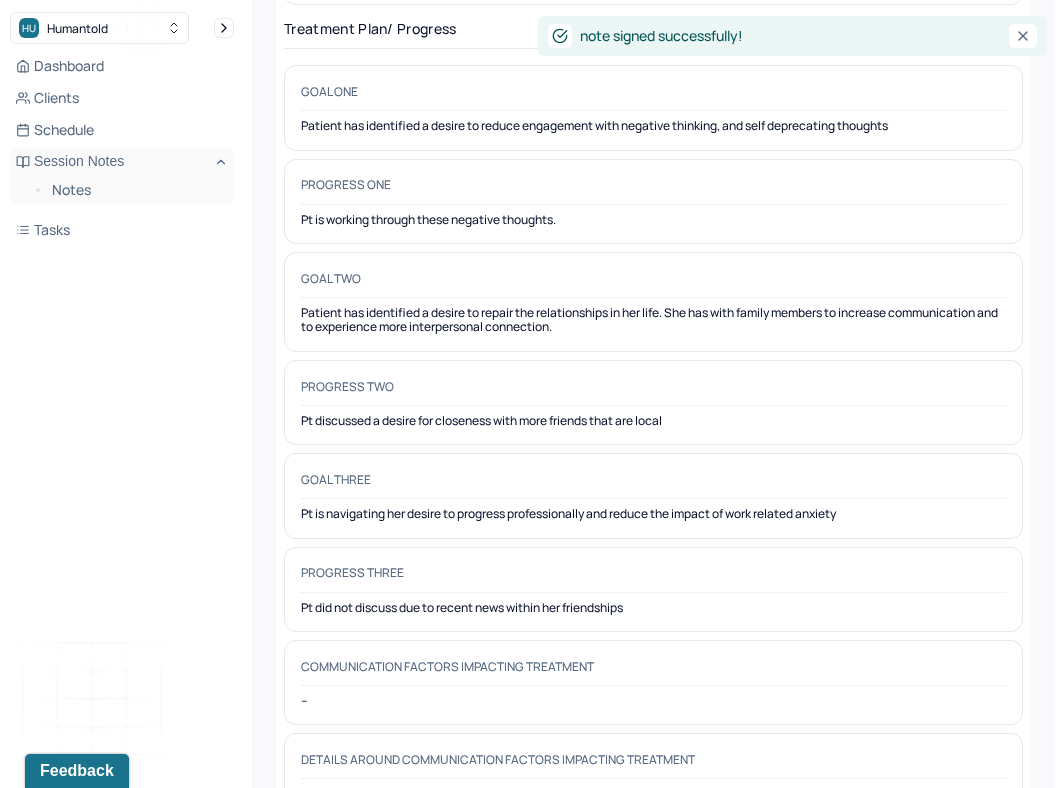 scroll, scrollTop: 0, scrollLeft: 0, axis: both 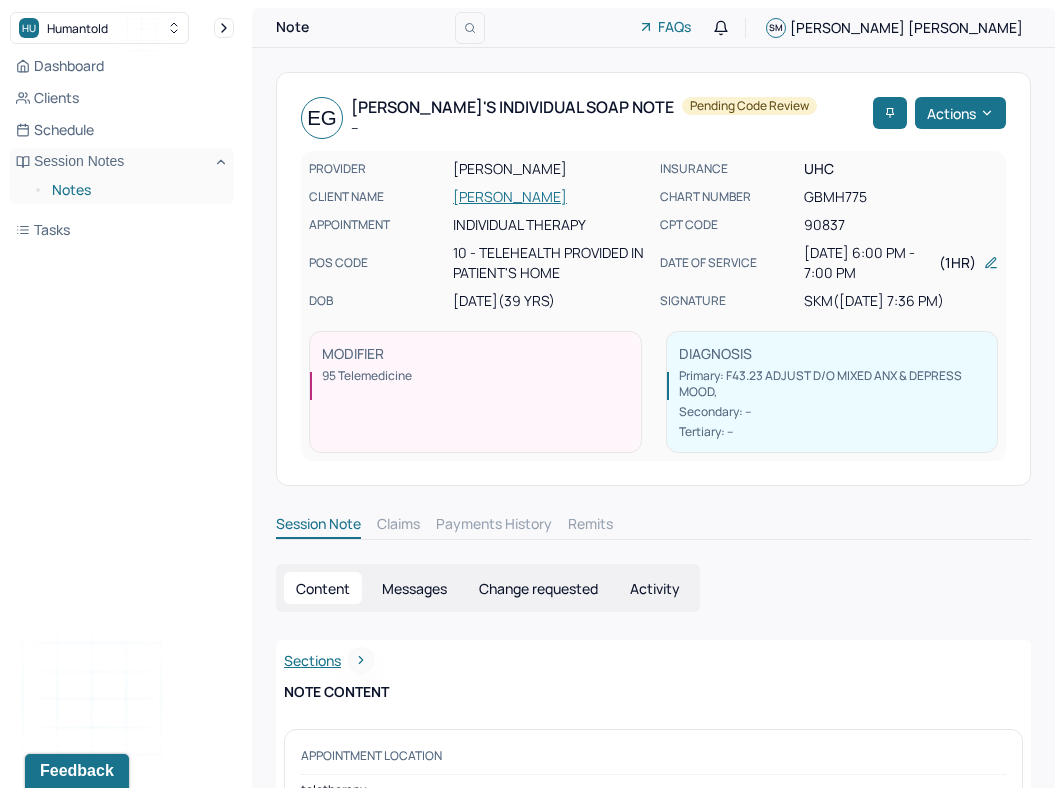 click on "Notes" at bounding box center (135, 190) 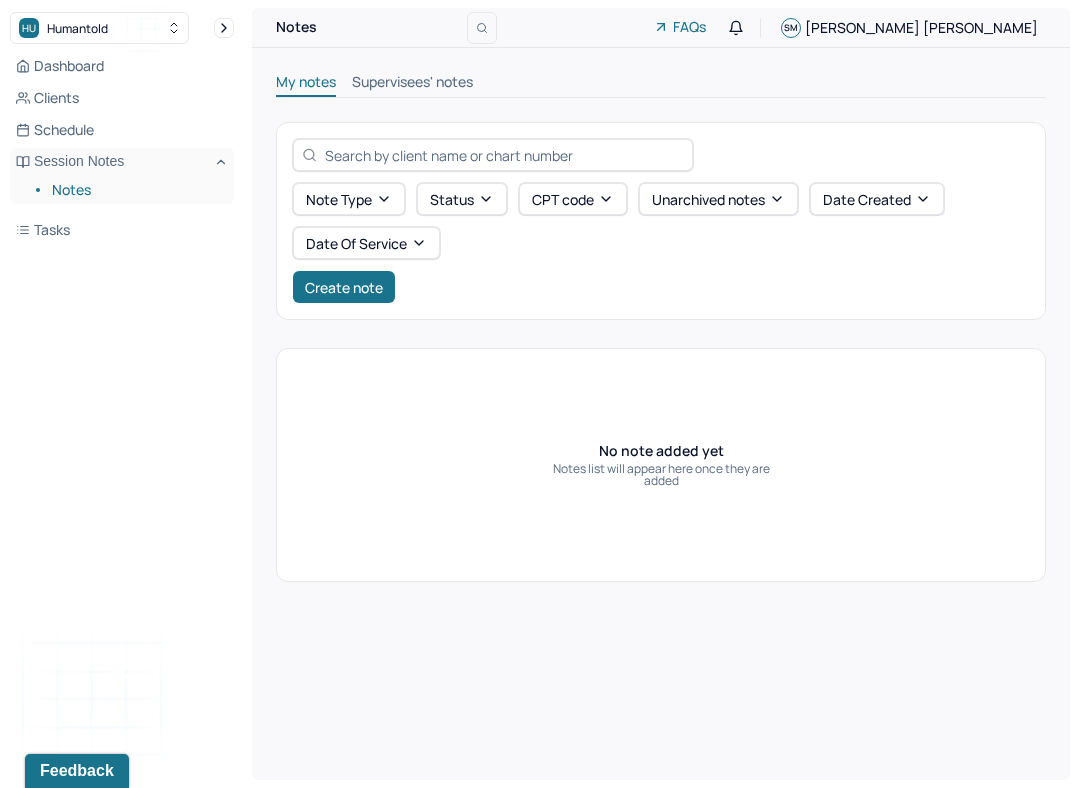 click on "Dashboard Clients Schedule Session Notes Notes Tasks SM [PERSON_NAME] provider Logout" at bounding box center [122, 414] 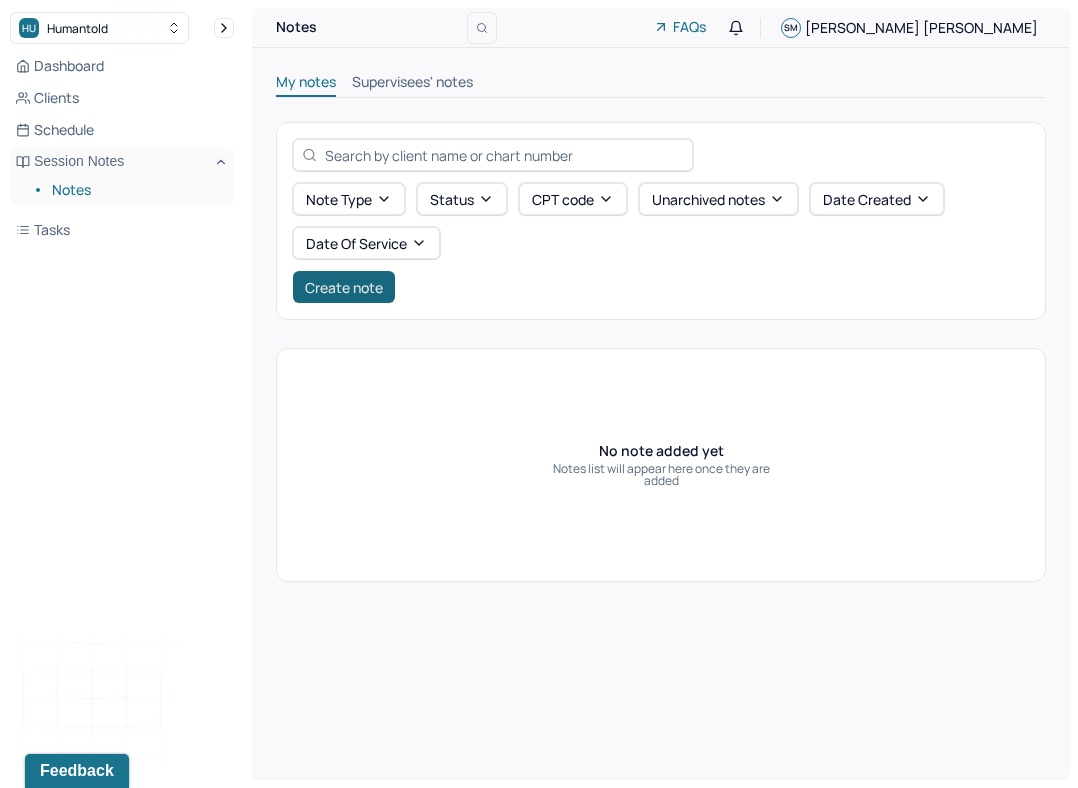 click on "Create note" at bounding box center [344, 287] 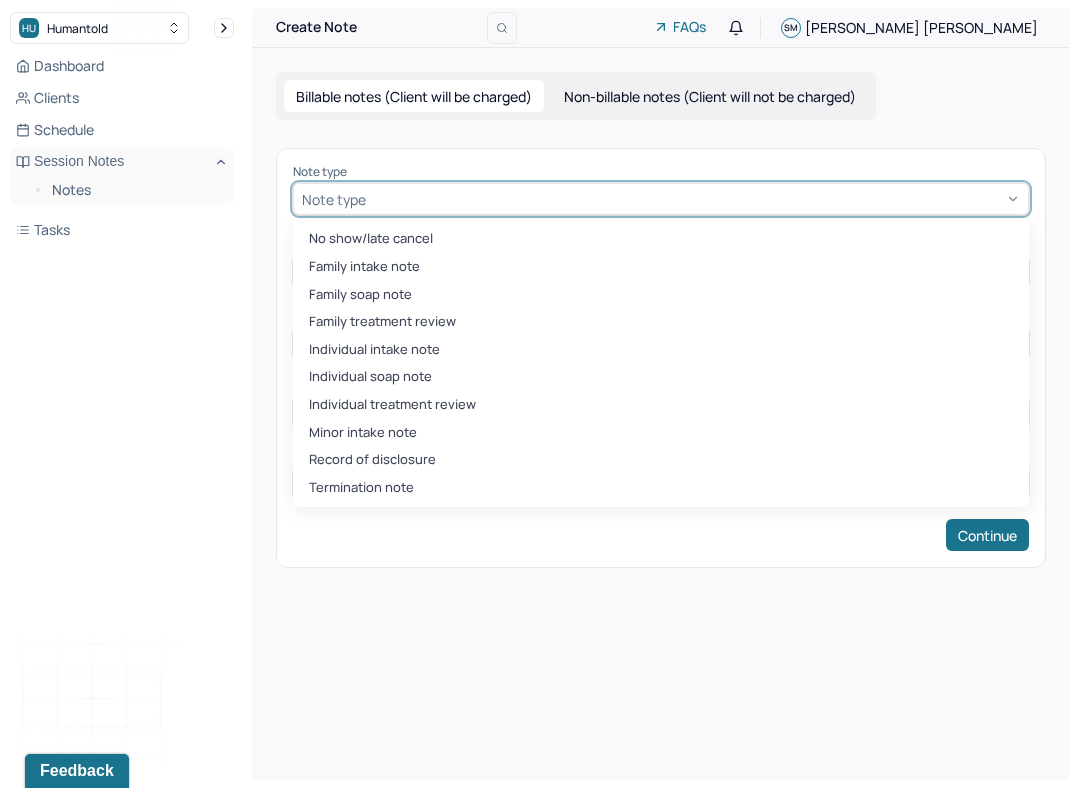 click on "Note type" at bounding box center (334, 199) 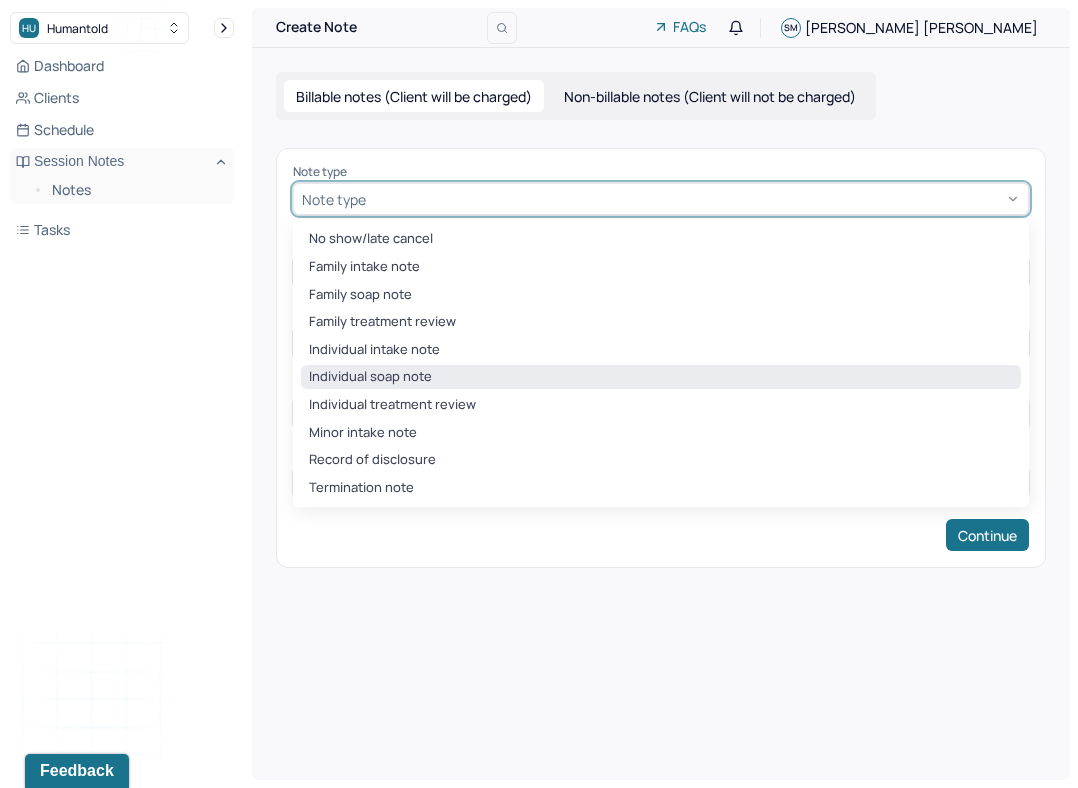 click on "Individual soap note" at bounding box center [661, 377] 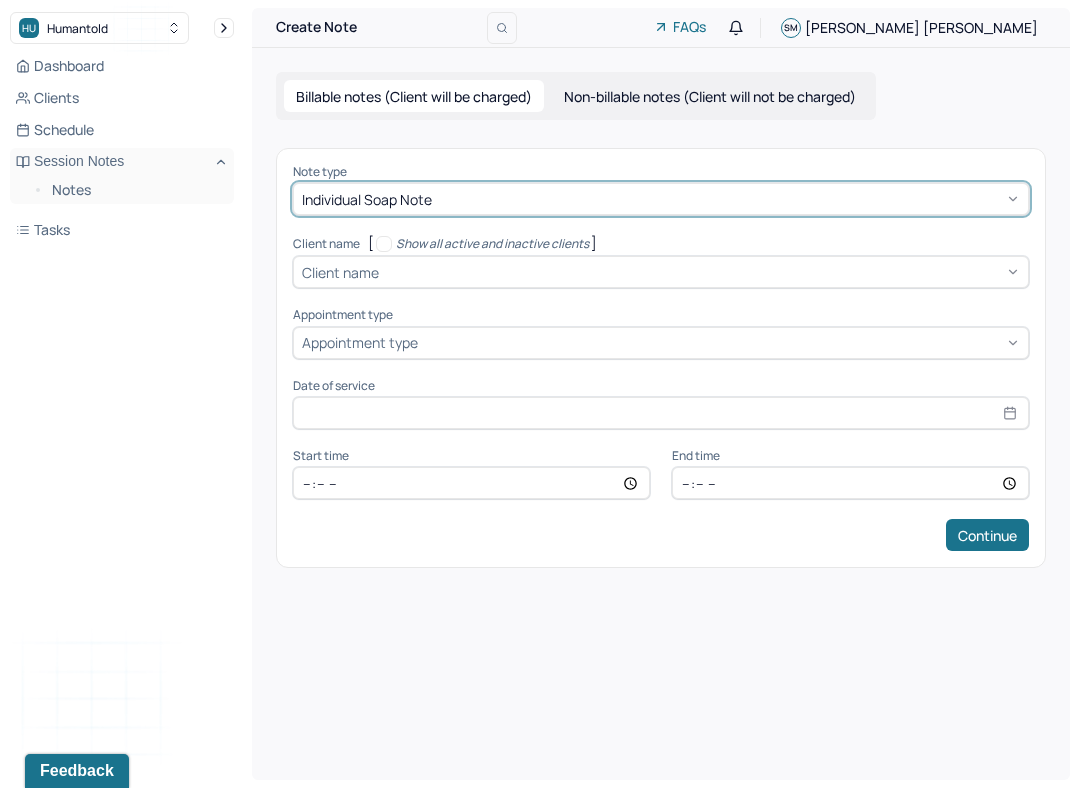 click on "Client name" at bounding box center (340, 272) 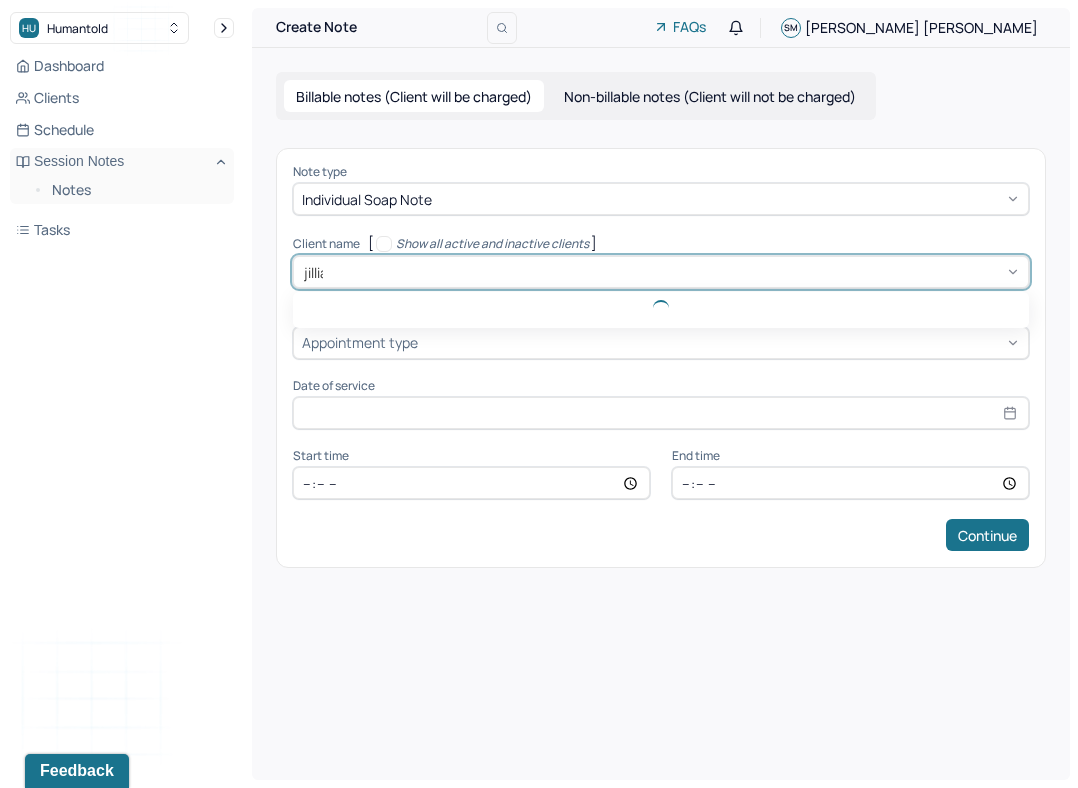 type on "jillian" 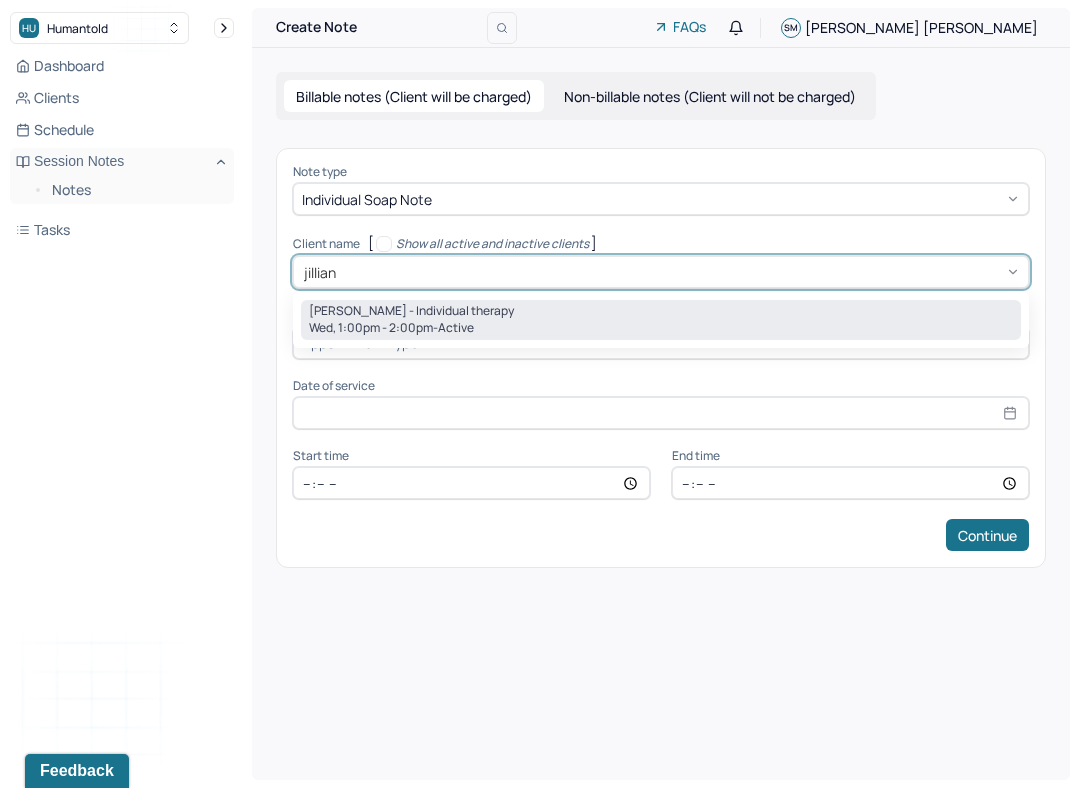 click on "Wed, 1:00pm - 2:00pm  -  active" at bounding box center (661, 328) 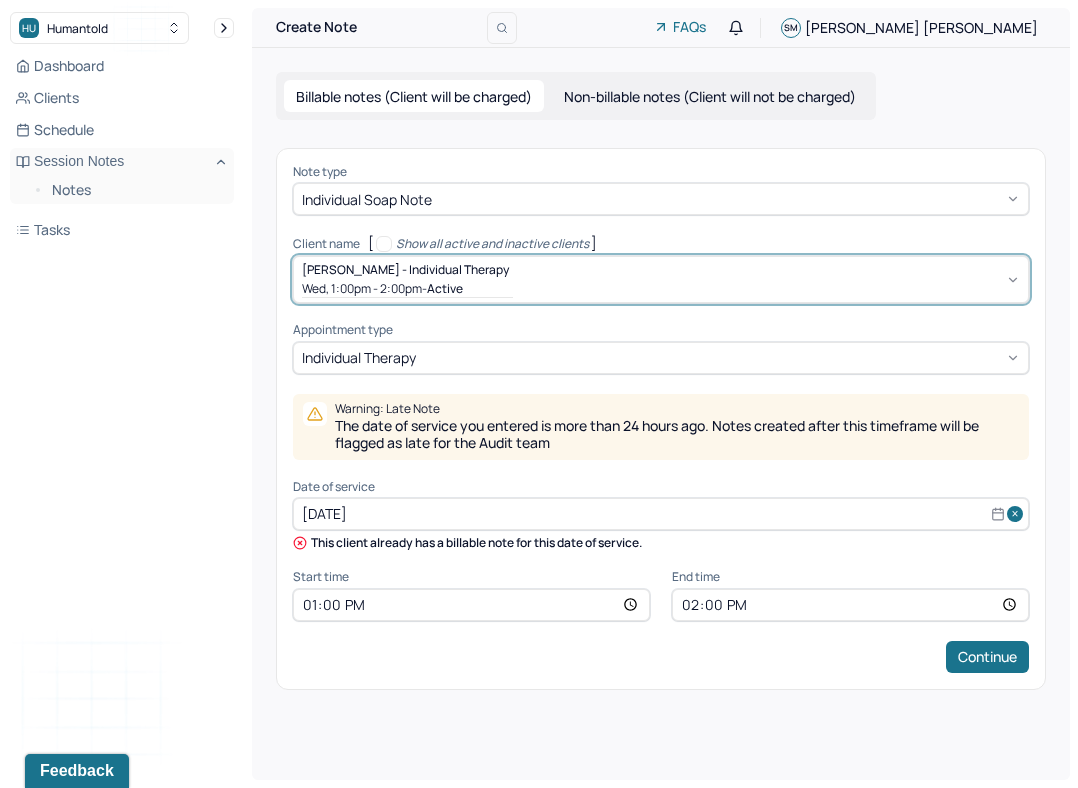 select on "6" 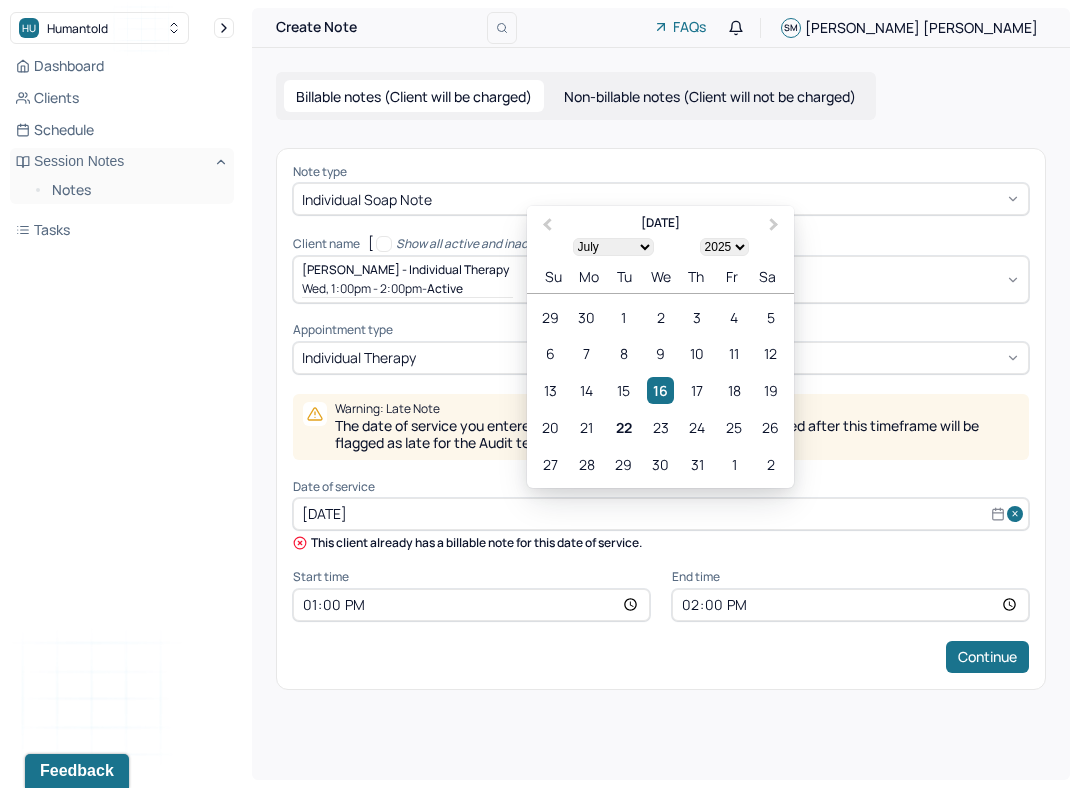 click on "[DATE]" at bounding box center [661, 514] 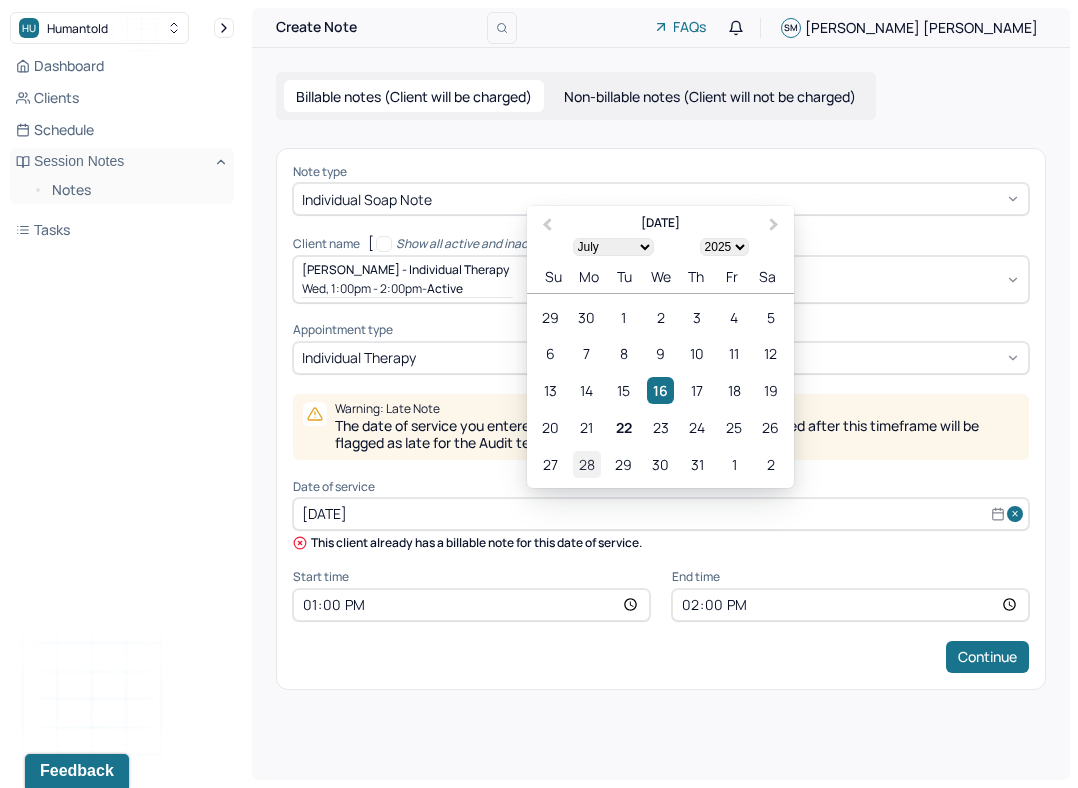 click on "28" at bounding box center [586, 464] 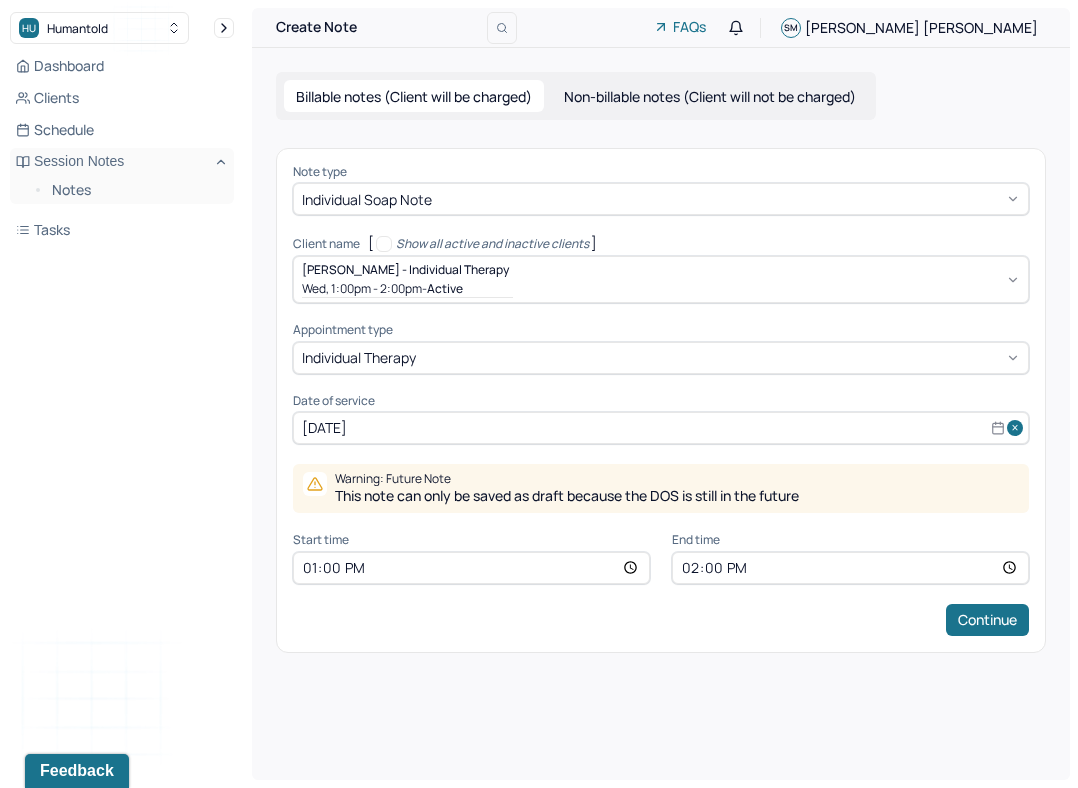 click on "13:00" at bounding box center (471, 568) 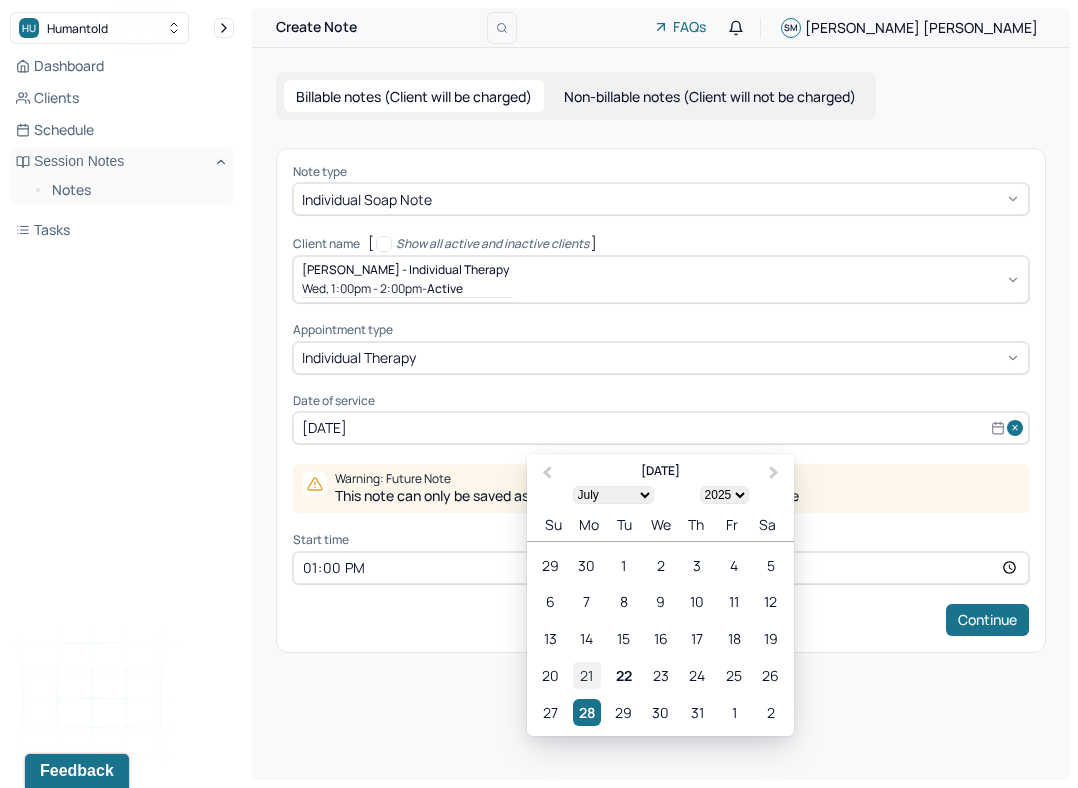click on "21" at bounding box center [586, 675] 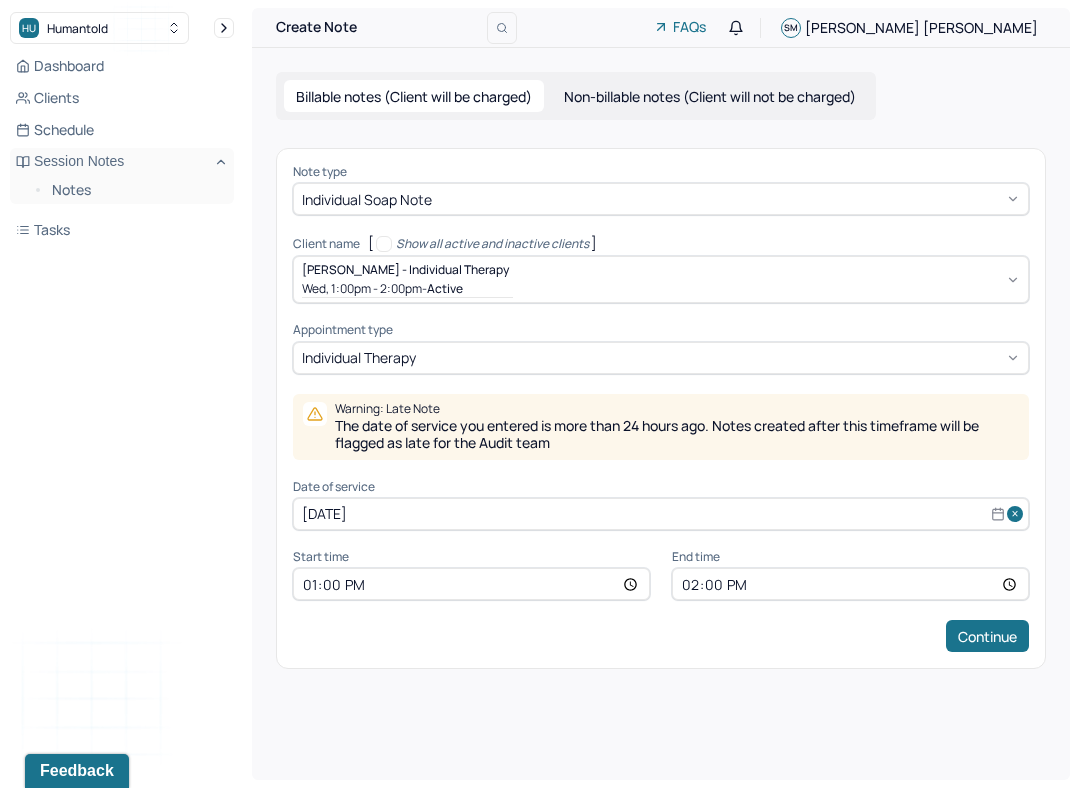 click on "13:00" at bounding box center (471, 584) 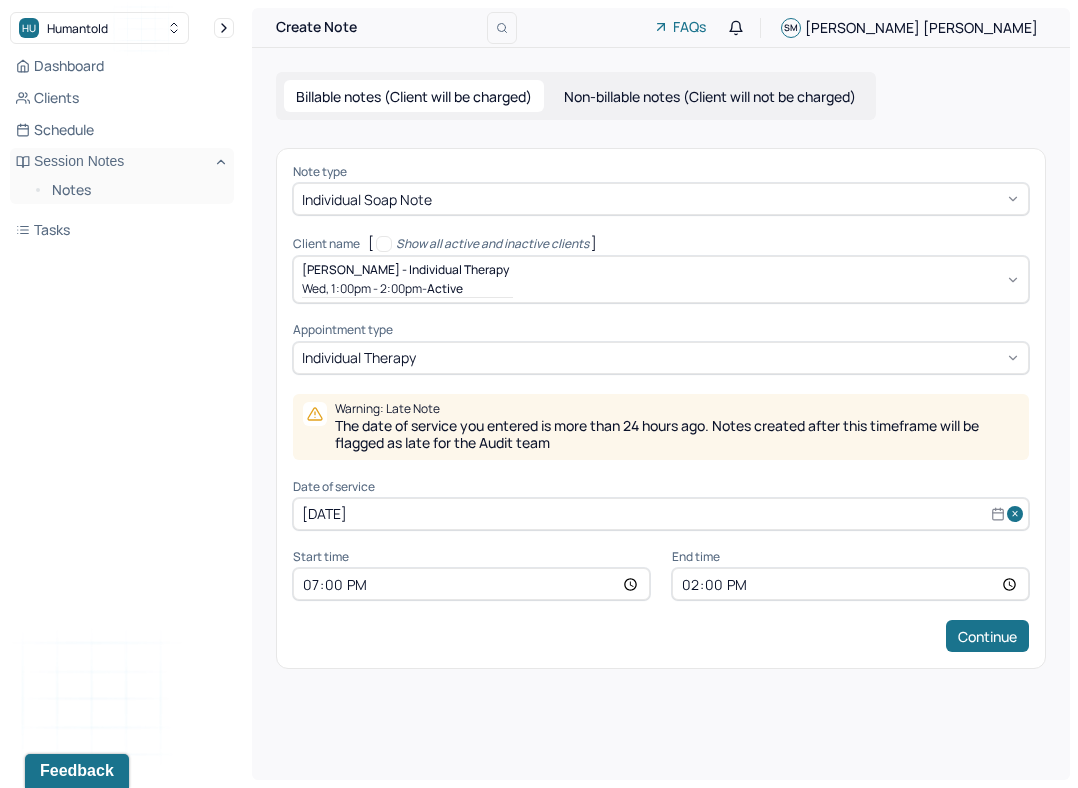 type on "20:00" 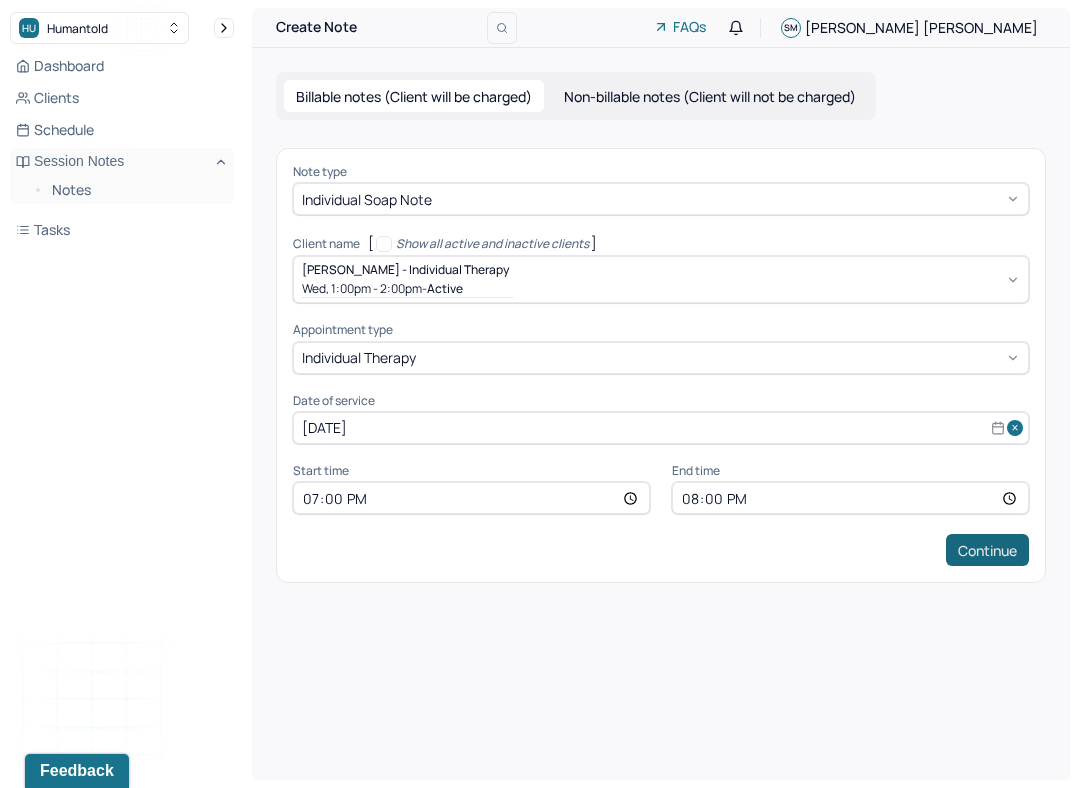 click on "Continue" at bounding box center [987, 550] 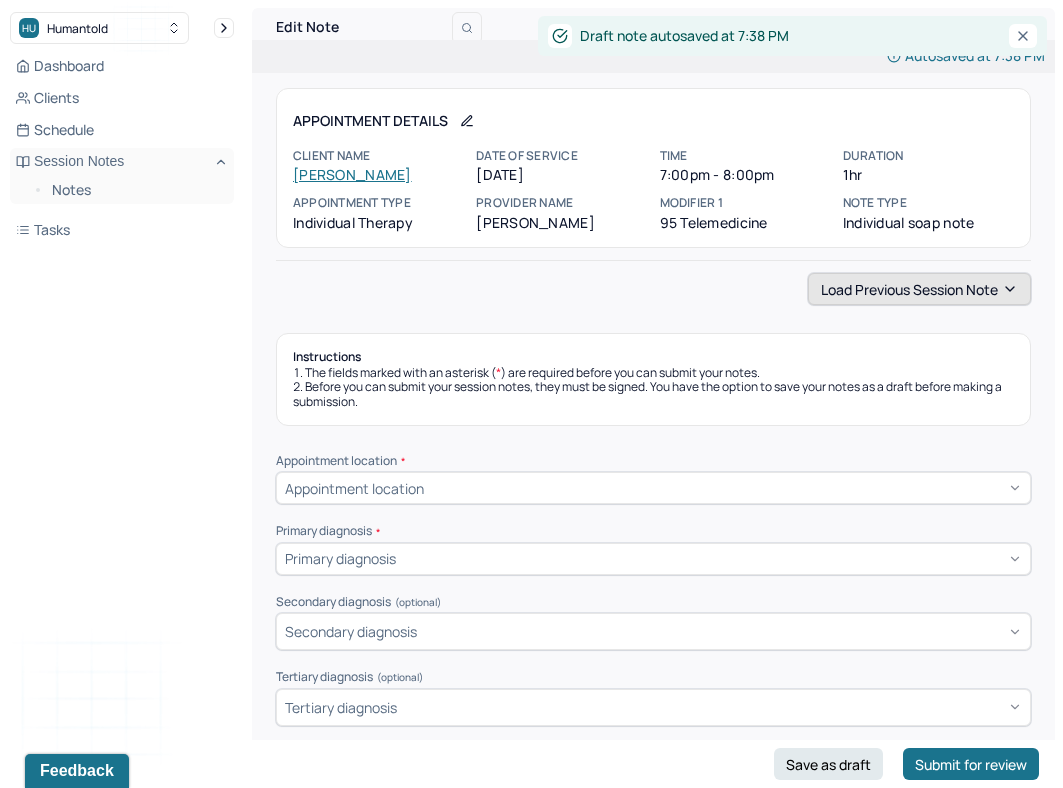 click on "Load previous session note" at bounding box center [919, 289] 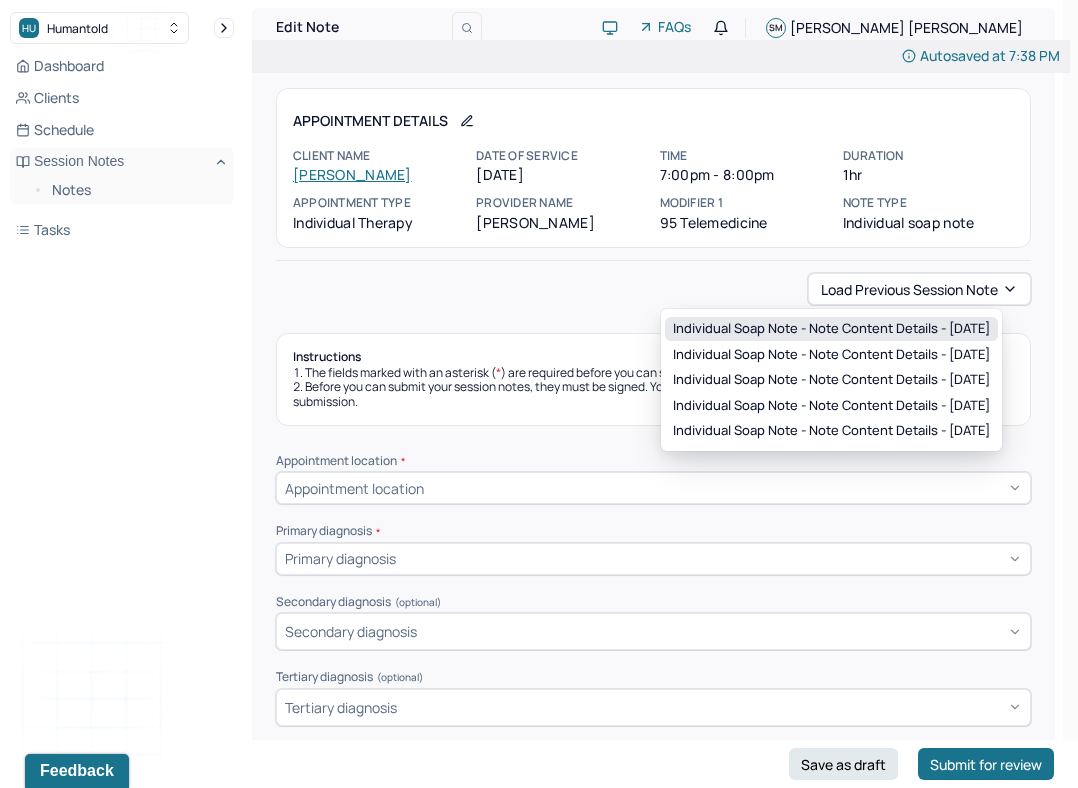 click on "Individual soap note   - Note content Details -   [DATE]" at bounding box center (831, 329) 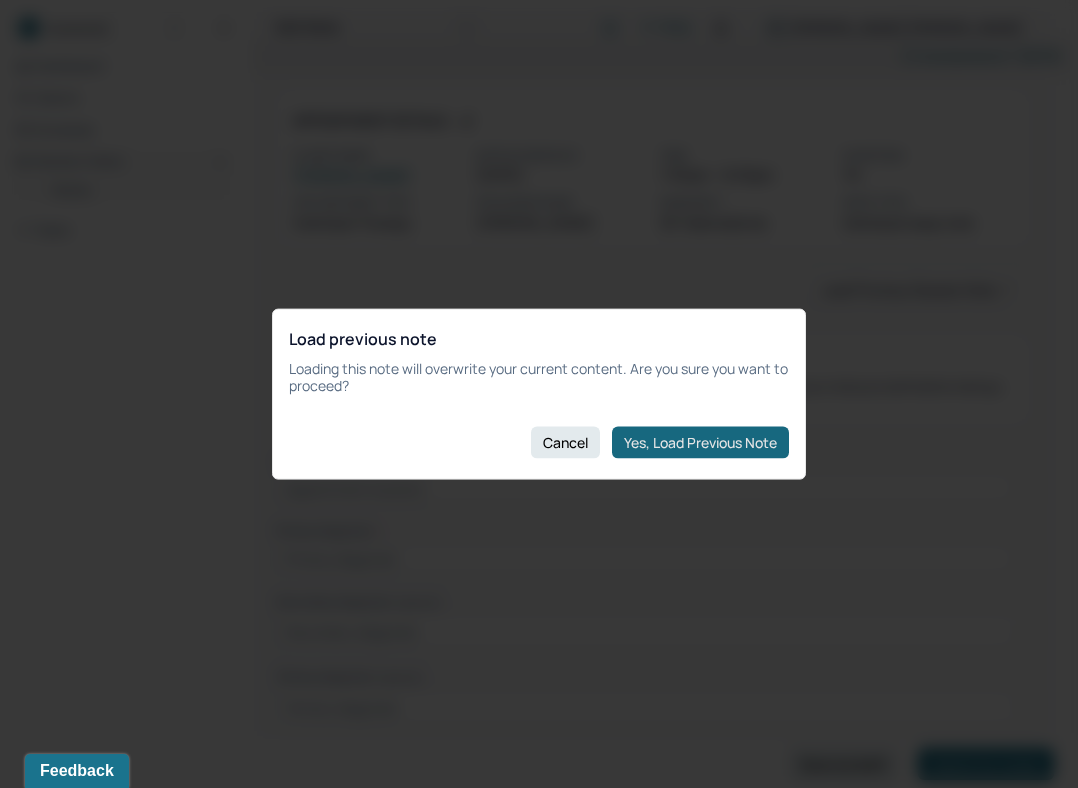 click on "Yes, Load Previous Note" at bounding box center (700, 442) 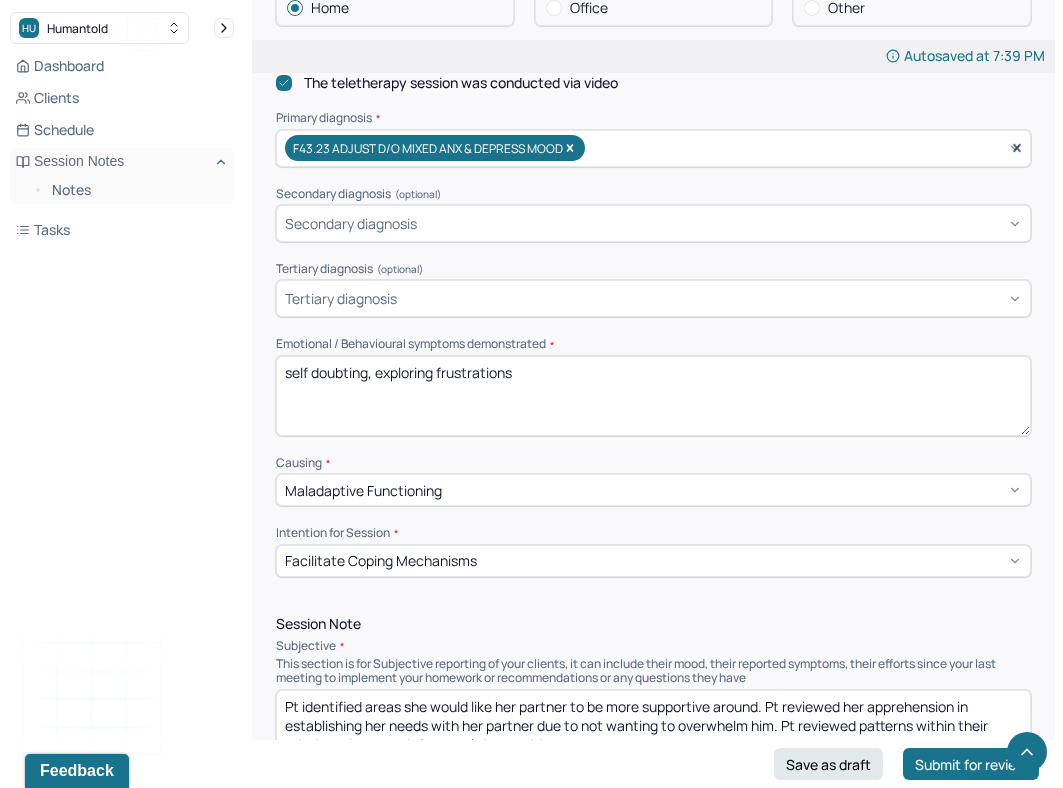 scroll, scrollTop: 659, scrollLeft: 0, axis: vertical 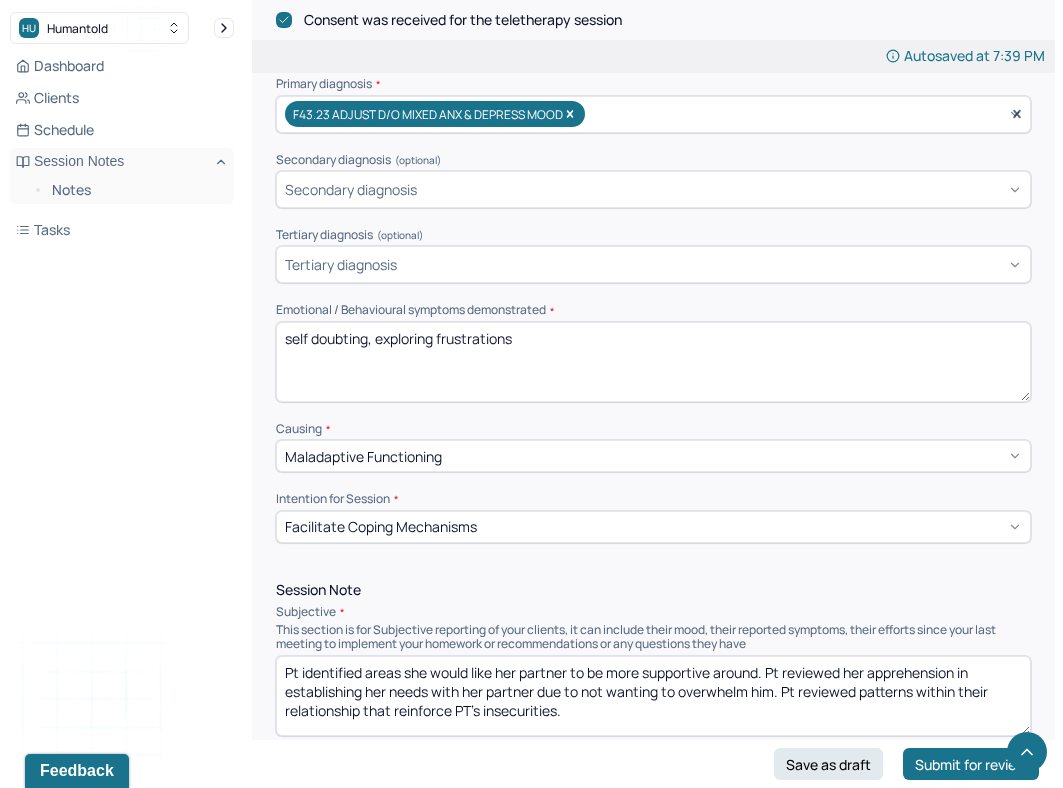 click on "self doubting, exploring frustrations" at bounding box center (653, 362) 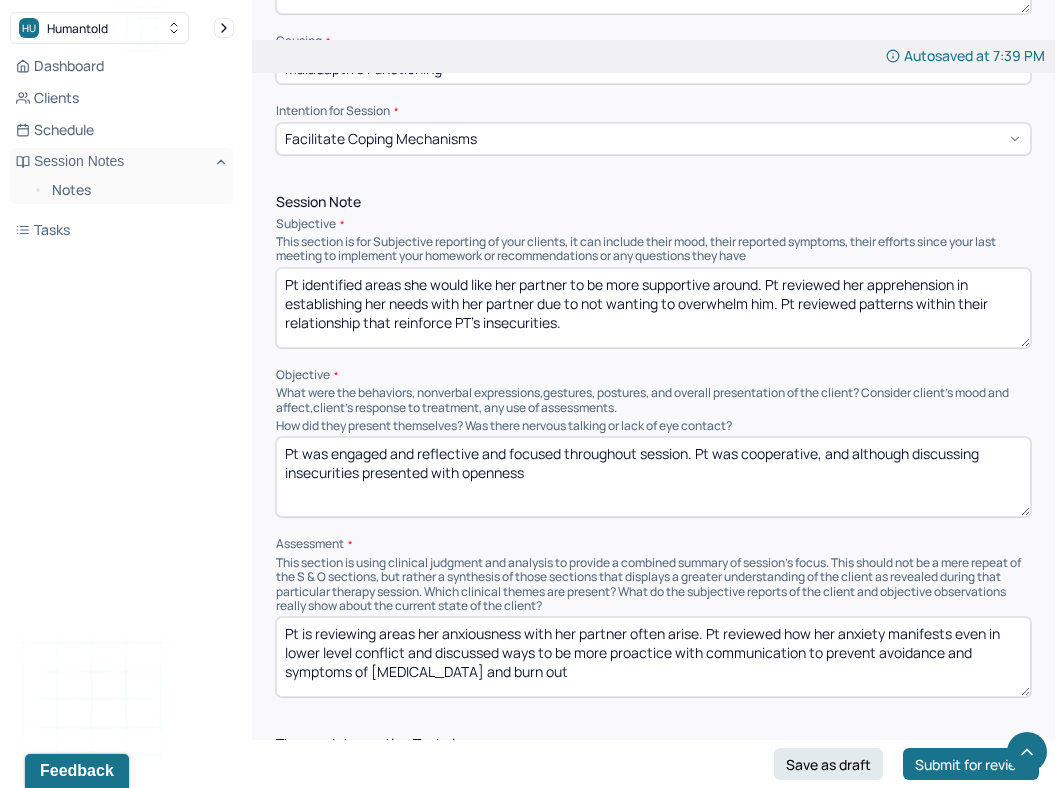 scroll, scrollTop: 1076, scrollLeft: 0, axis: vertical 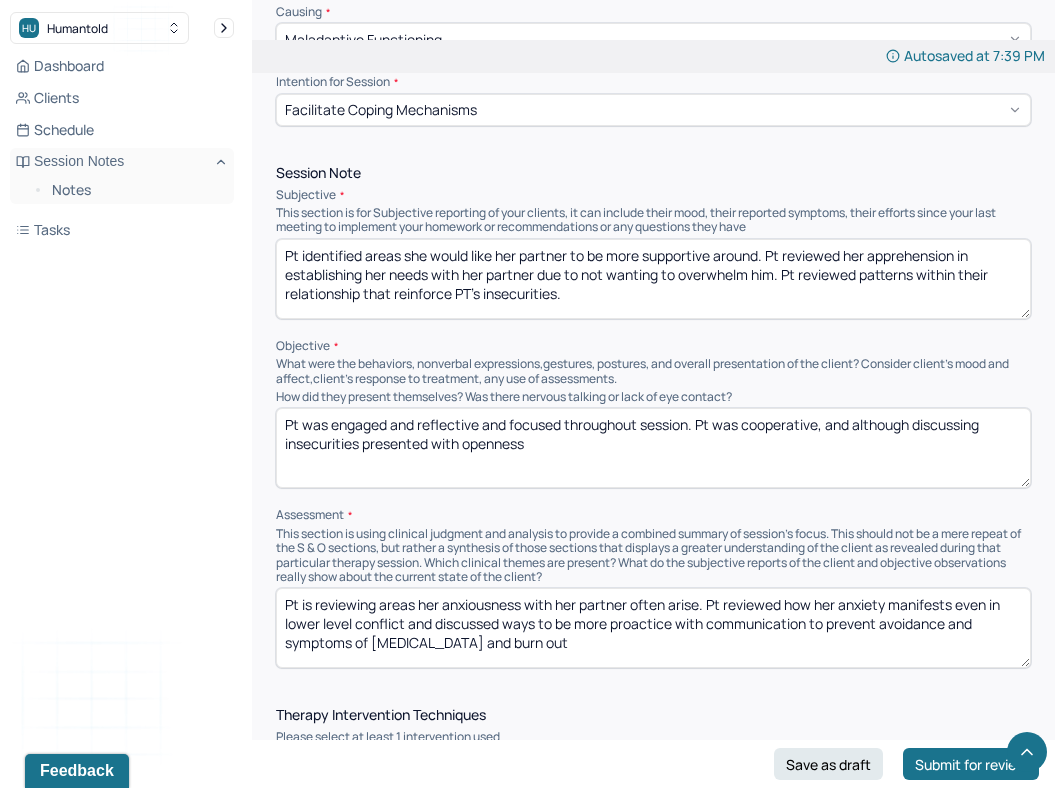 type on "excitement, reflecting on changes" 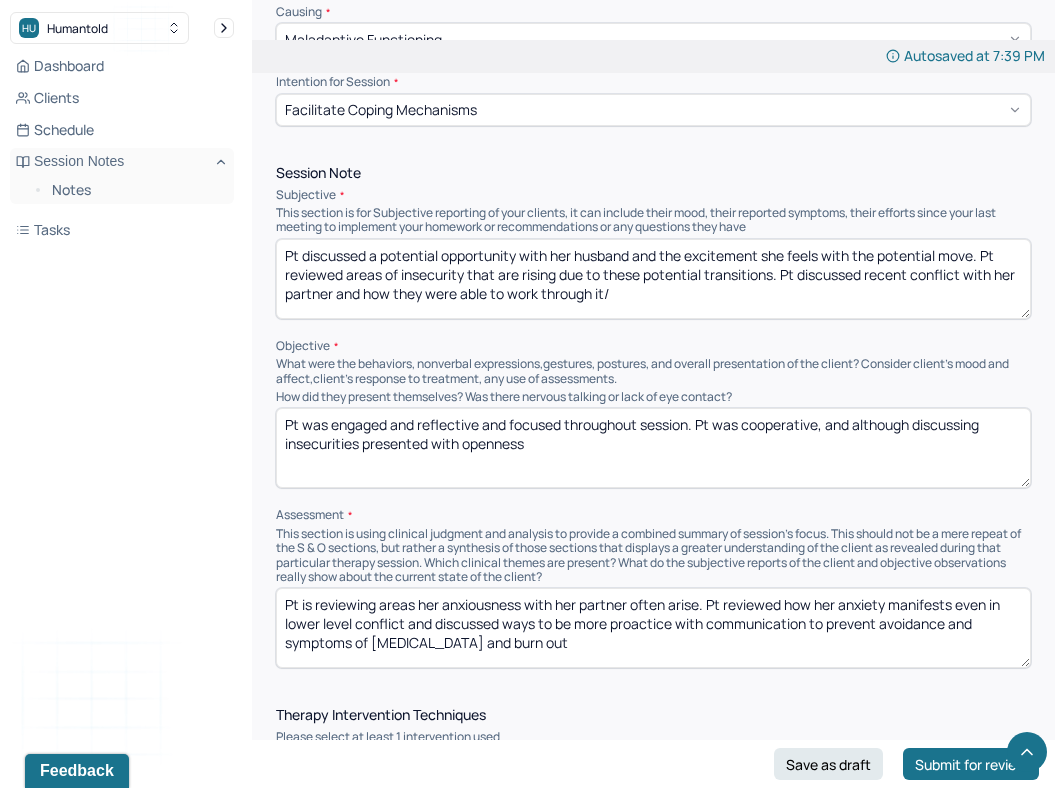 type on "Pt discussed a potential opportunity with her husband and the excitement she feels with the potential move. Pt reviewed areas of insecurity that are rising due to these potential transitions. Pt discussed recent conflict with her partner and how they were able to work through it/" 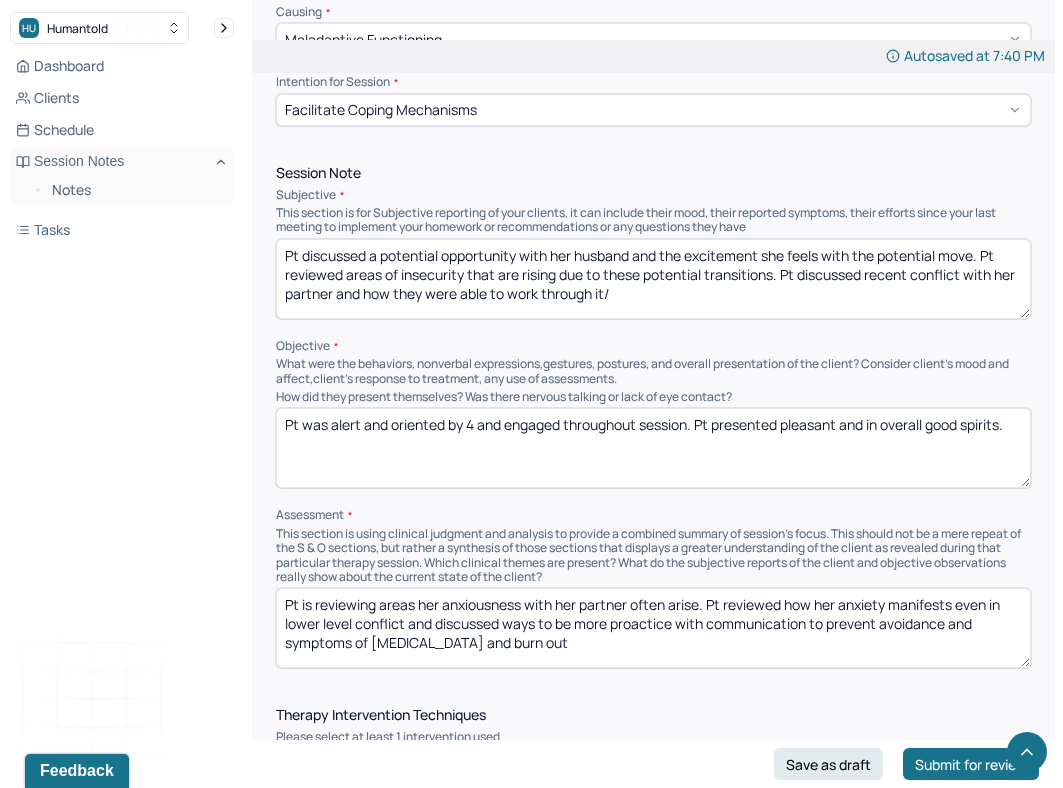 type on "Pt was alert and oriented by 4 and engaged throughout session. Pt presented pleasant and in overall good spirits." 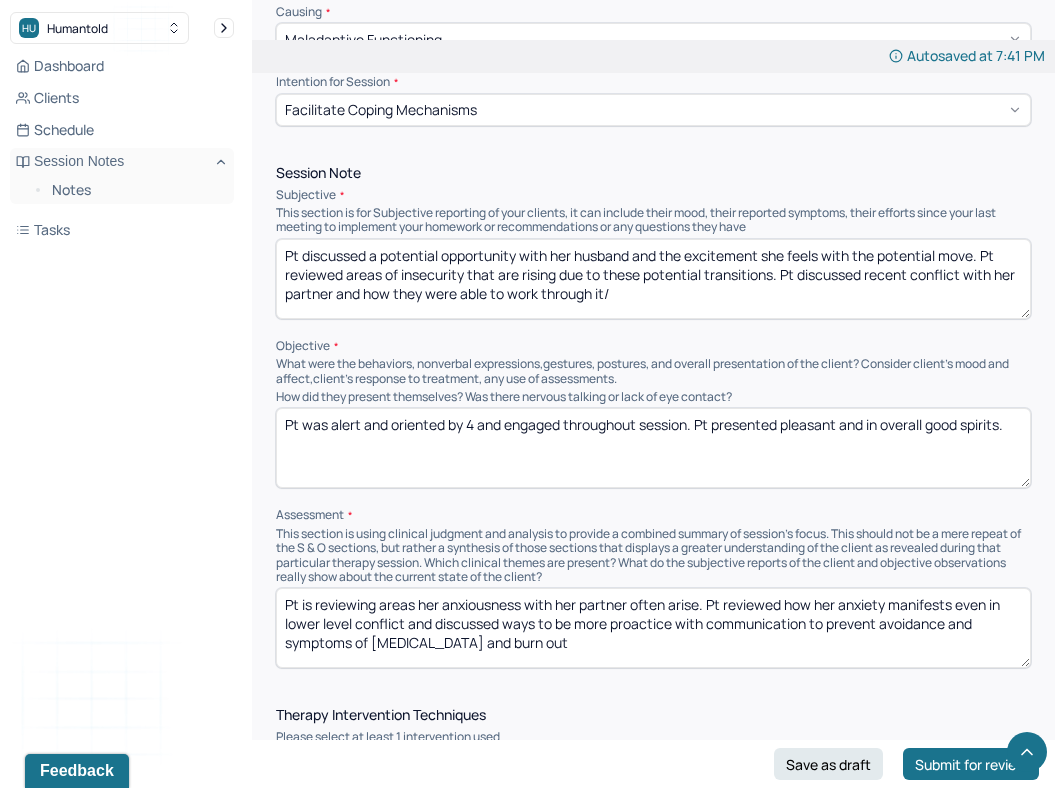 click on "Pt is reviewing areas her anxiousness with her partner often arise. Pt reviewed how her anxiety manifests even in lower level conflict and discussed ways to be more proactice with communication to prevent avoidance and symptoms of [MEDICAL_DATA] and burn out" at bounding box center [653, 628] 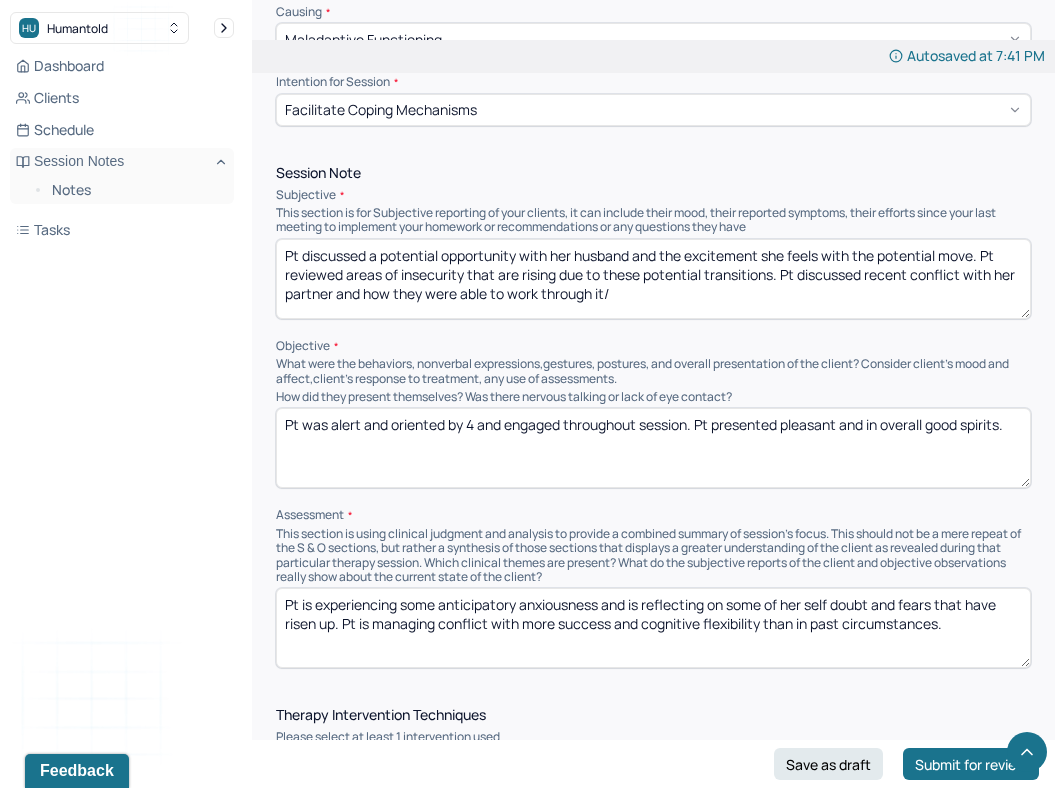 type on "Pt is experiencing some anticipatory anxiousness and is reflecting on some of her self doubt and fears that have risen up. Pt is managing conflict with more success and cognitive flexibility than in past circumstances." 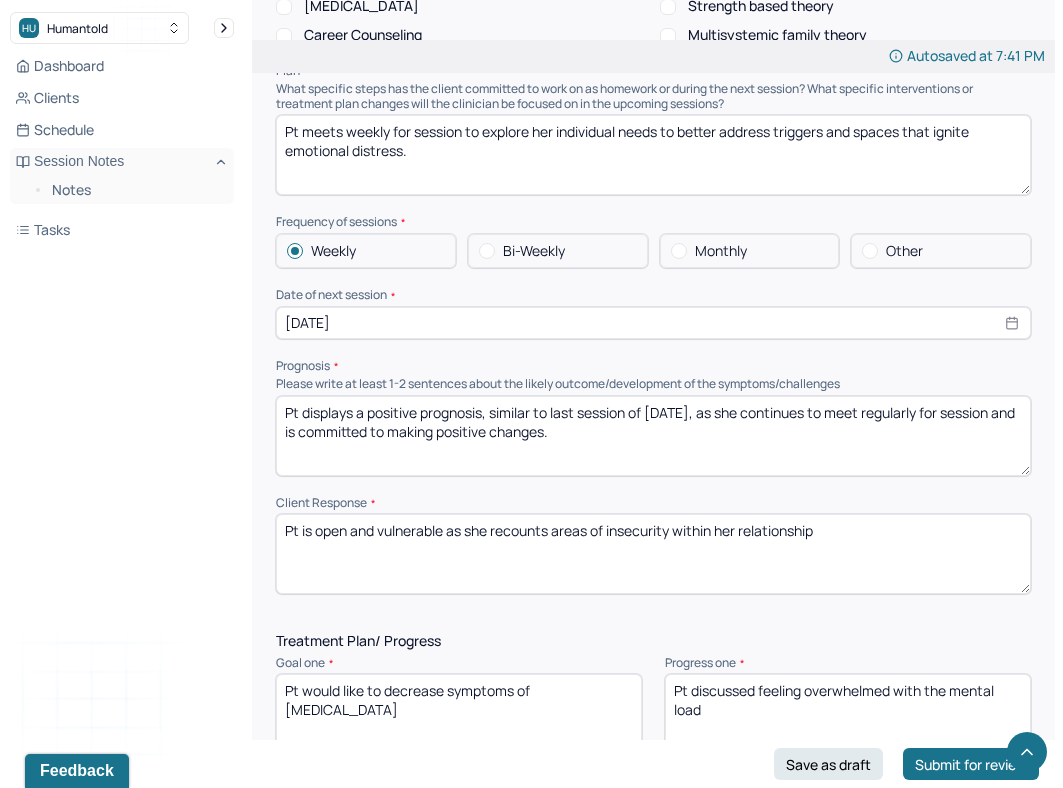 scroll, scrollTop: 2258, scrollLeft: 0, axis: vertical 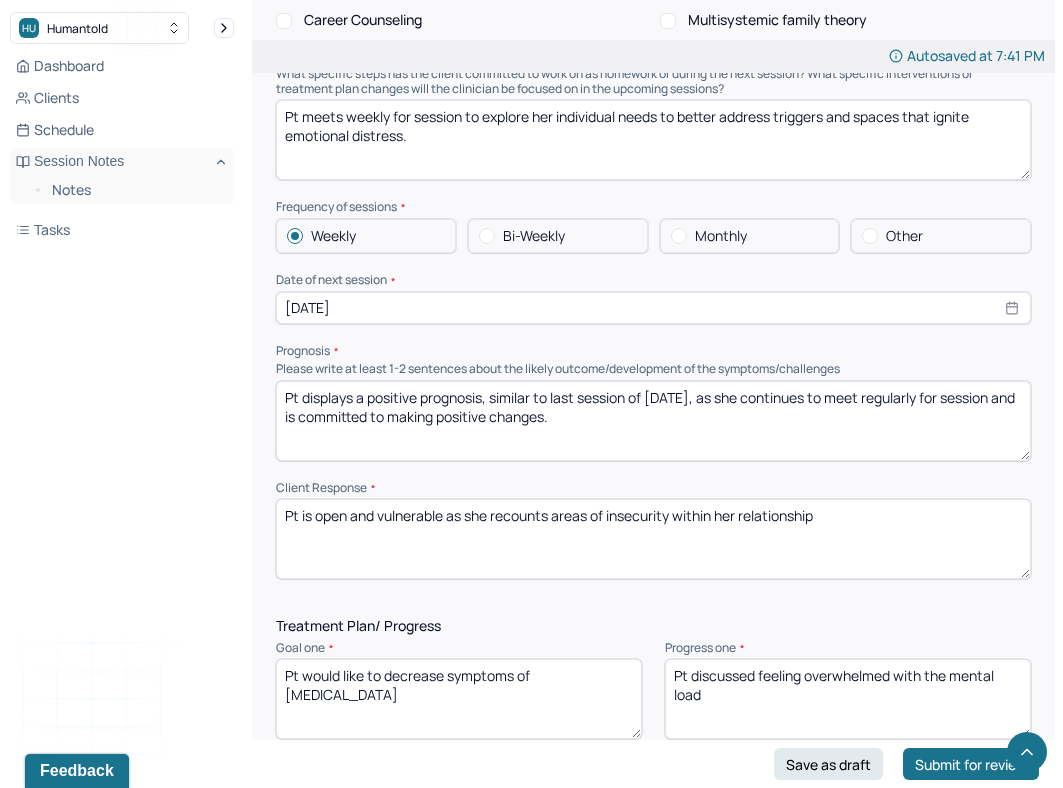select on "6" 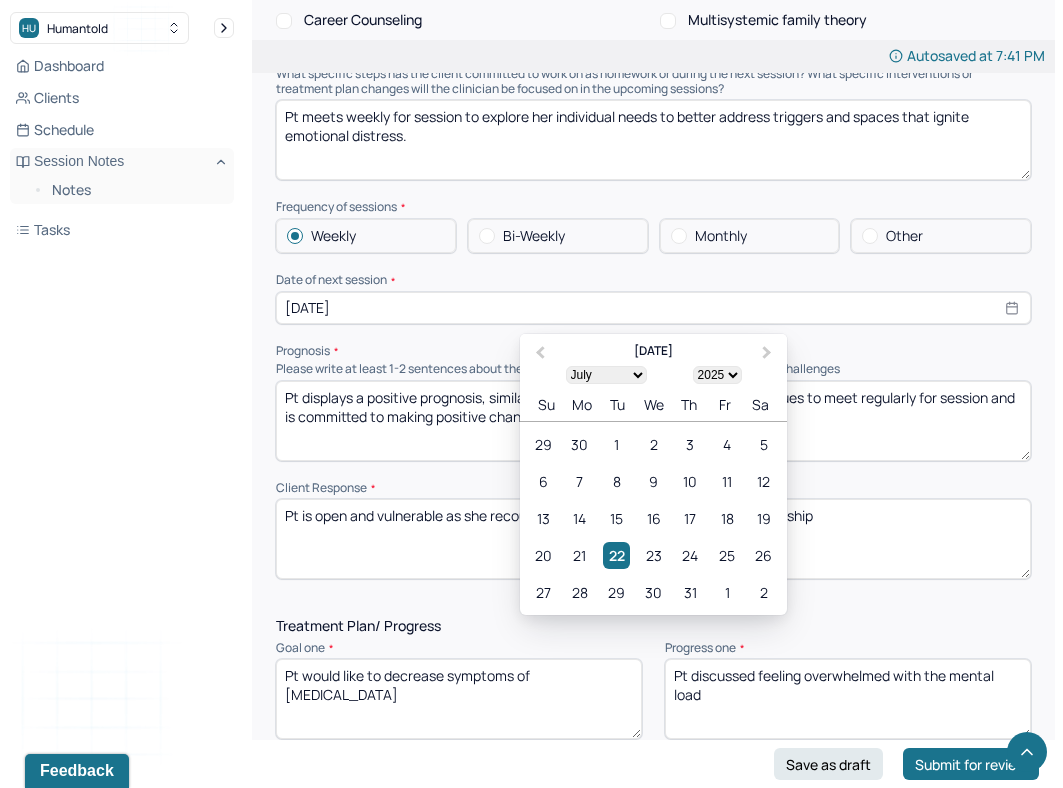 click on "[DATE]" at bounding box center (653, 308) 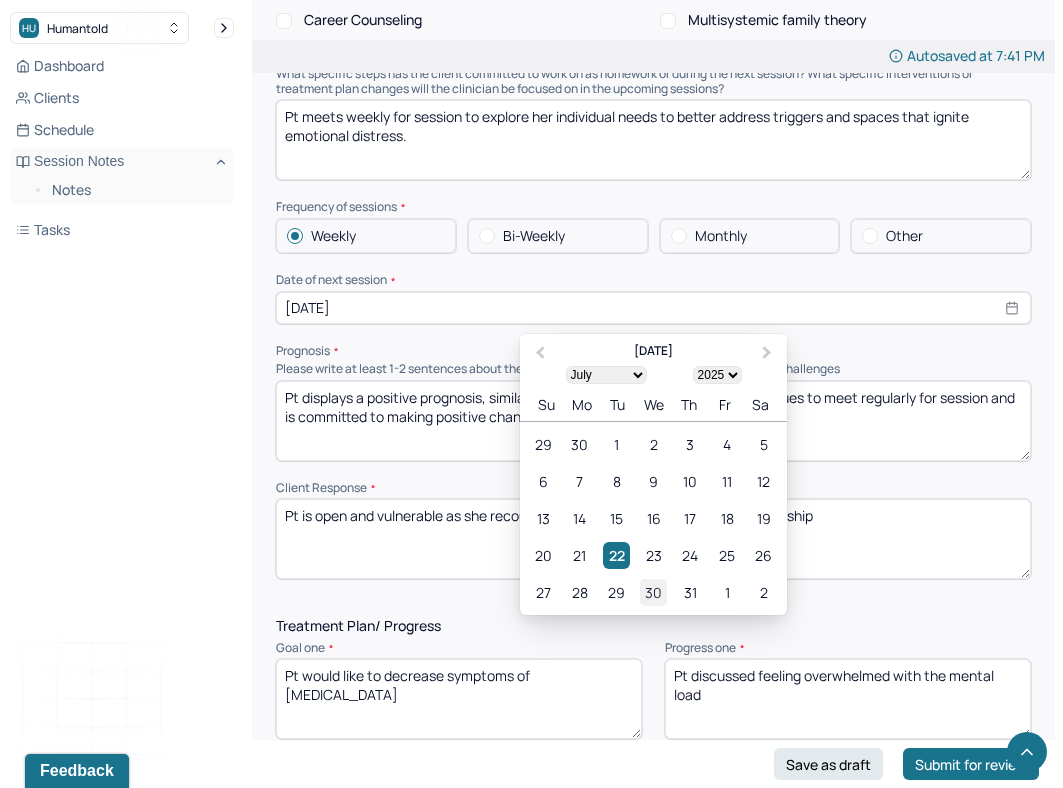 click on "30" at bounding box center (653, 592) 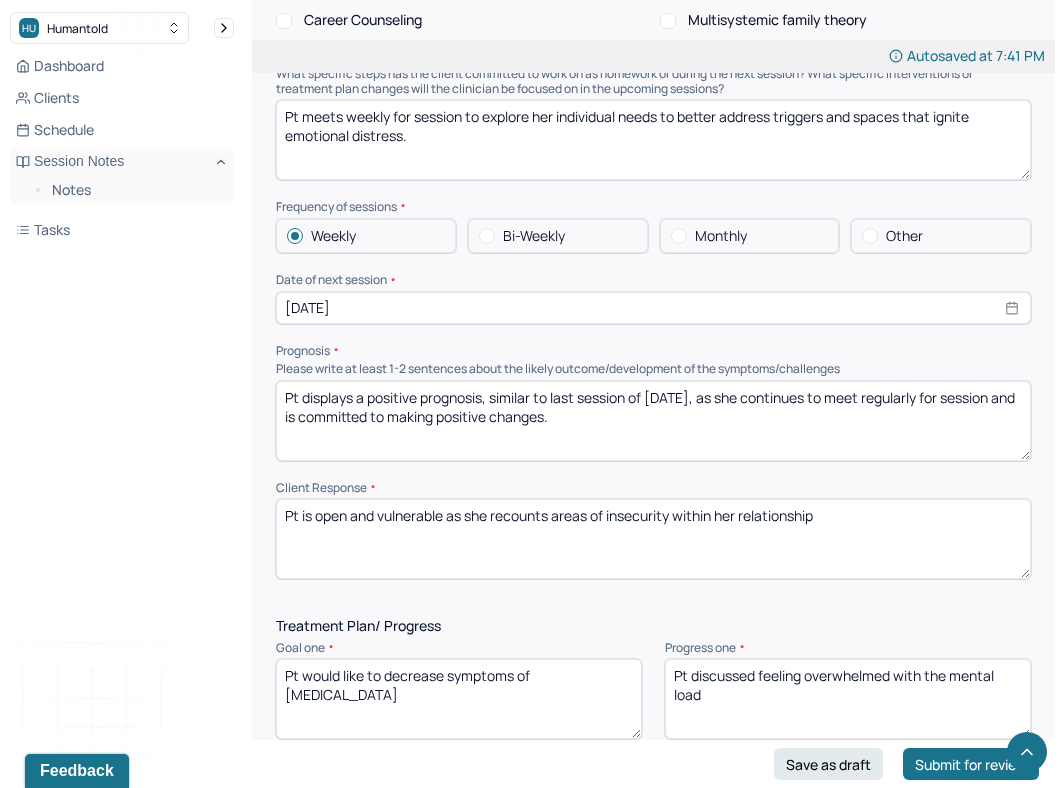 drag, startPoint x: 671, startPoint y: 396, endPoint x: 660, endPoint y: 396, distance: 11 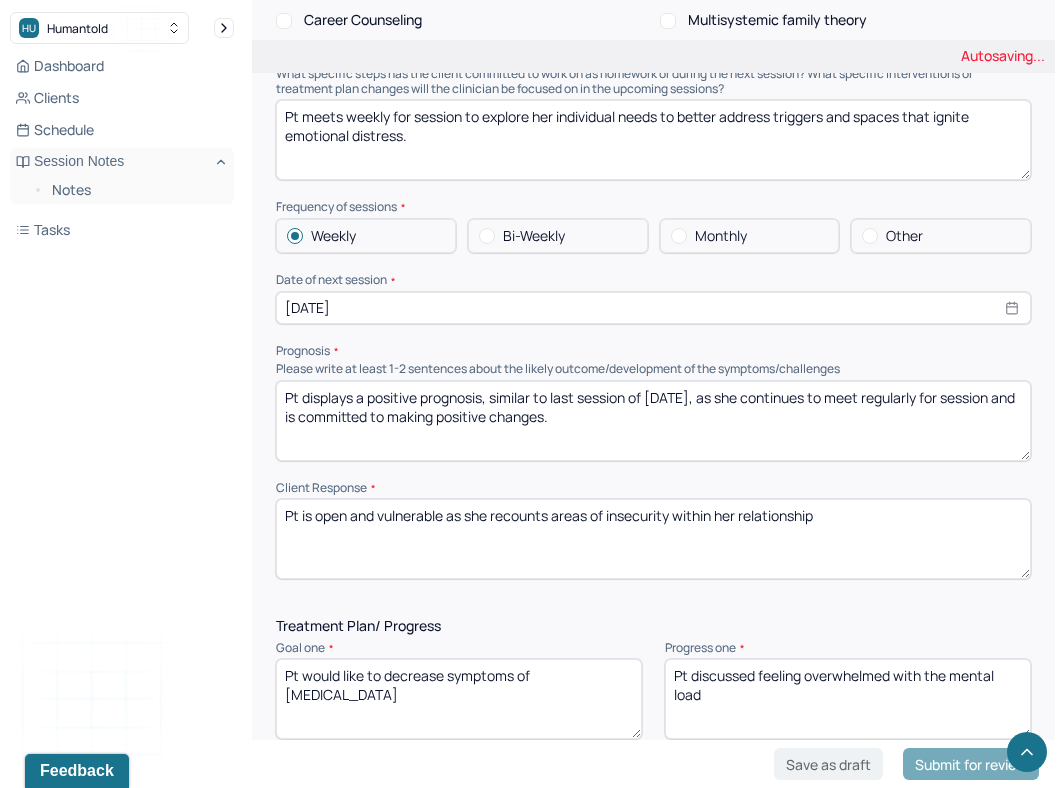 type on "Pt displays a positive prognosis, similar to last session of [DATE], as she continues to meet regularly for session and is committed to making positive changes." 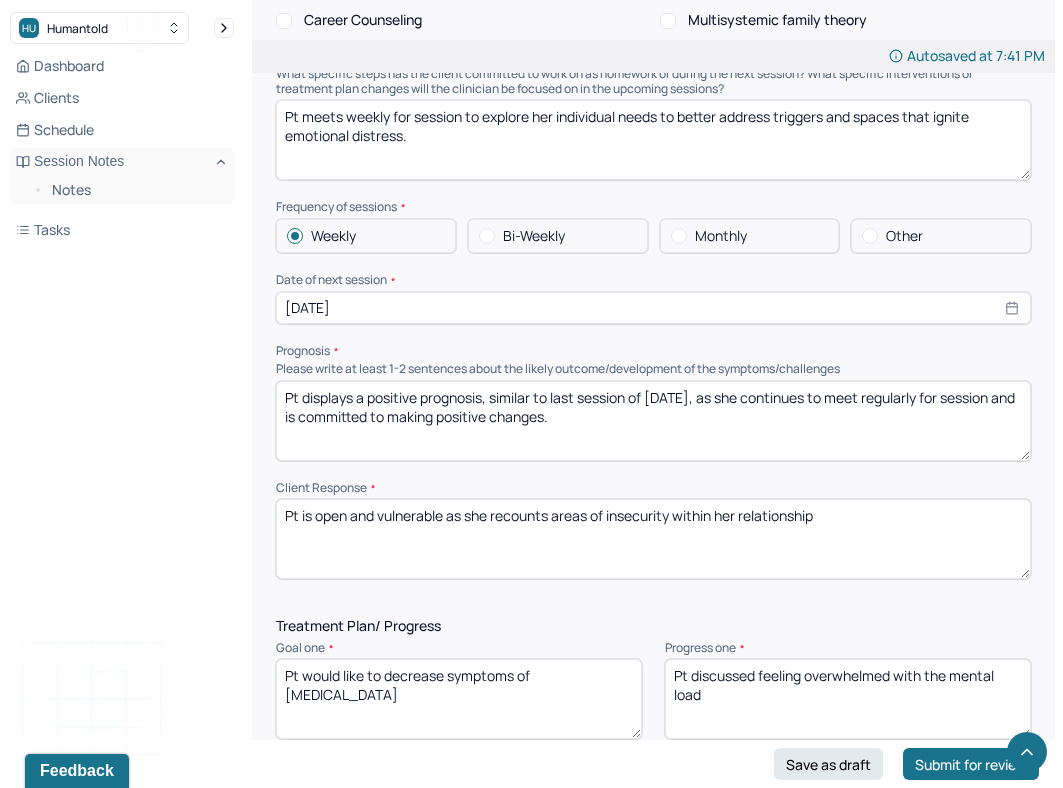 drag, startPoint x: 788, startPoint y: 534, endPoint x: 234, endPoint y: 522, distance: 554.12994 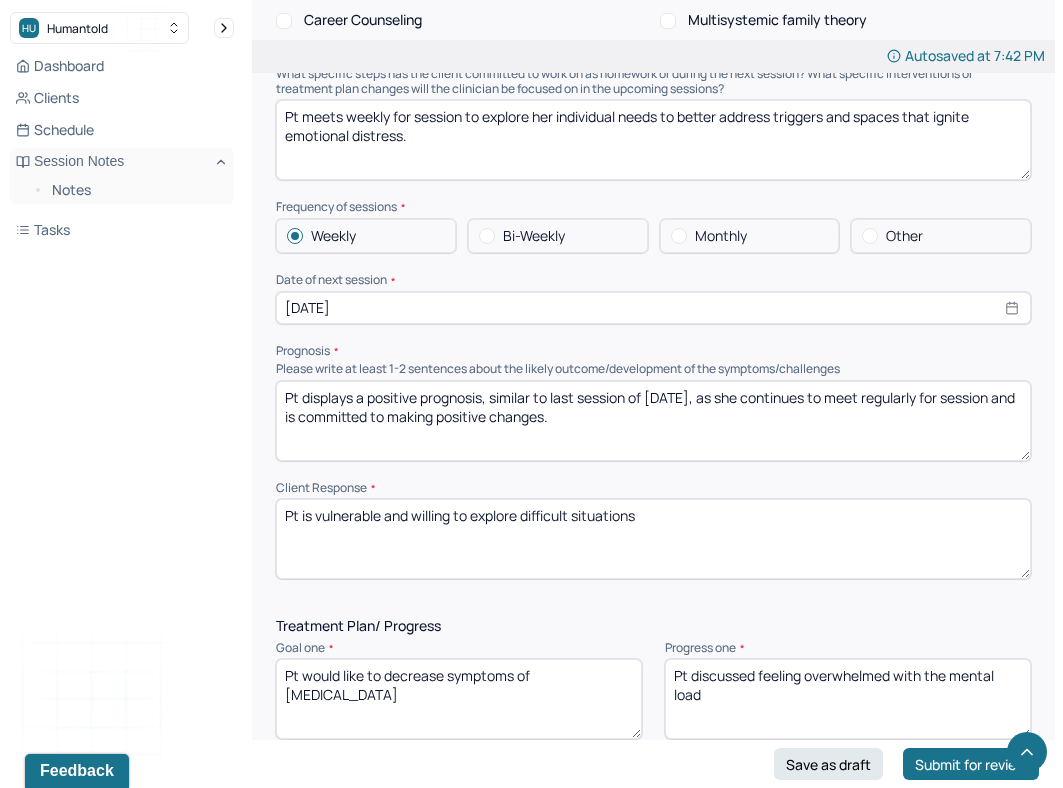 type on "Pt is vulnerable and willing to explore difficult situations" 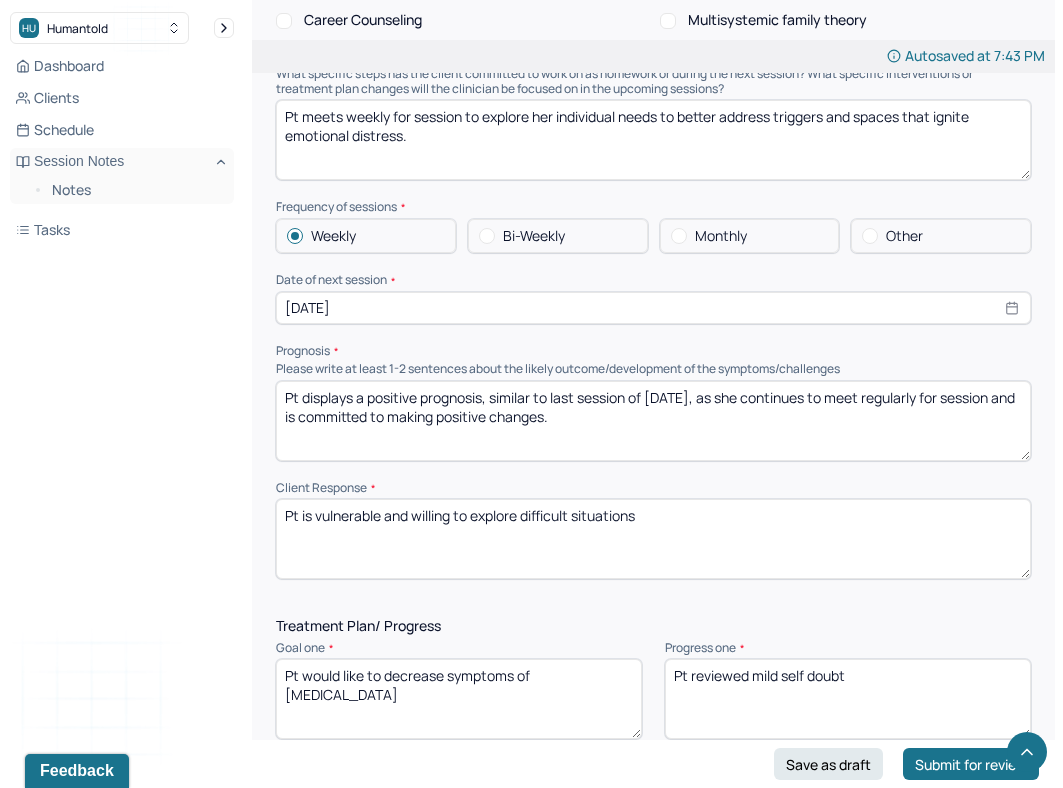 type on "Pt reviewed mild self doubt" 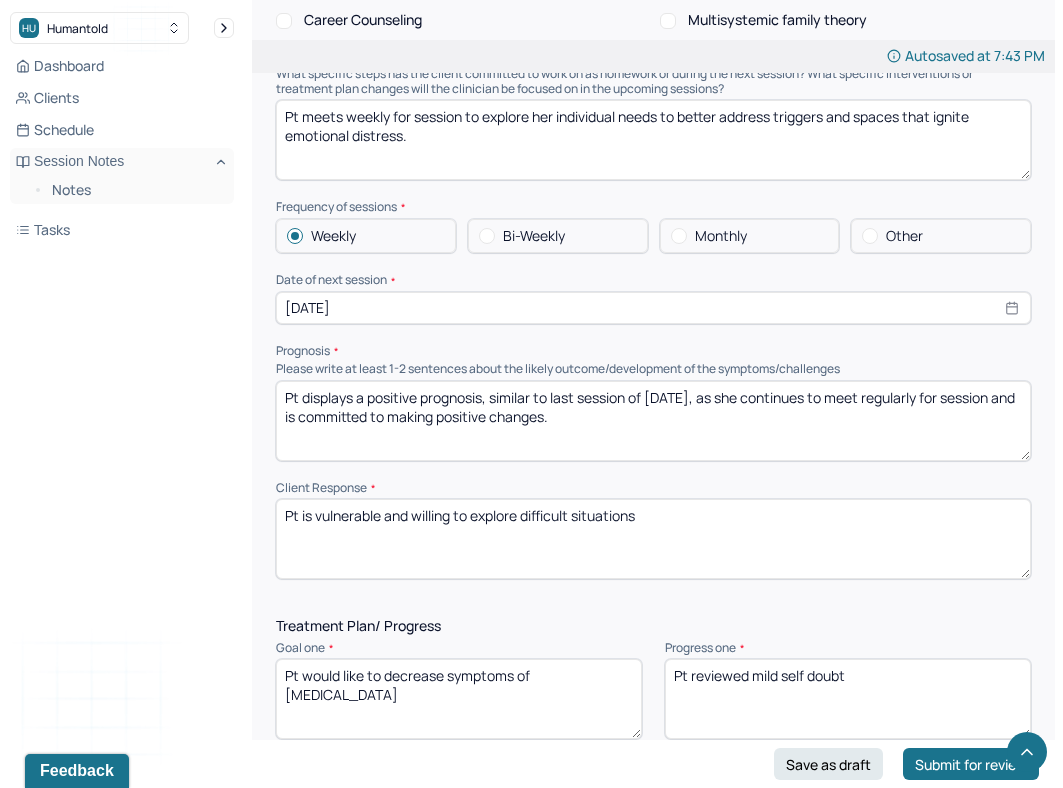 scroll, scrollTop: 2696, scrollLeft: 0, axis: vertical 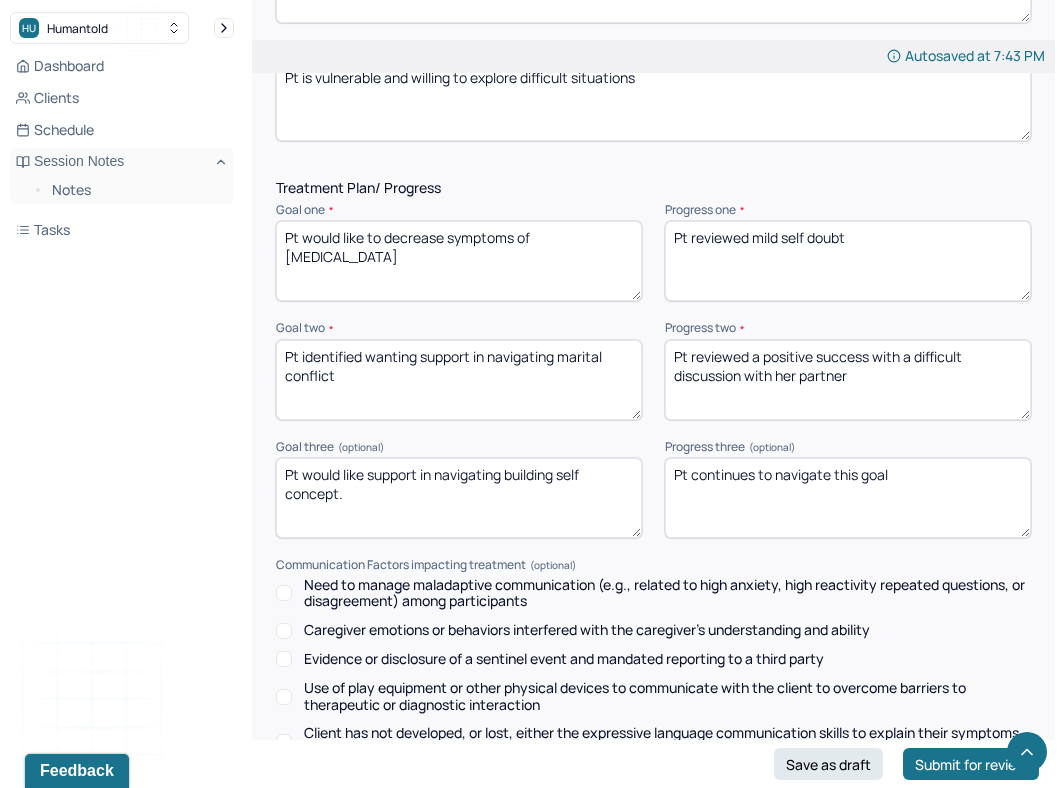 type on "Pt reviewed a positive success with a difficult discussion with her partner" 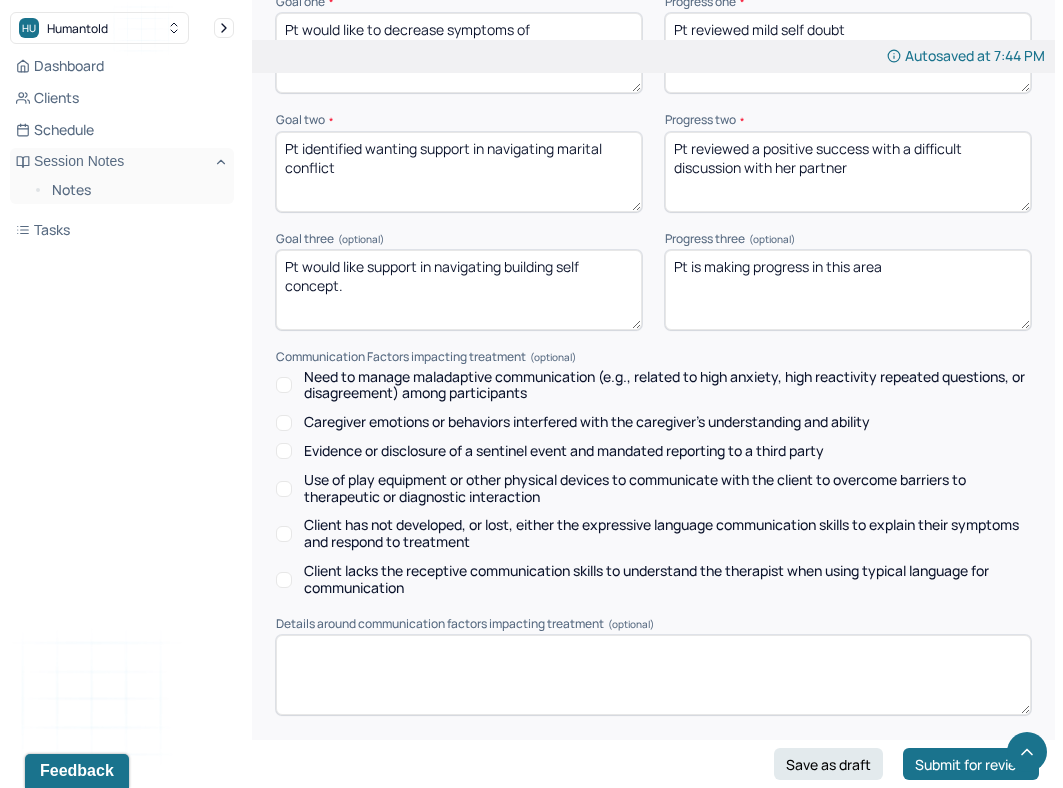 scroll, scrollTop: 3047, scrollLeft: 0, axis: vertical 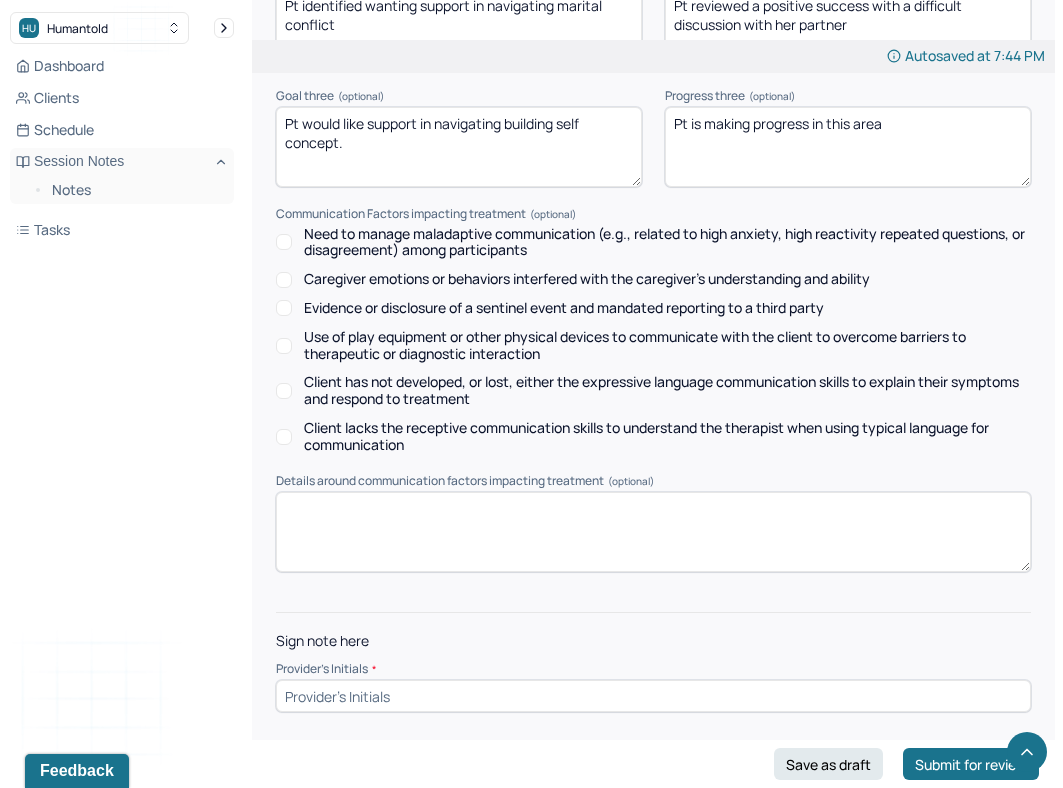 type on "Pt is making progress in this area" 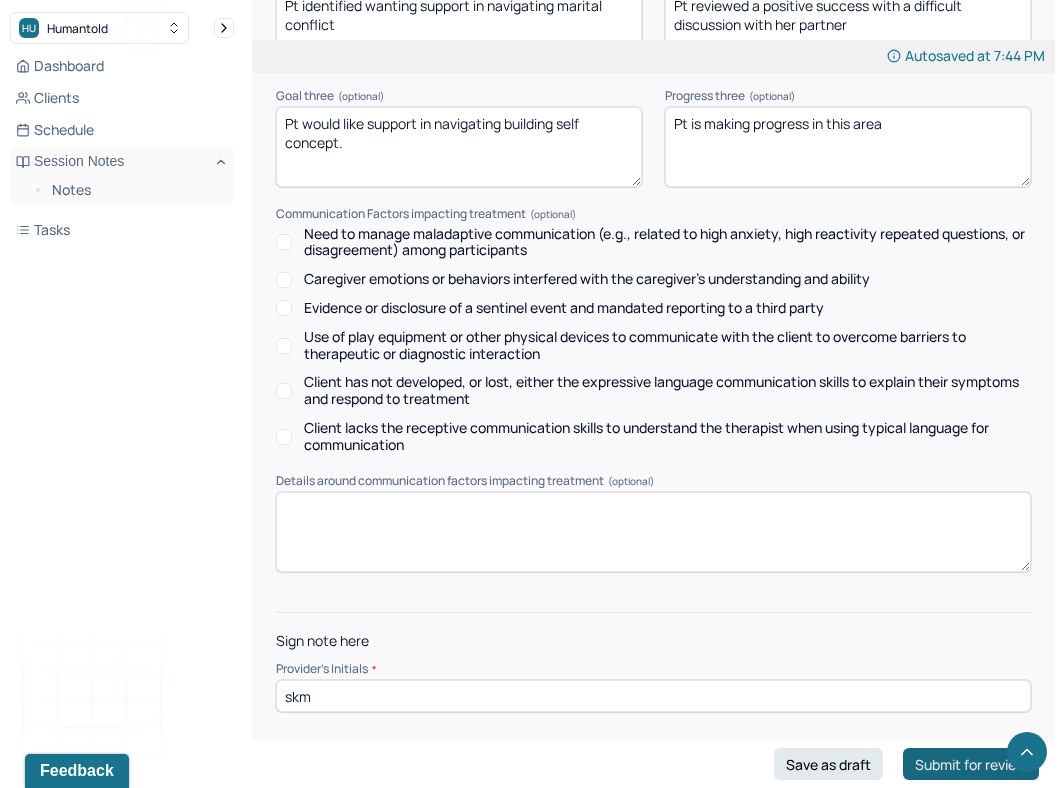 type on "skm" 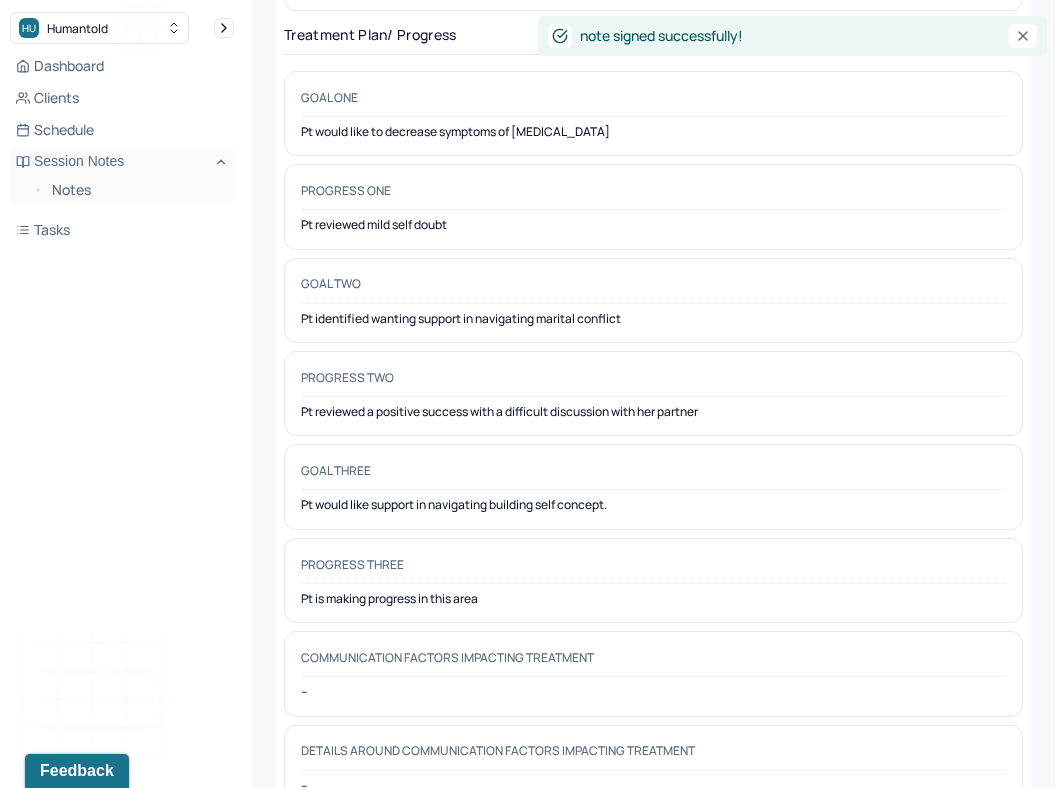 scroll, scrollTop: 0, scrollLeft: 0, axis: both 